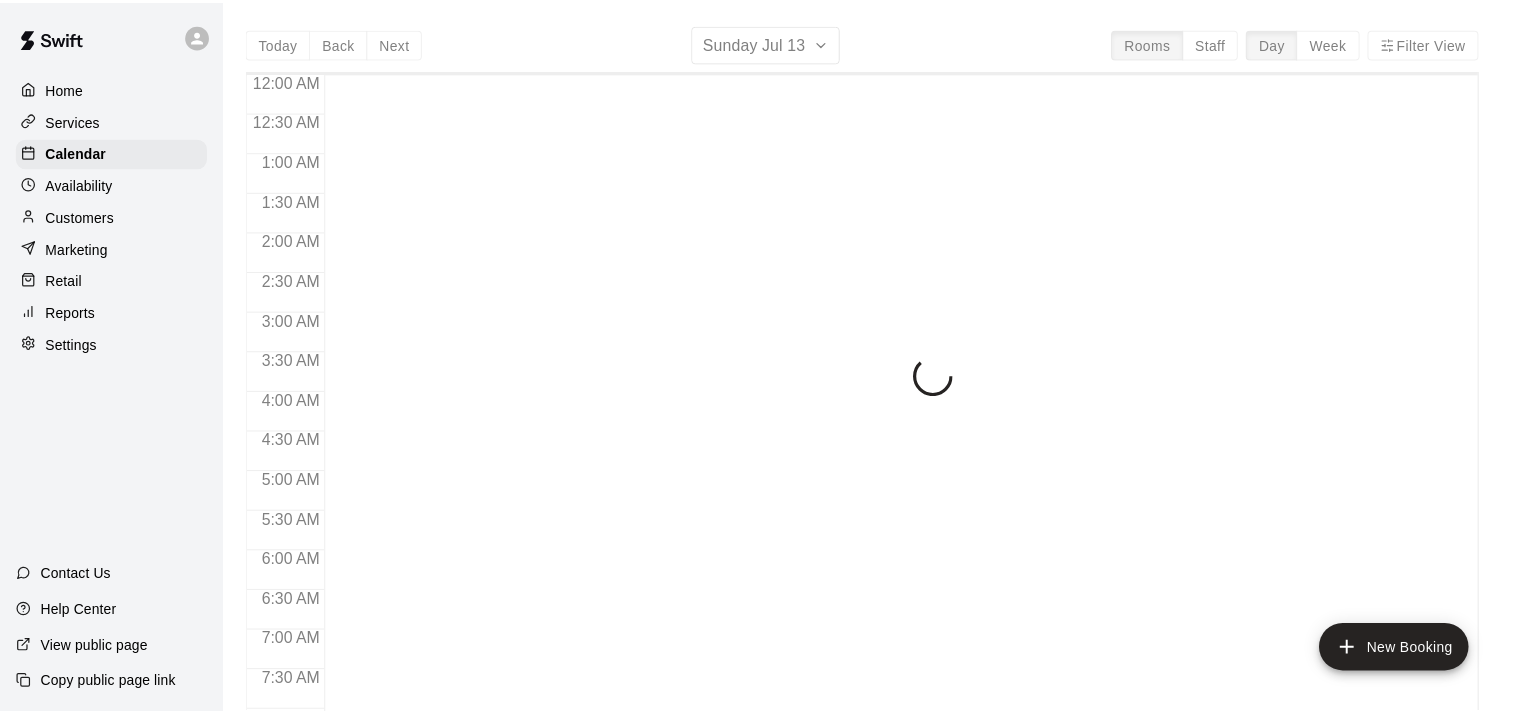 scroll, scrollTop: 0, scrollLeft: 0, axis: both 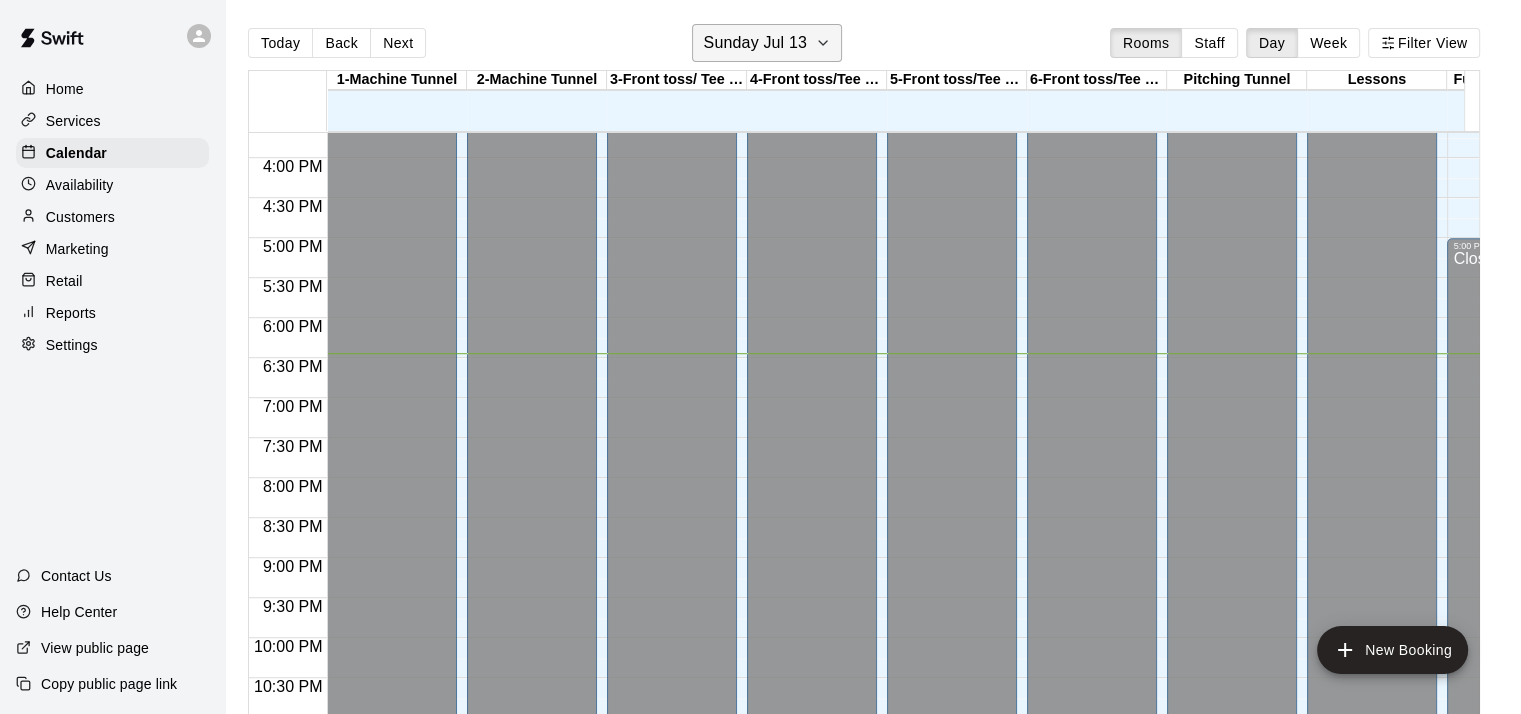 click 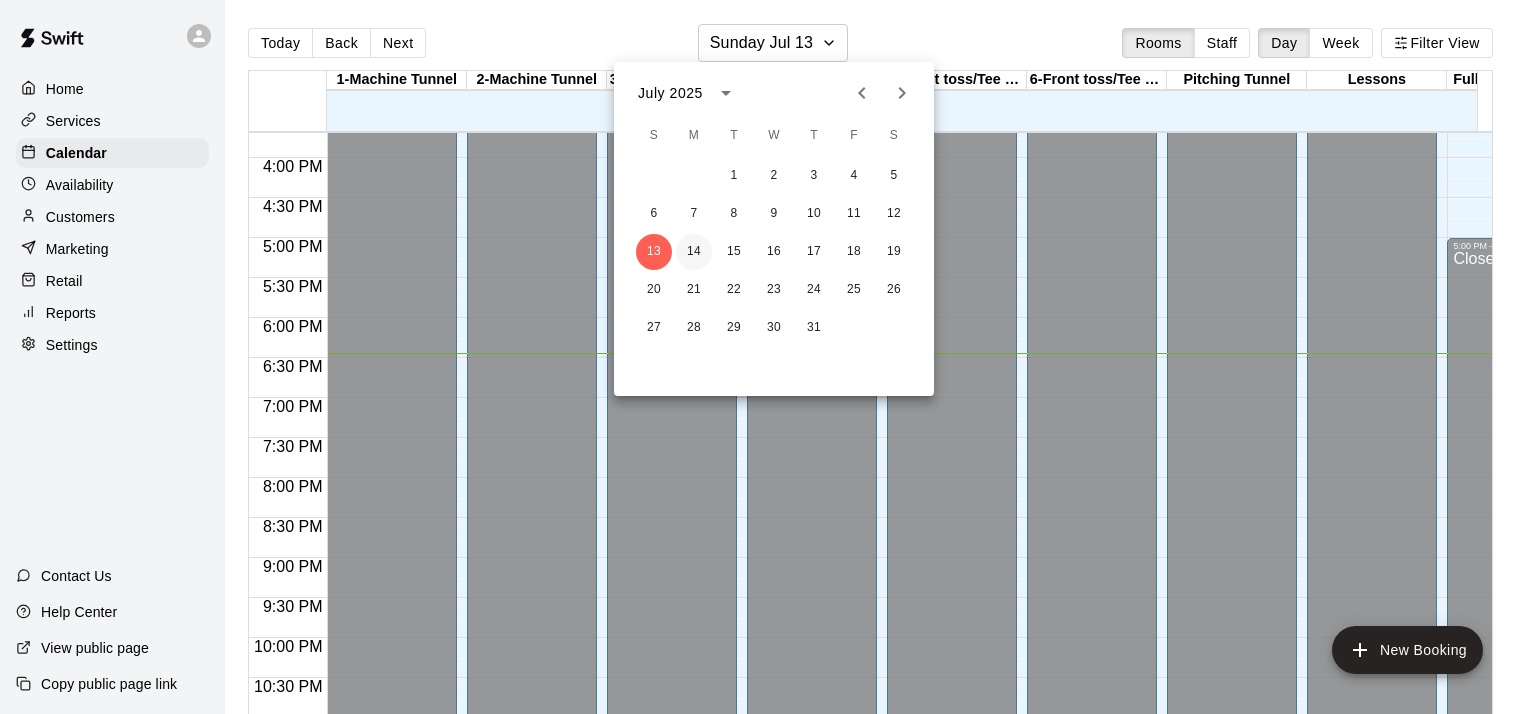 click on "14" at bounding box center (694, 252) 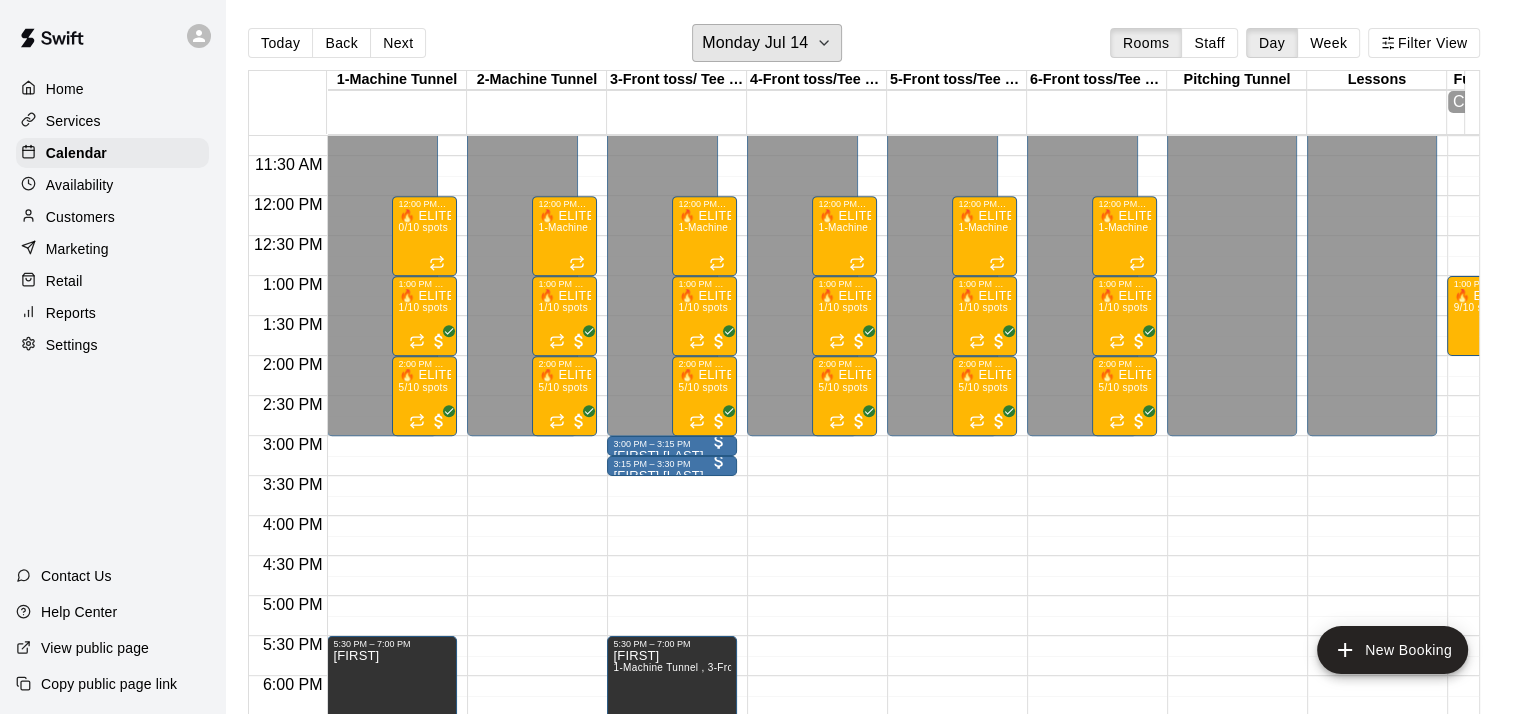 scroll, scrollTop: 898, scrollLeft: 0, axis: vertical 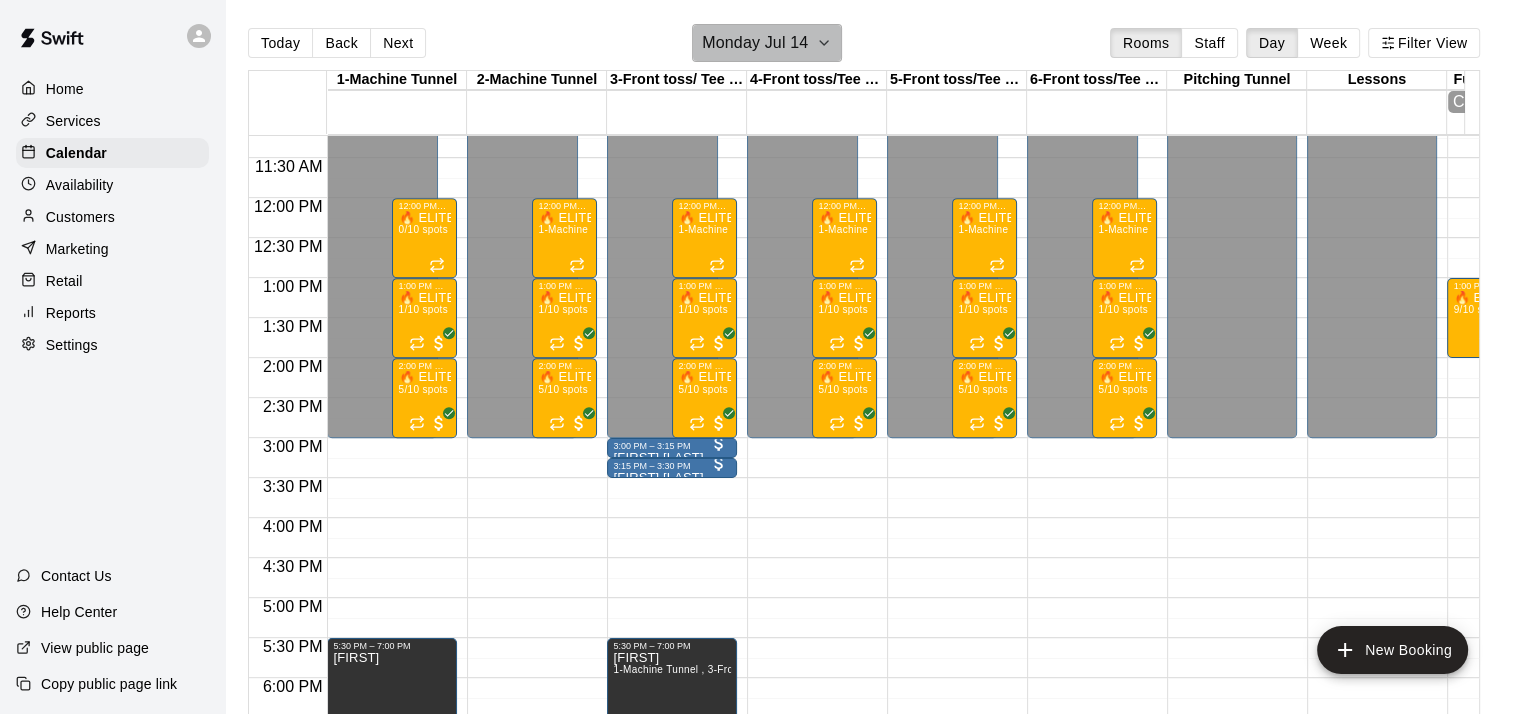 click on "Monday Jul 14" at bounding box center (755, 43) 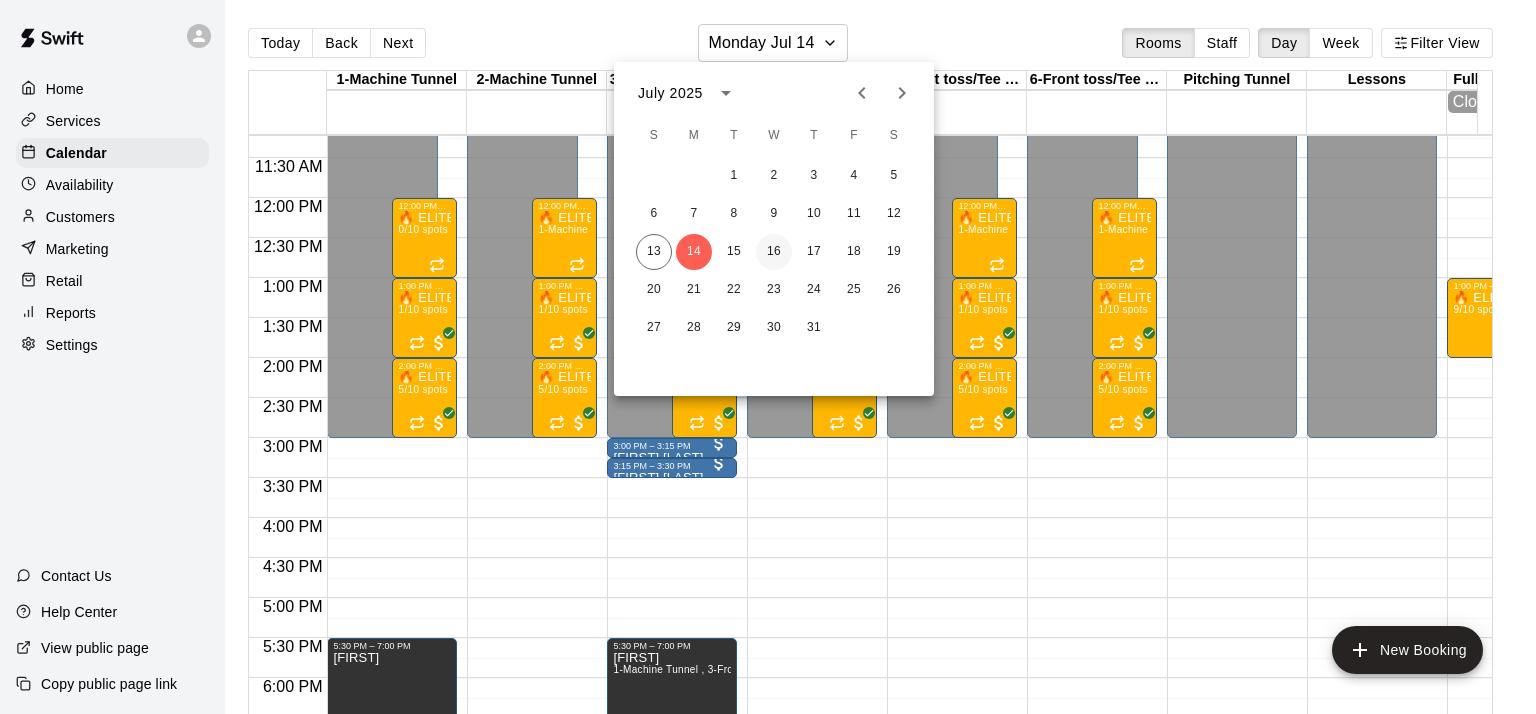 click on "16" at bounding box center (774, 252) 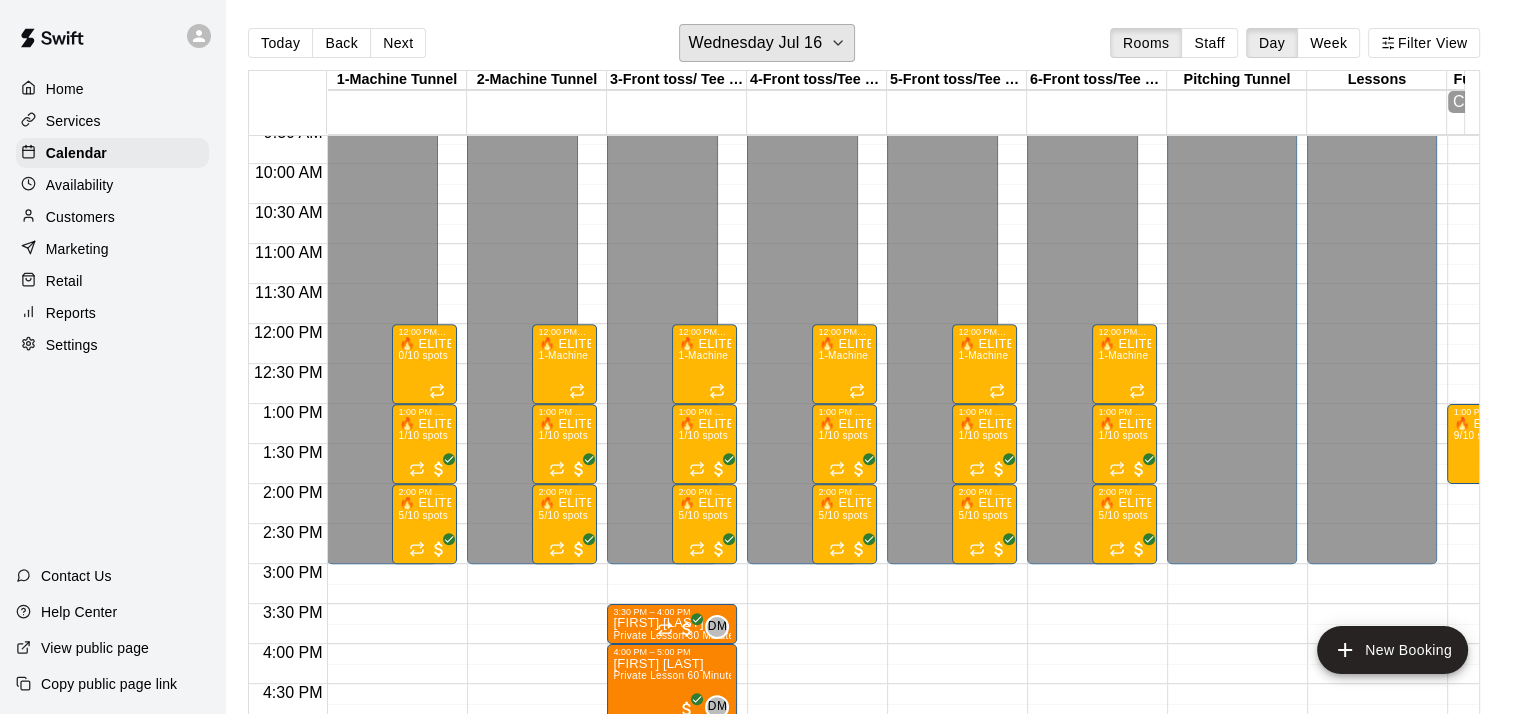 scroll, scrollTop: 783, scrollLeft: 0, axis: vertical 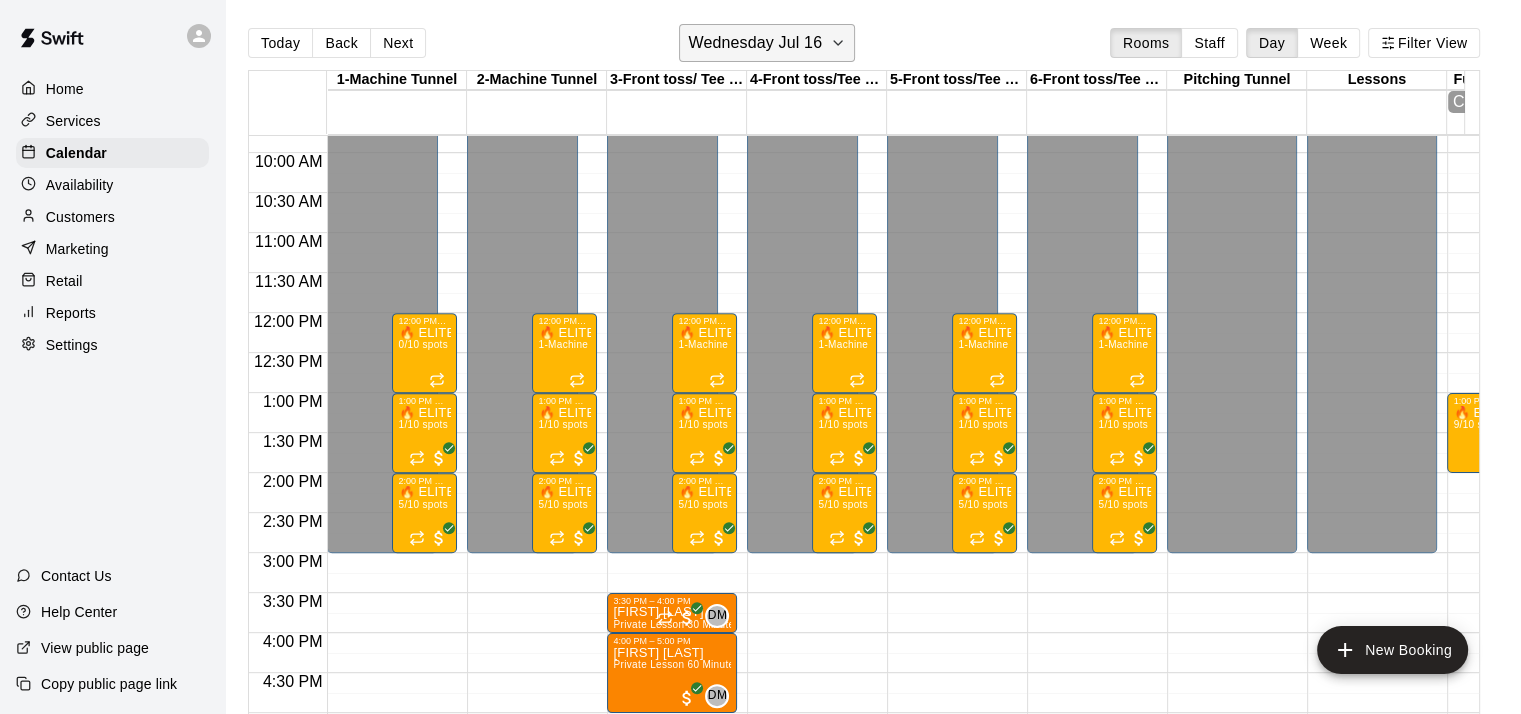 click on "Wednesday Jul 16" at bounding box center [767, 43] 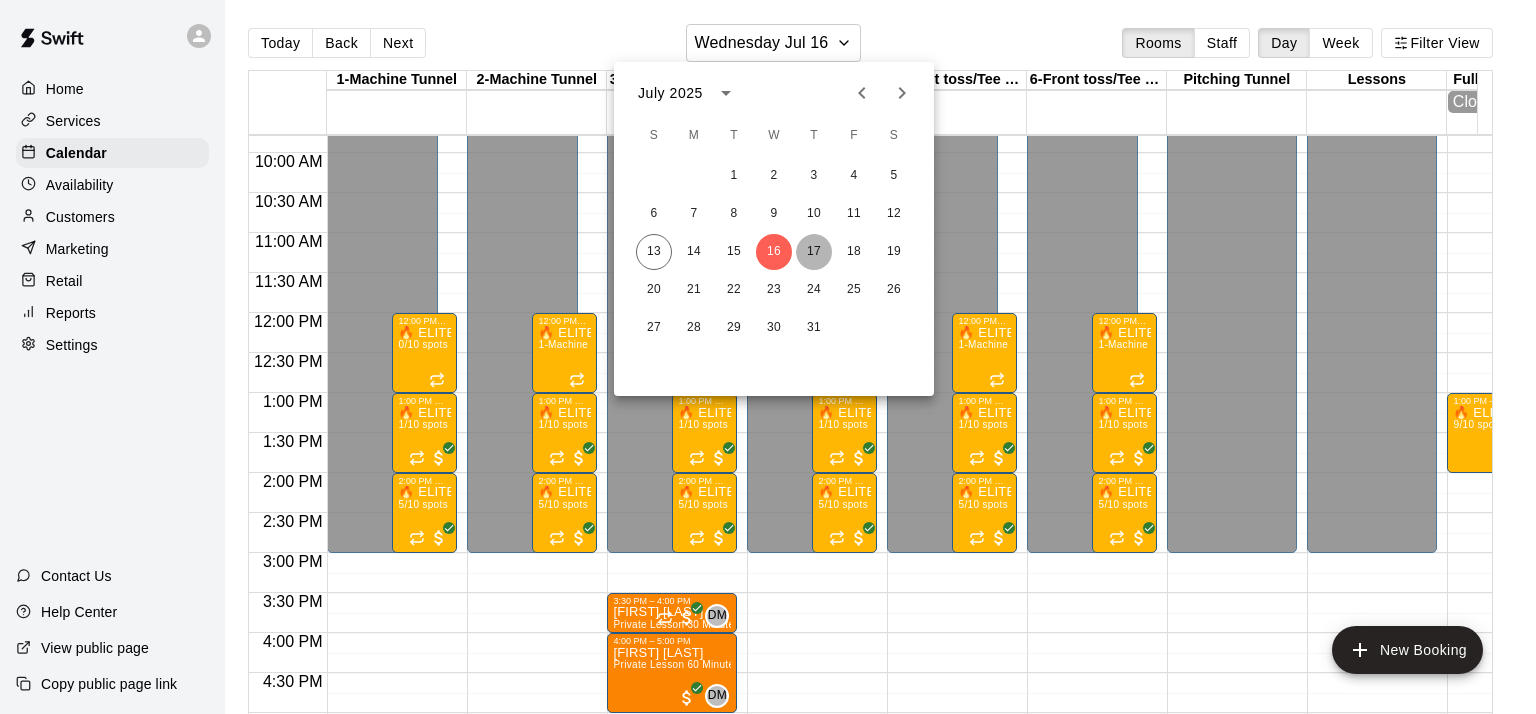 click on "17" at bounding box center (814, 252) 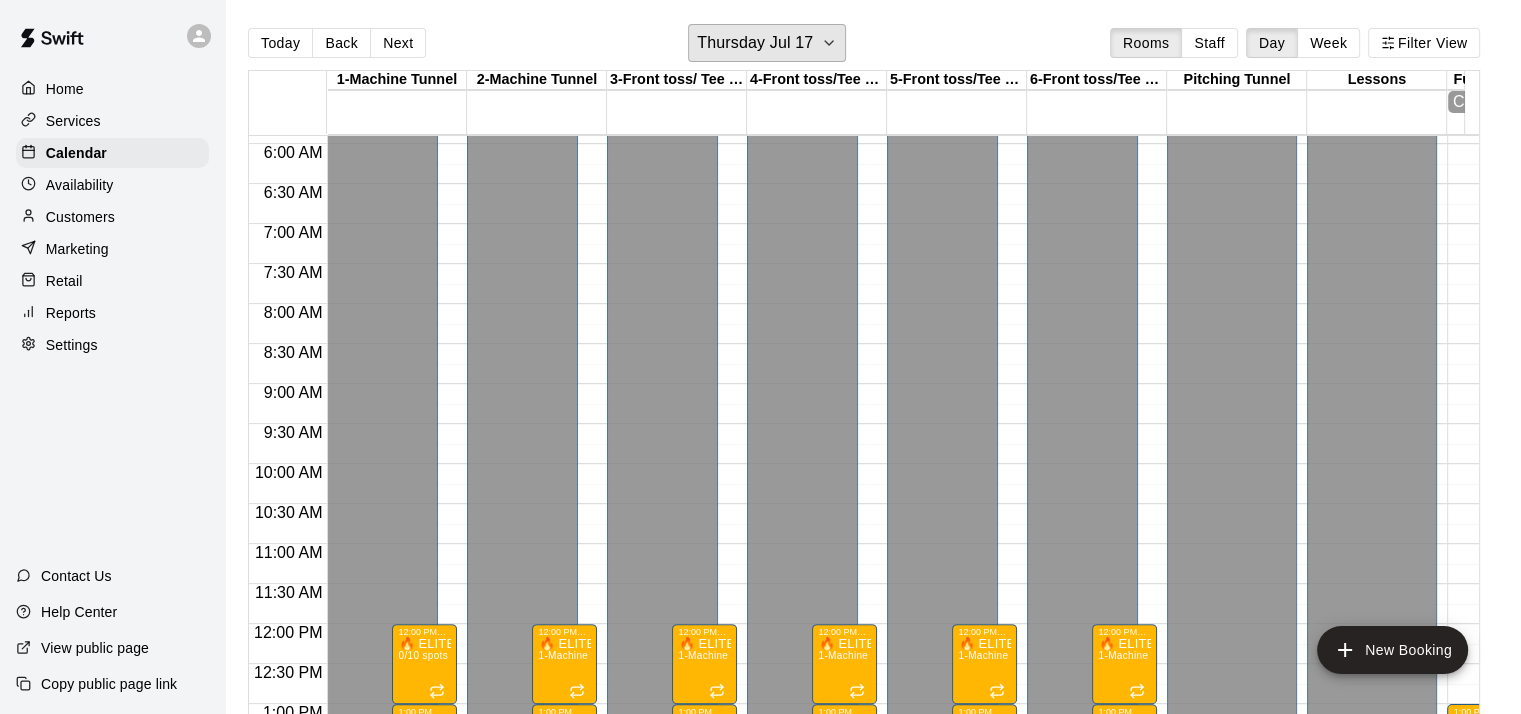 scroll, scrollTop: 466, scrollLeft: 0, axis: vertical 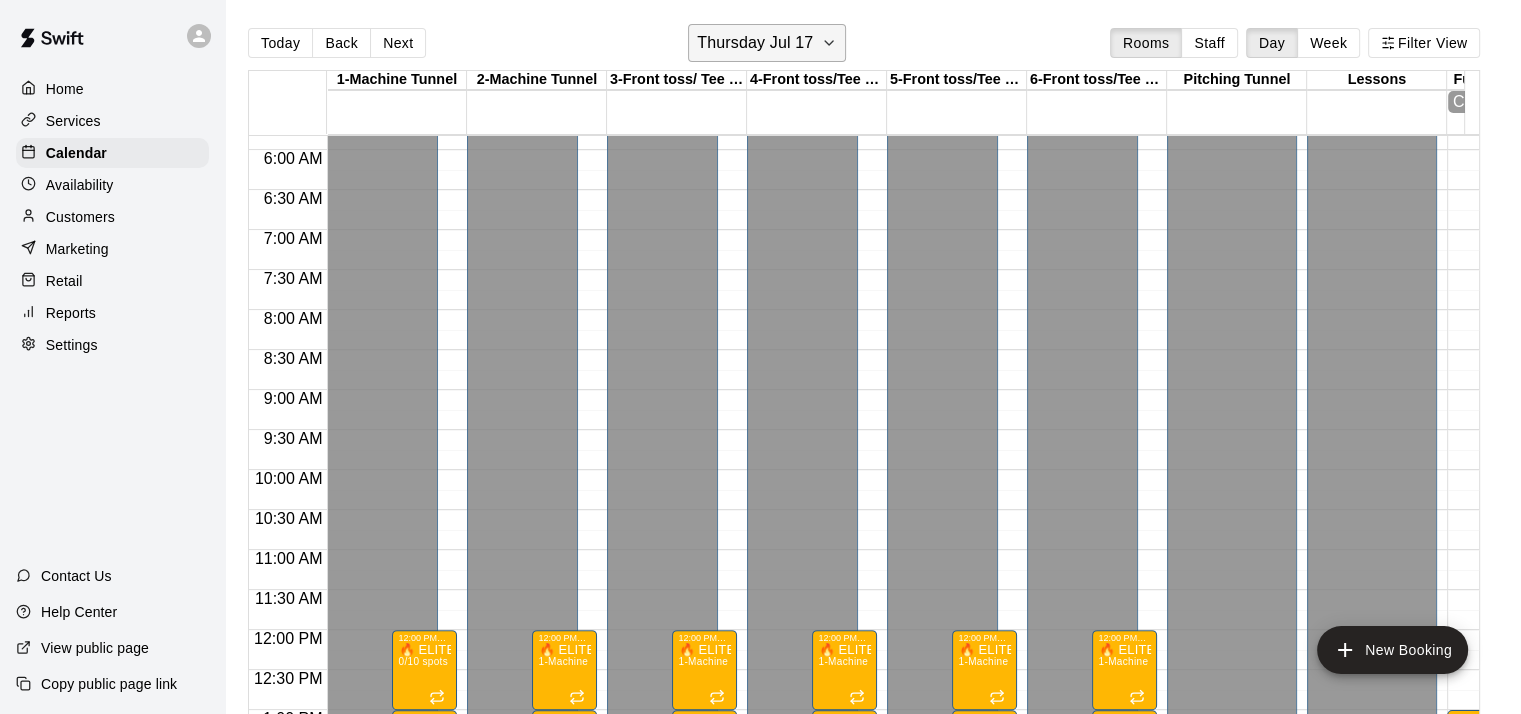 click on "Thursday Jul 17" at bounding box center (755, 43) 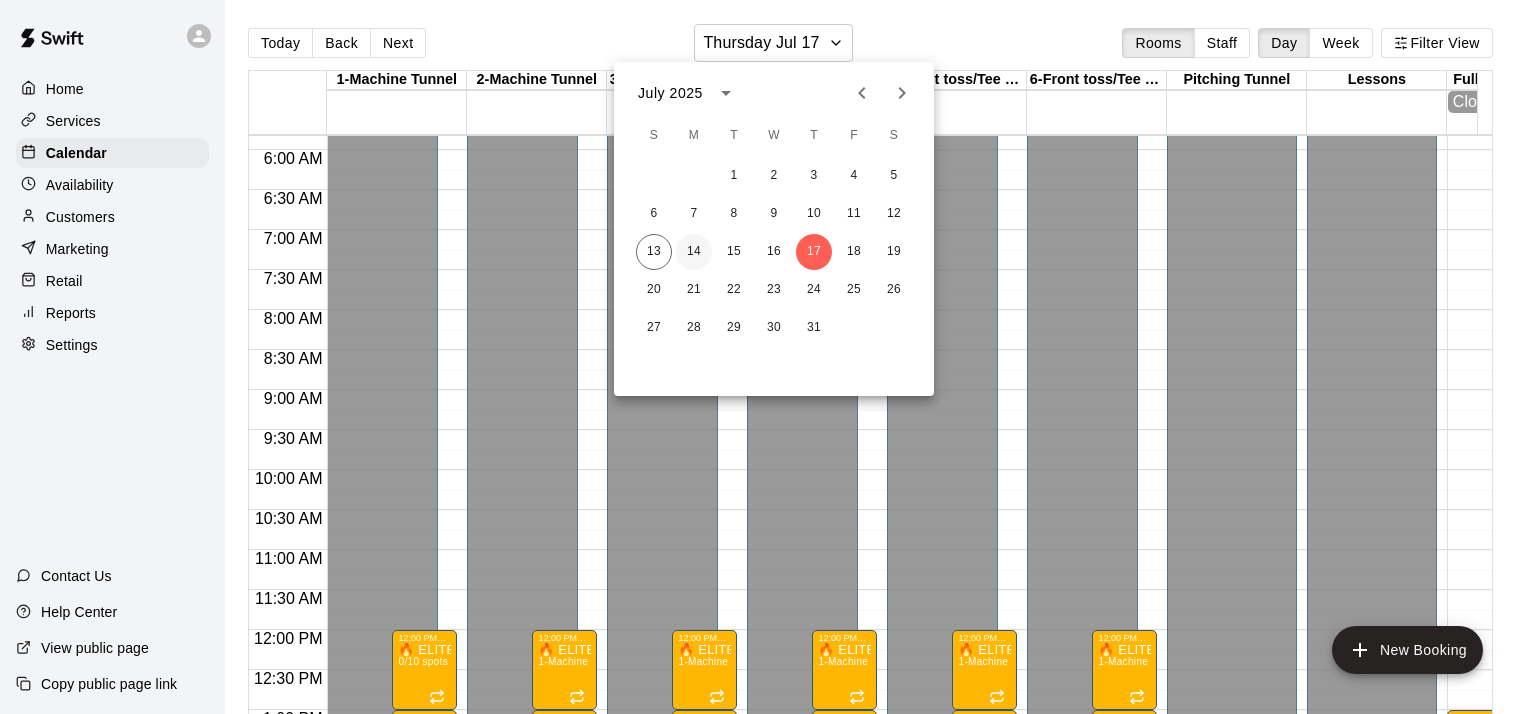 click on "14" at bounding box center [694, 252] 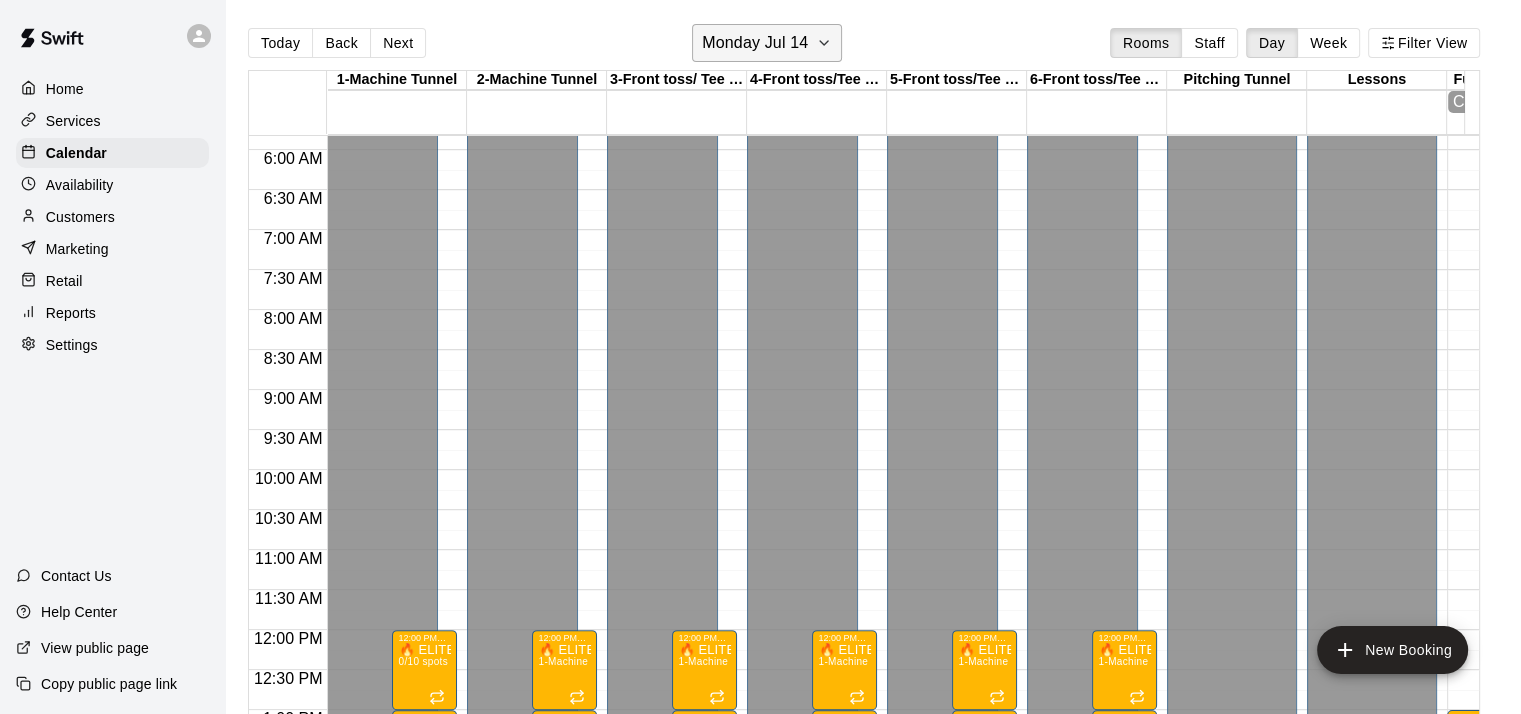 click on "Monday Jul 14" at bounding box center (767, 43) 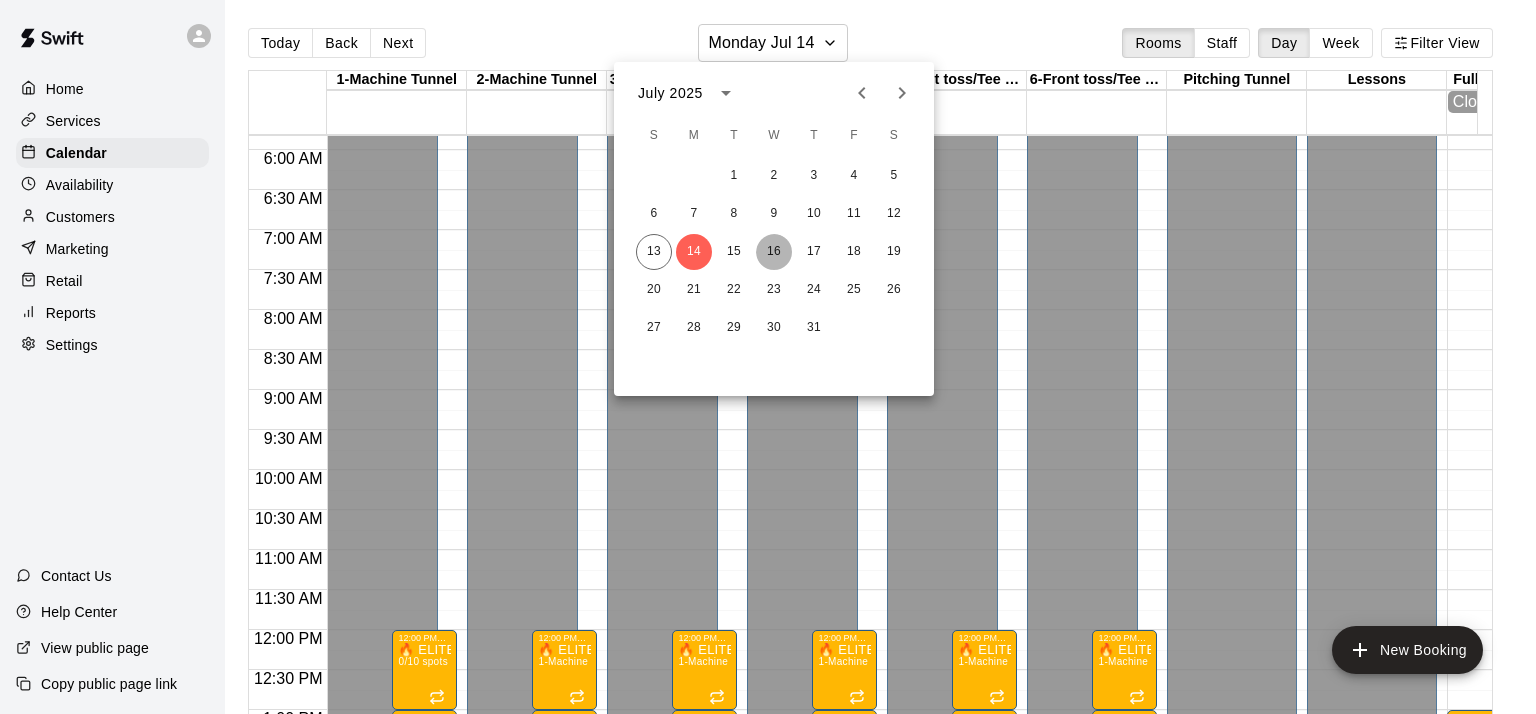 click on "16" at bounding box center [774, 252] 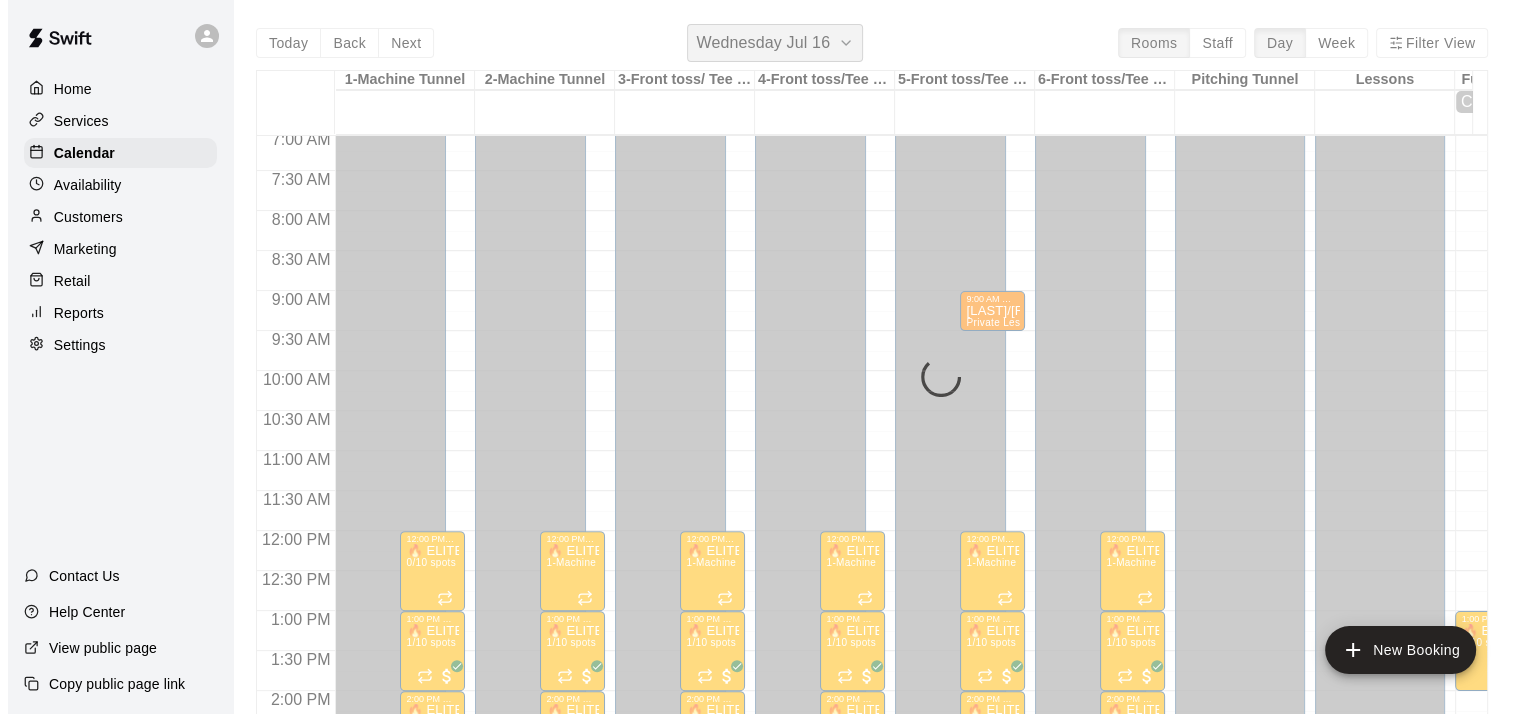 scroll, scrollTop: 573, scrollLeft: 0, axis: vertical 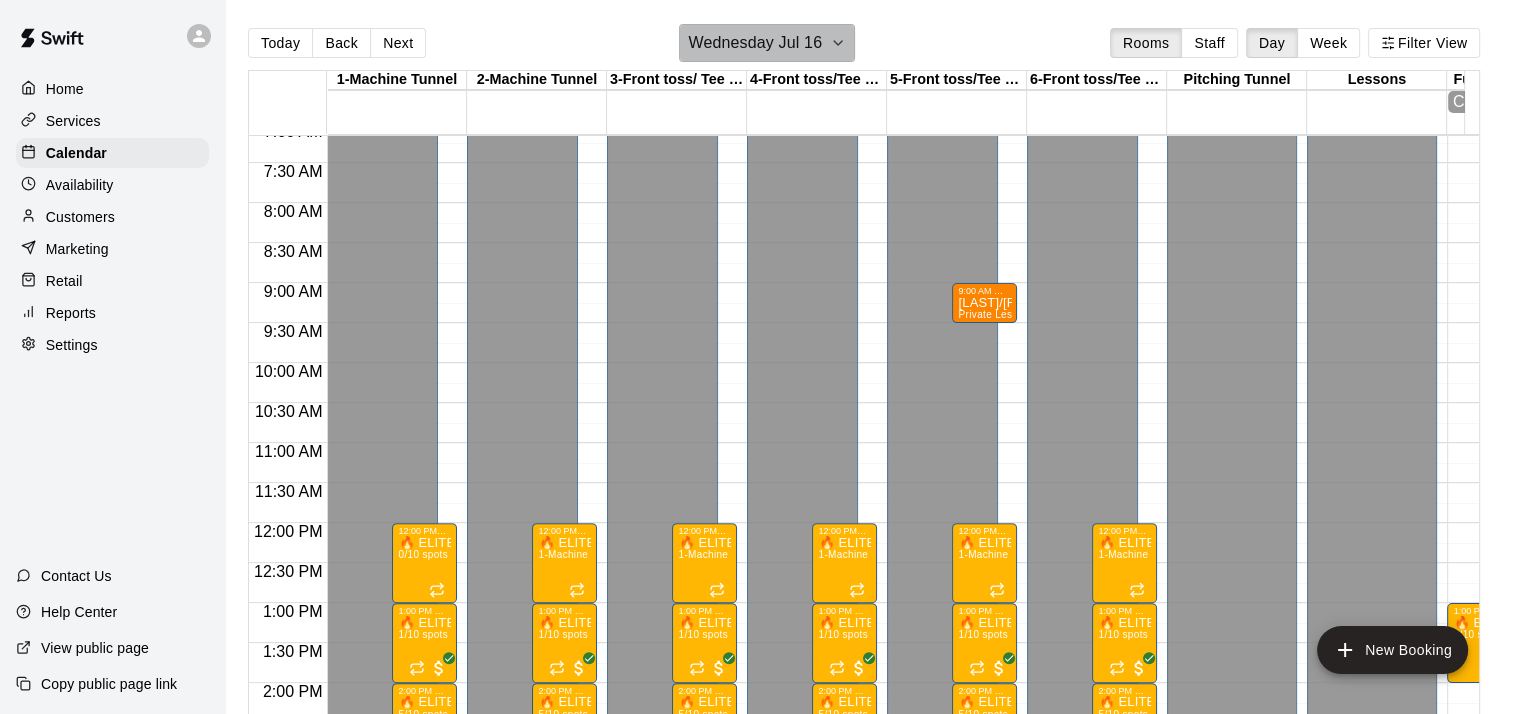 click 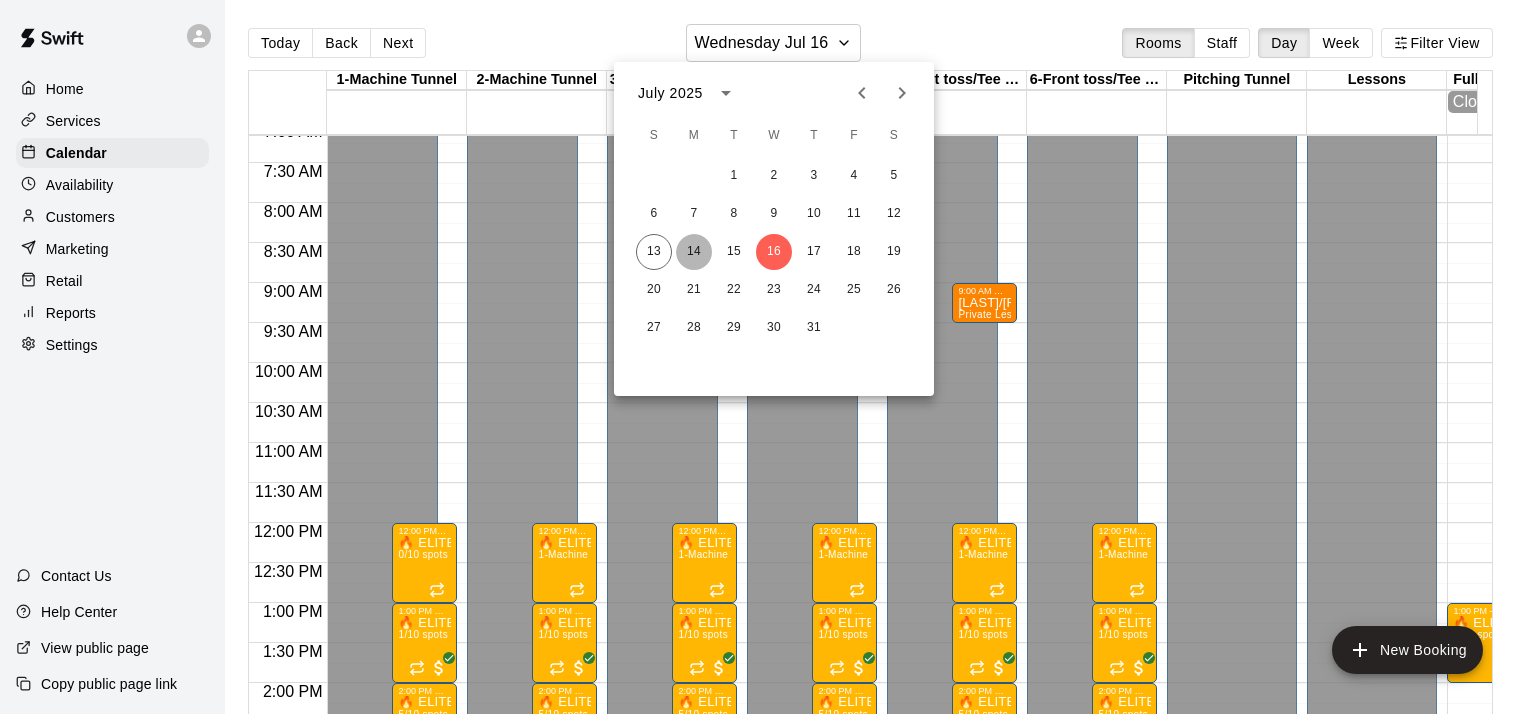 click on "14" at bounding box center (694, 252) 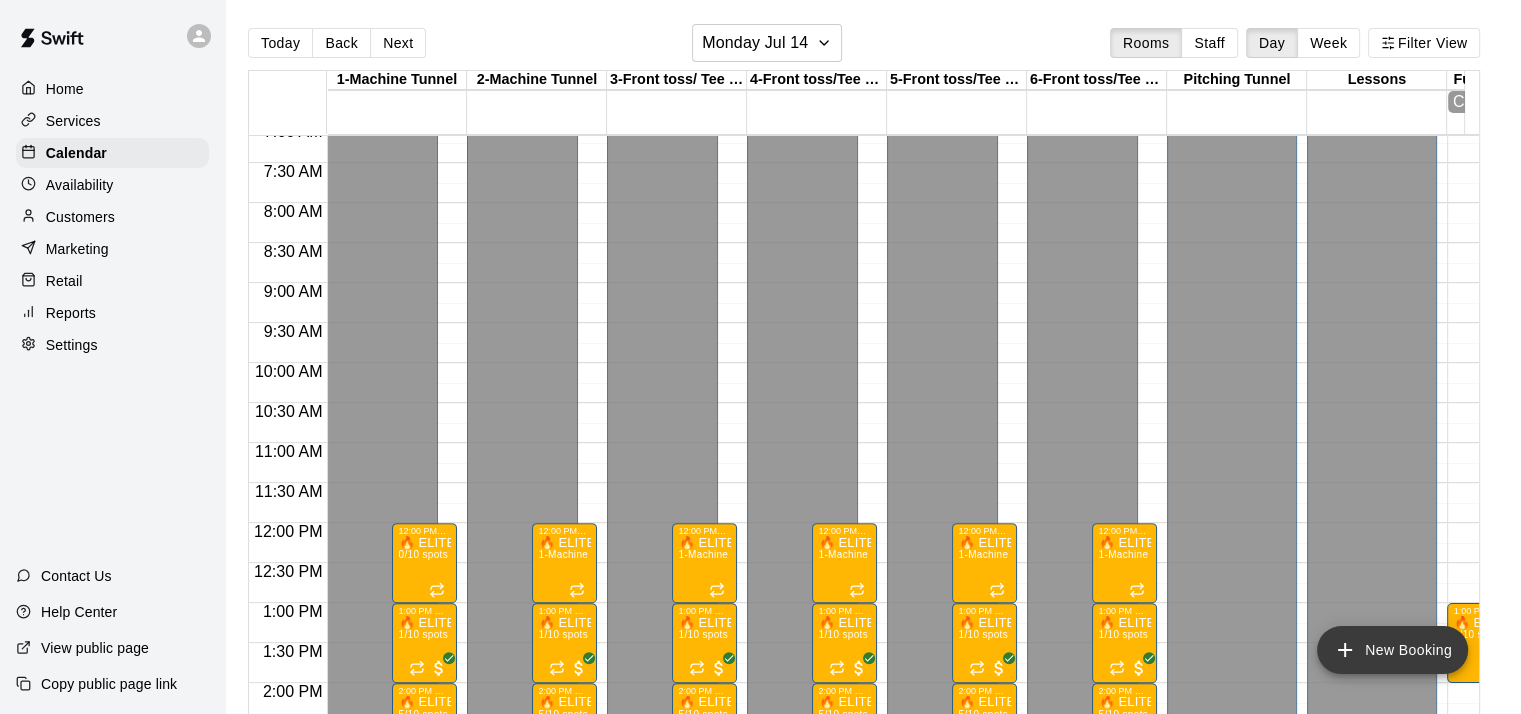 click on "New Booking" at bounding box center [1392, 650] 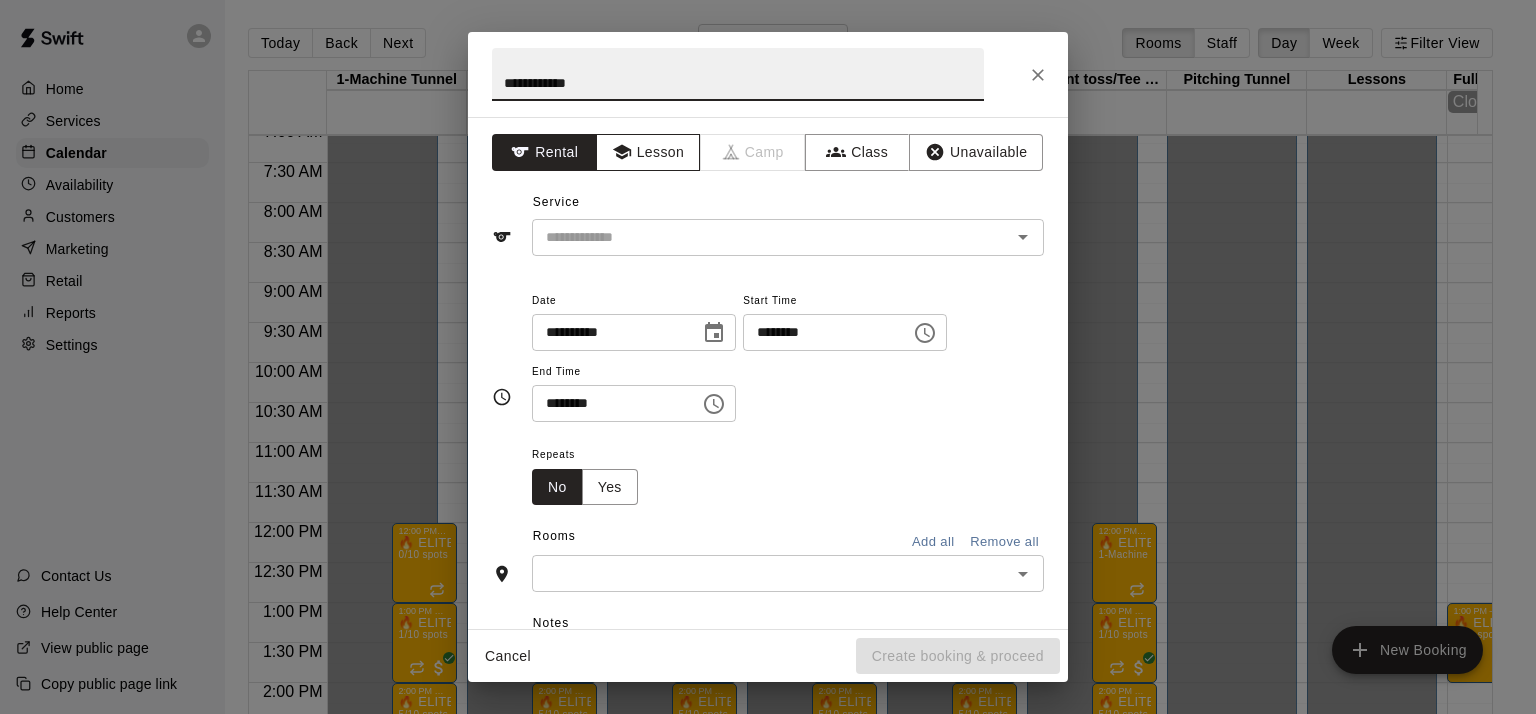 type on "**********" 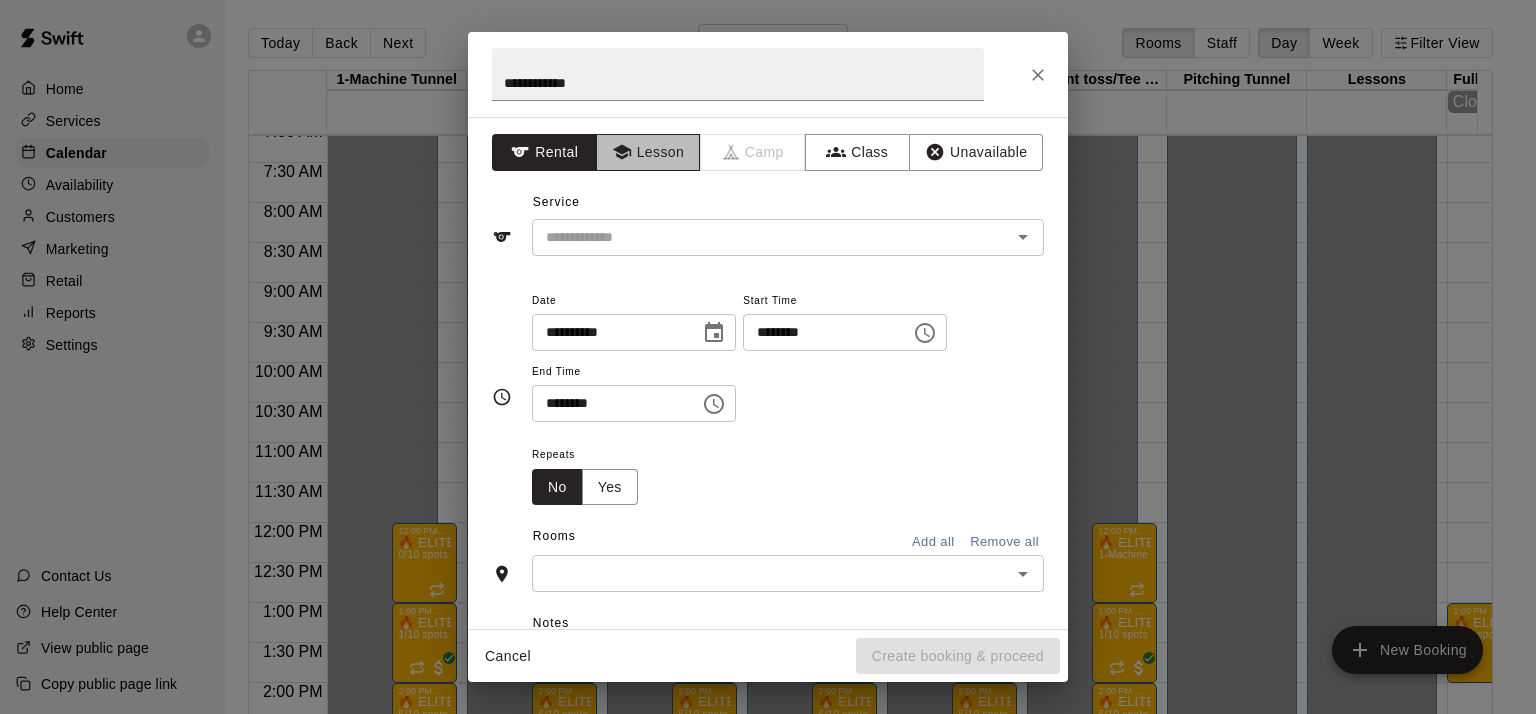 click on "Lesson" at bounding box center [648, 152] 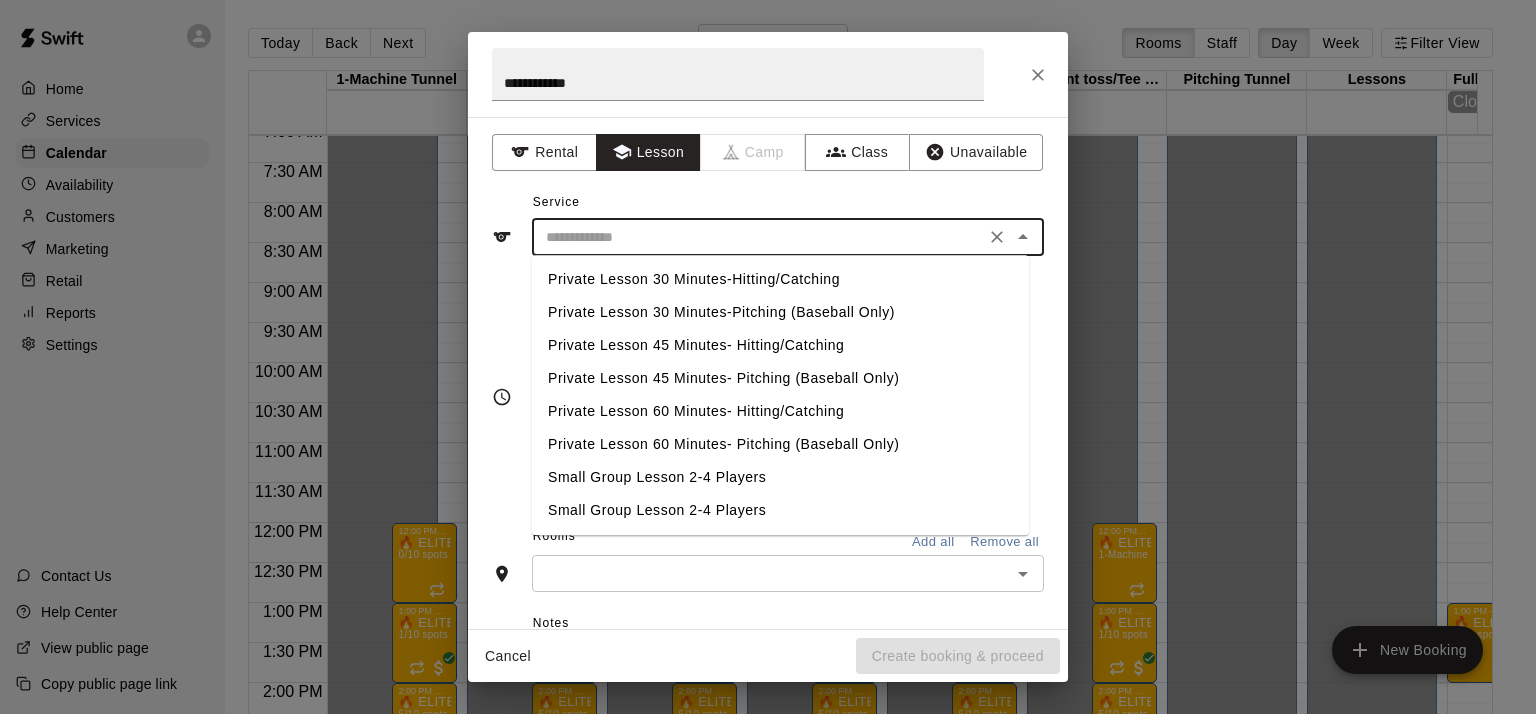 click at bounding box center (758, 237) 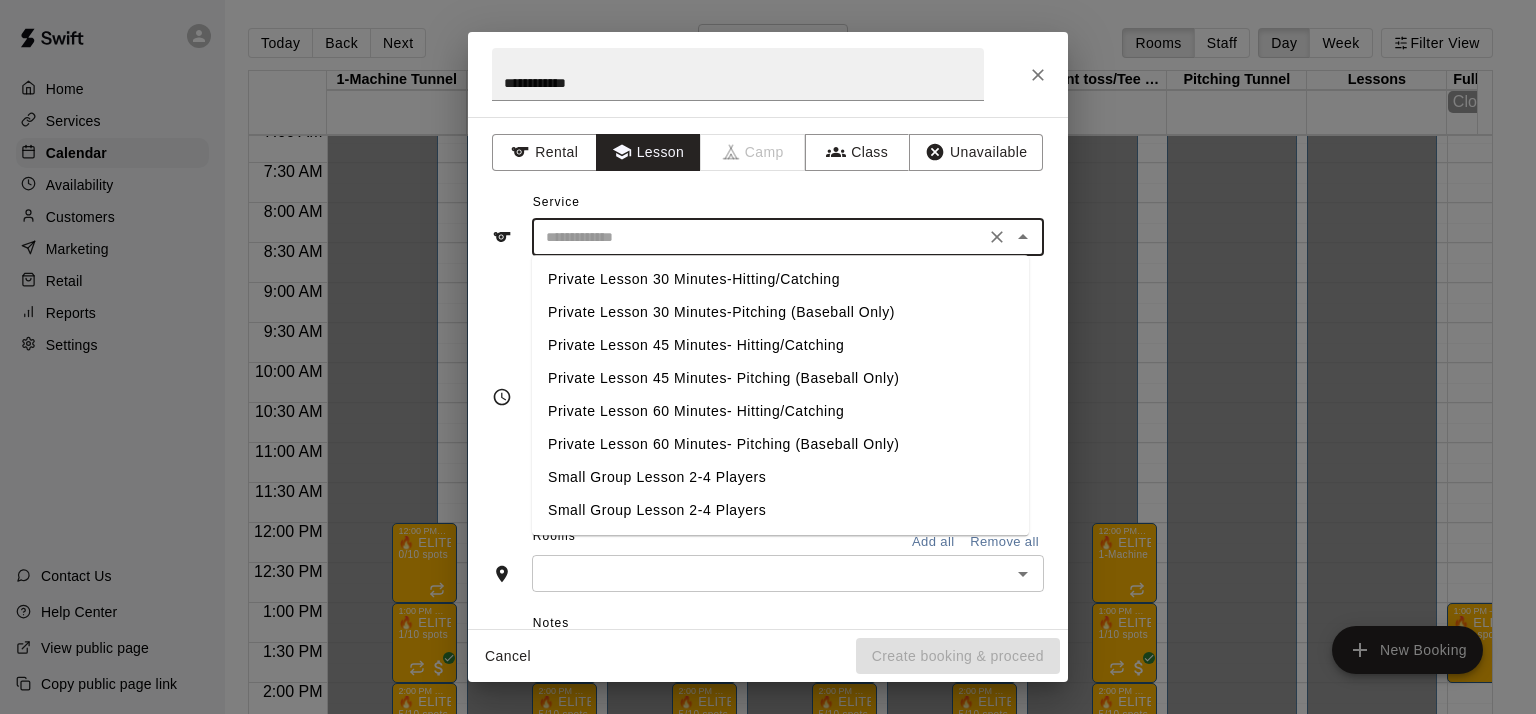 click on "Private Lesson 60 Minutes- Hitting/Catching" at bounding box center [780, 411] 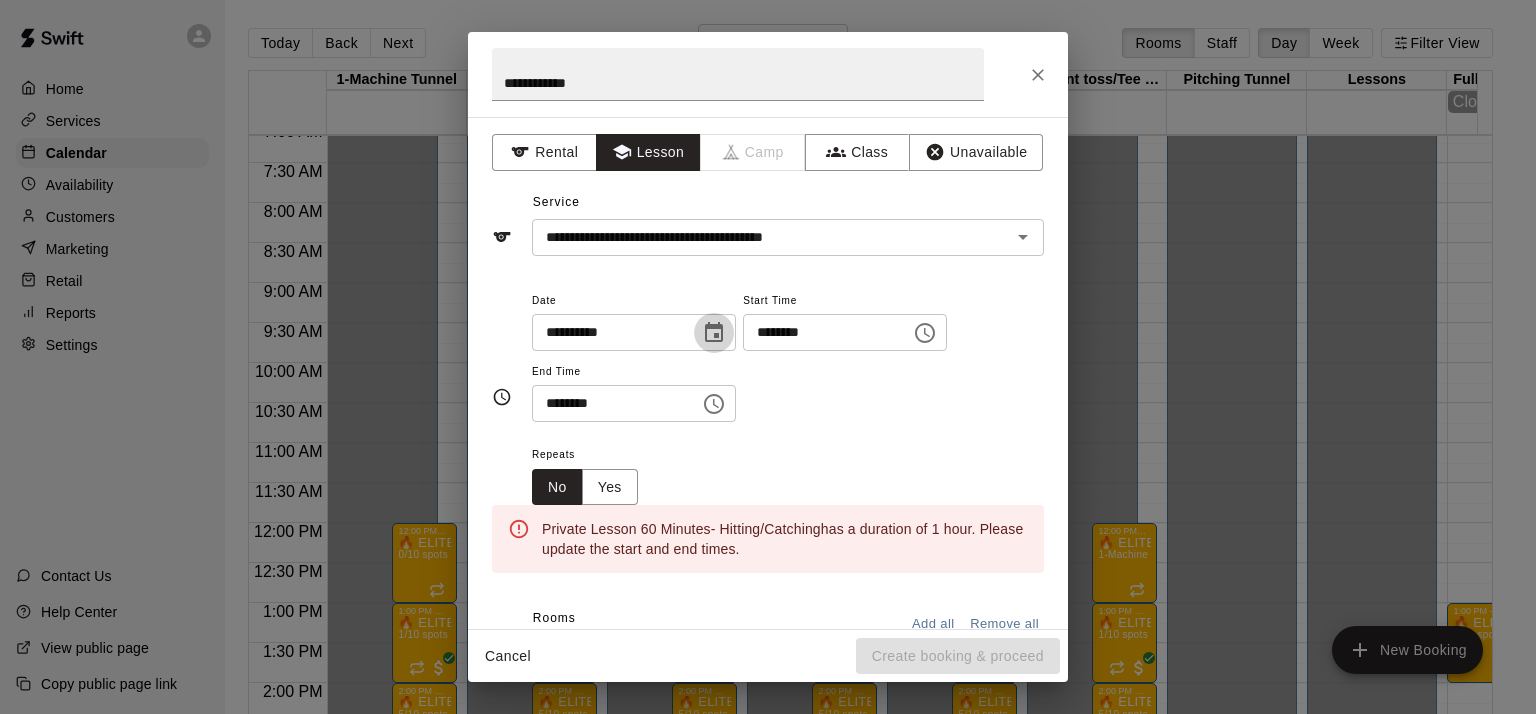 click 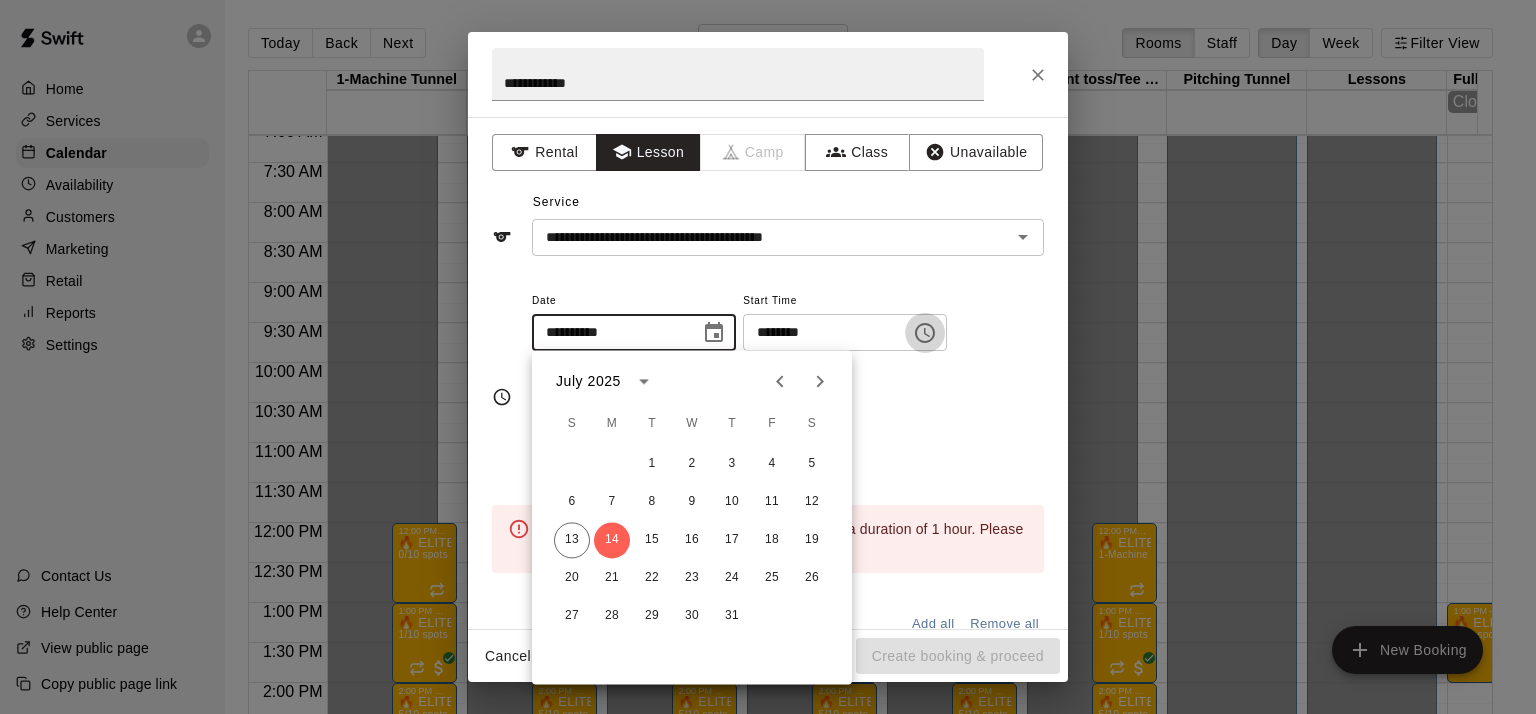 click 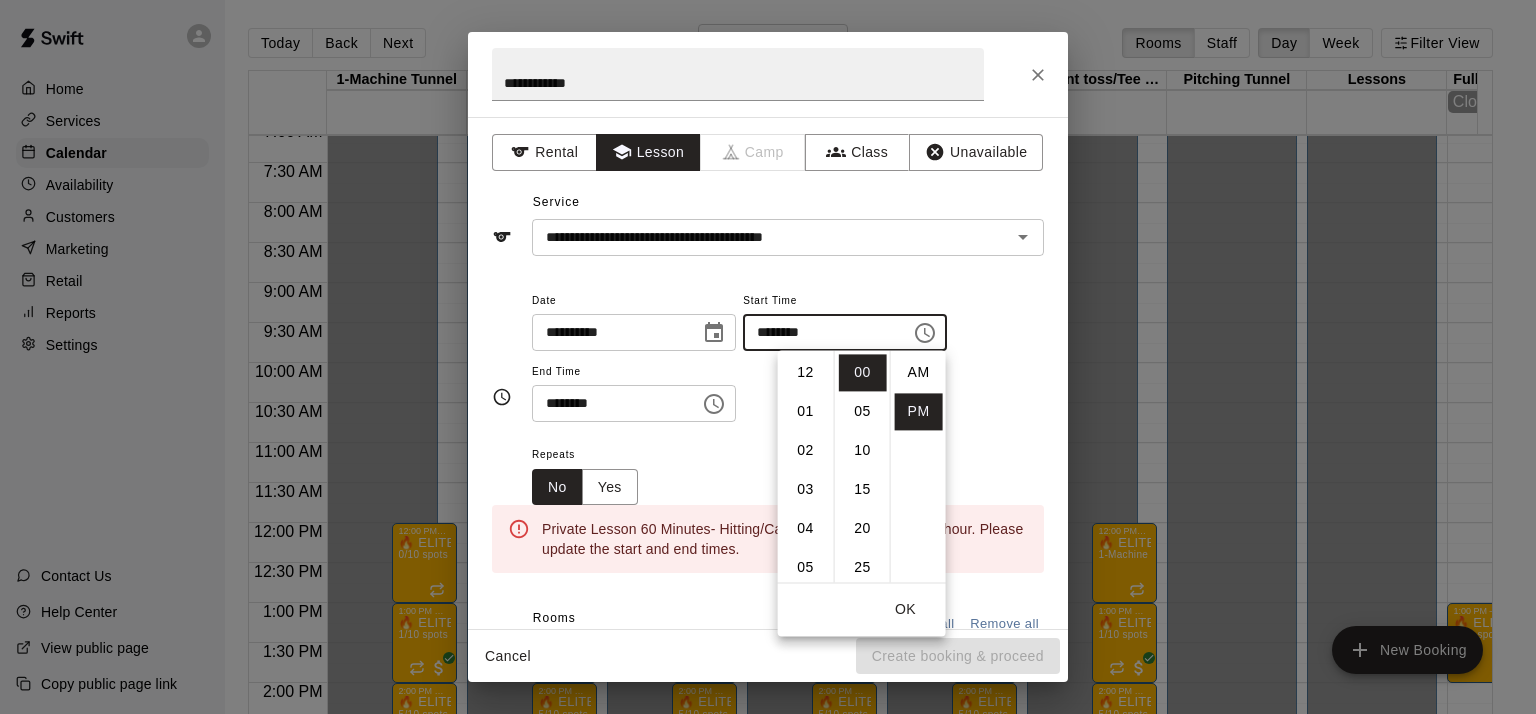 scroll, scrollTop: 234, scrollLeft: 0, axis: vertical 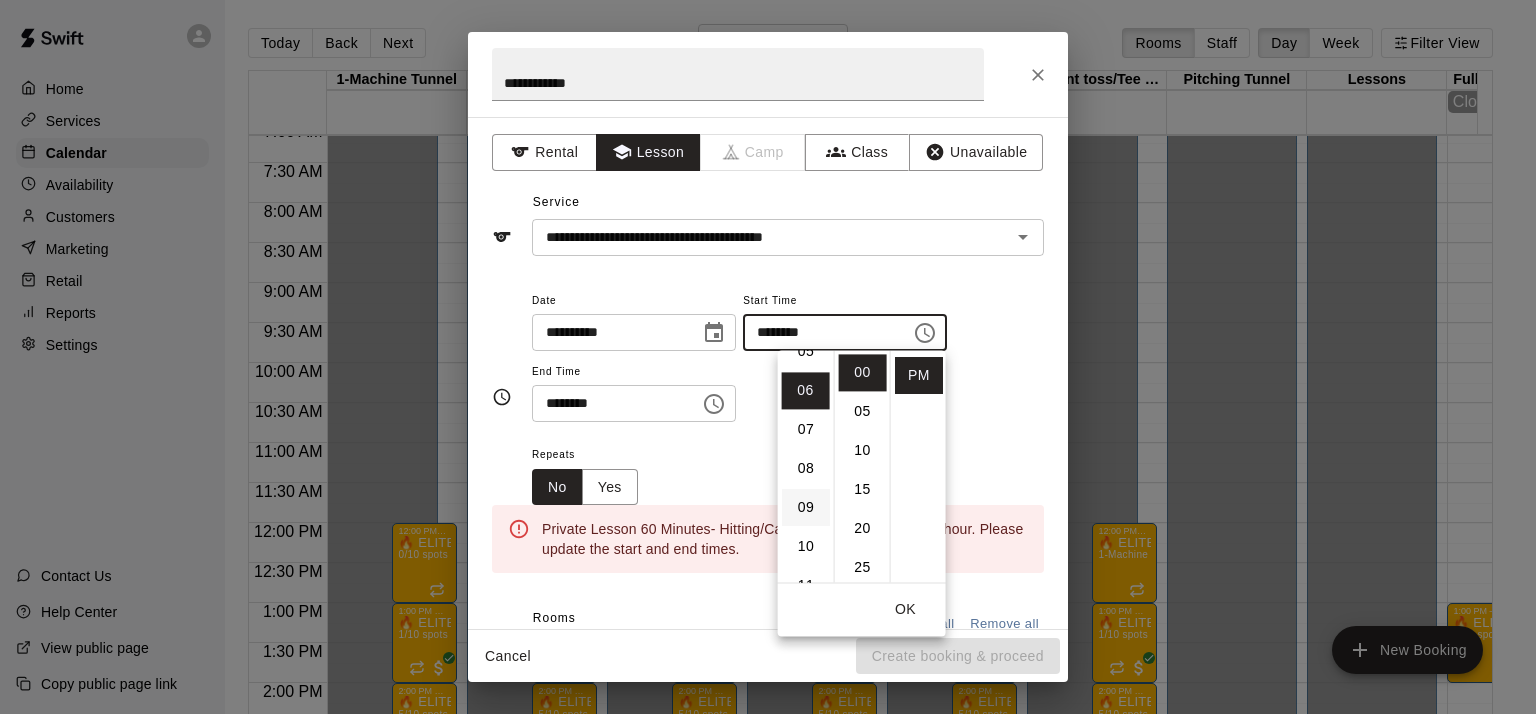 click on "09" at bounding box center [806, 507] 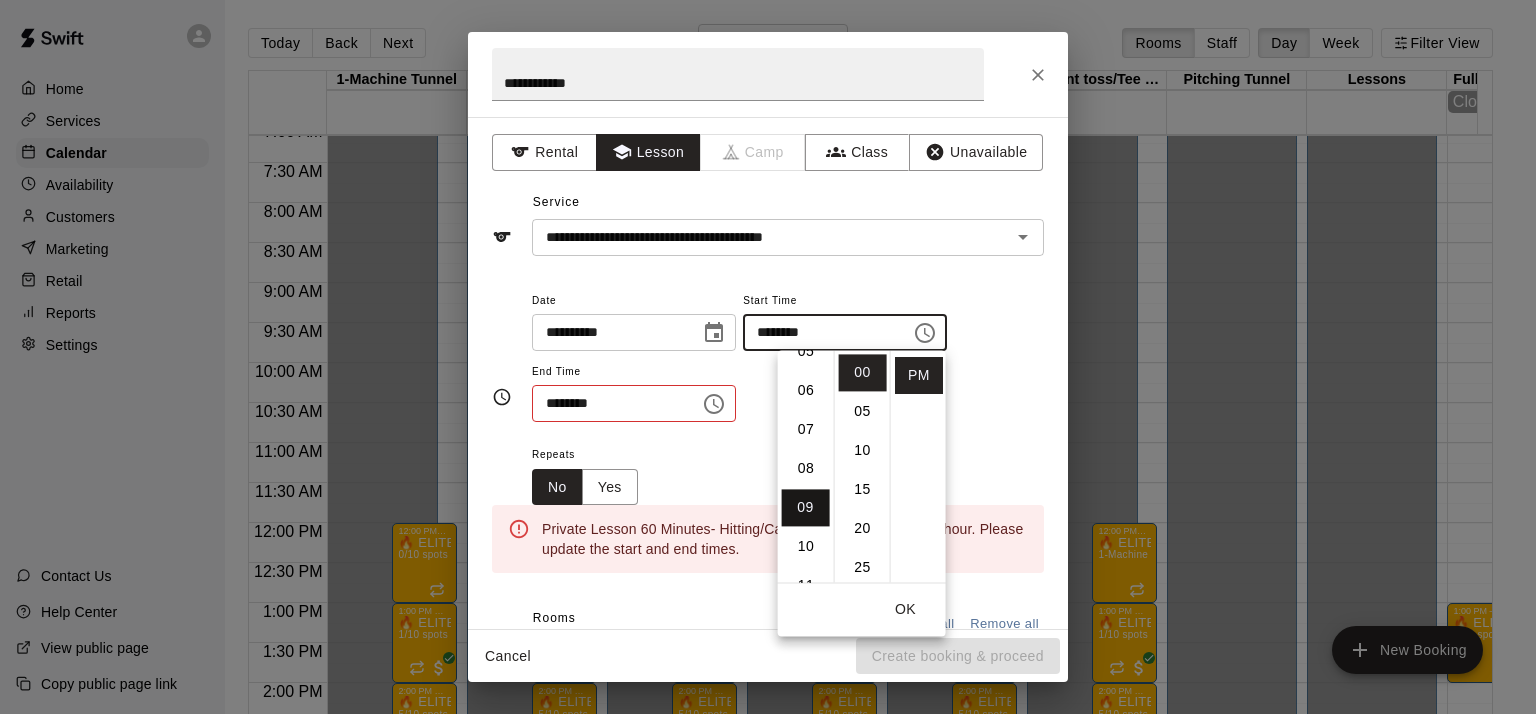 scroll, scrollTop: 351, scrollLeft: 0, axis: vertical 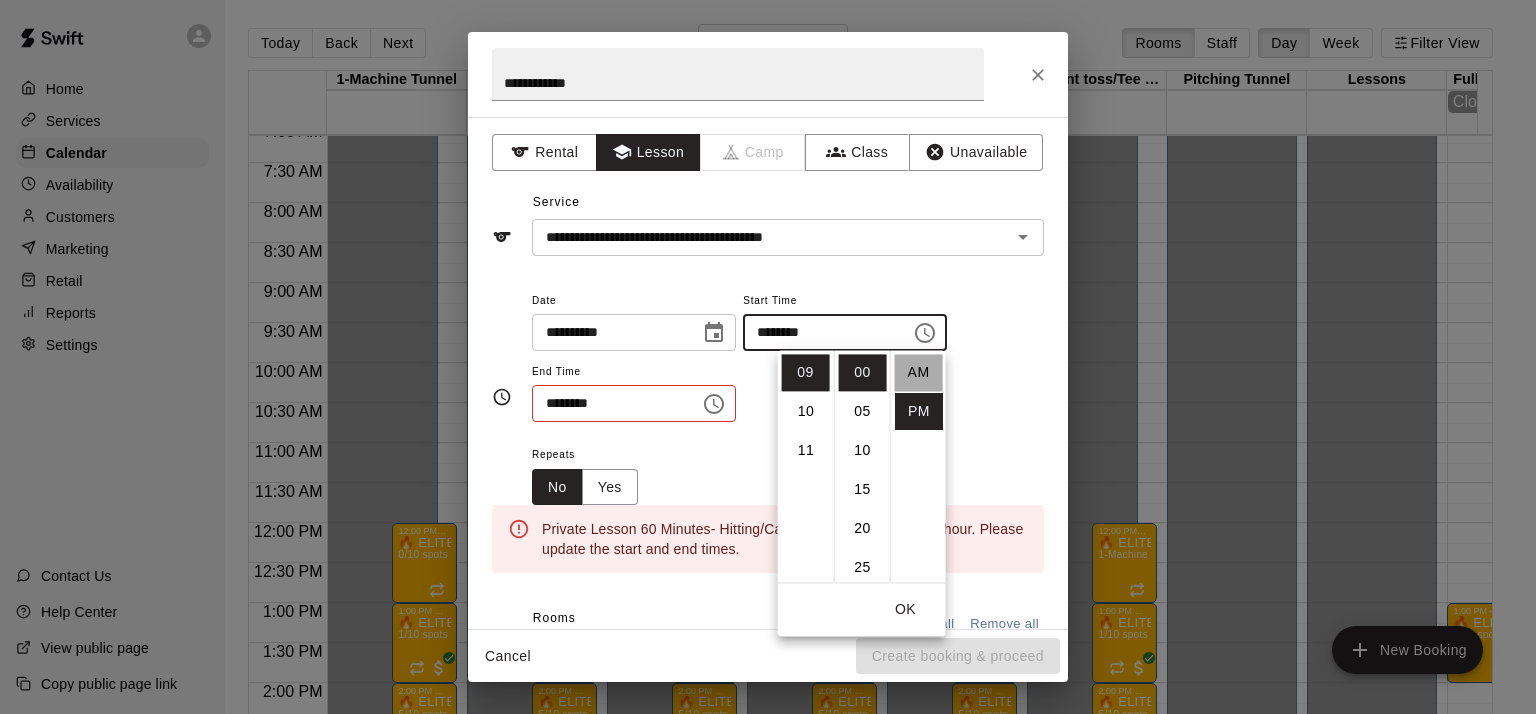 click on "AM" at bounding box center [919, 372] 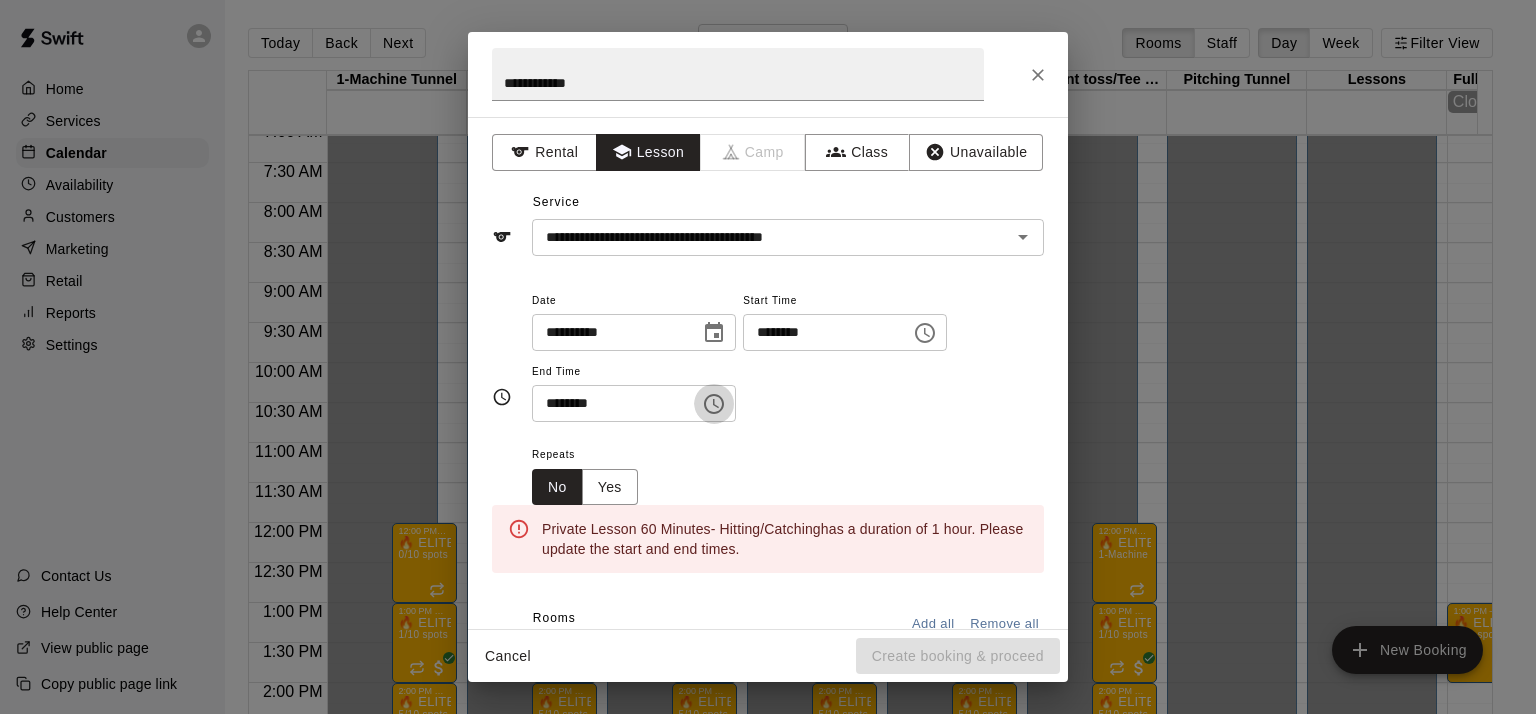 click 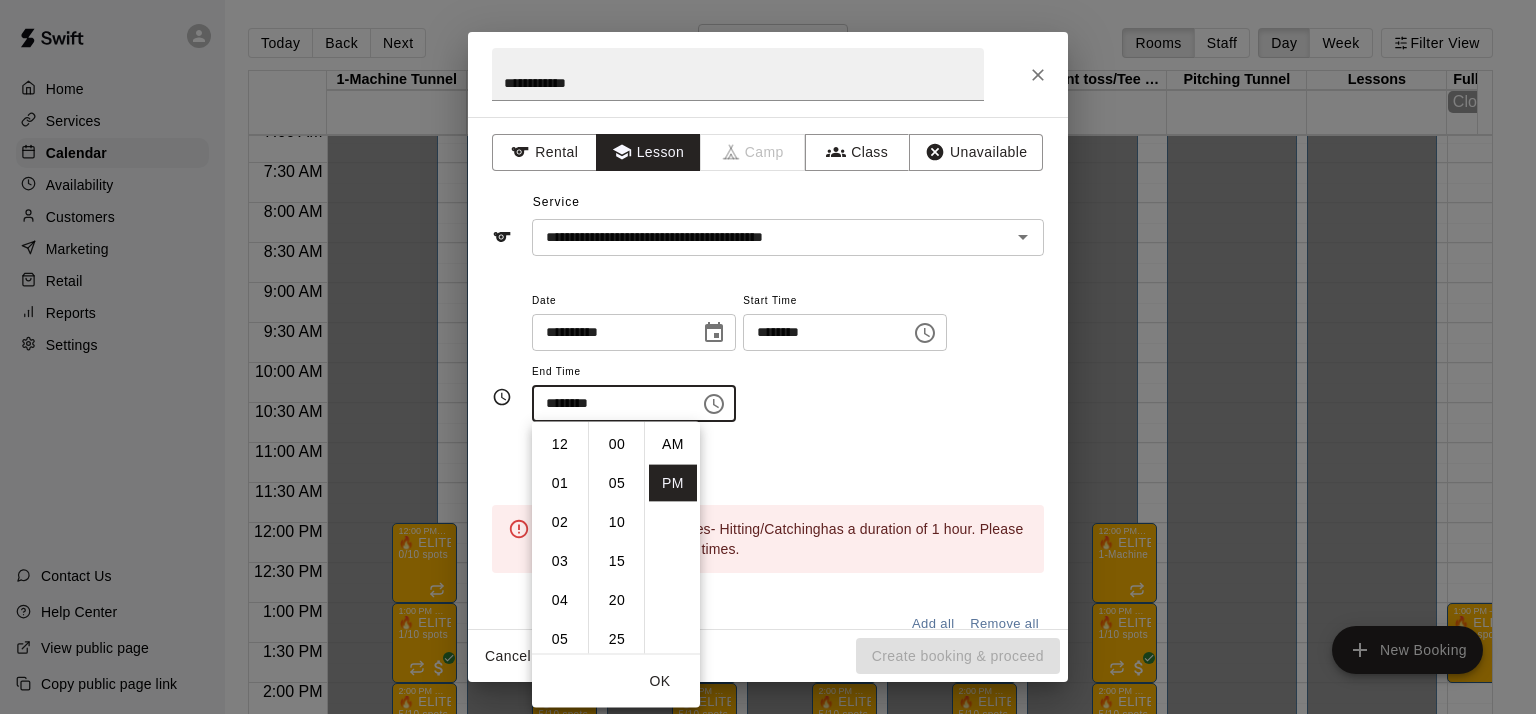 scroll, scrollTop: 234, scrollLeft: 0, axis: vertical 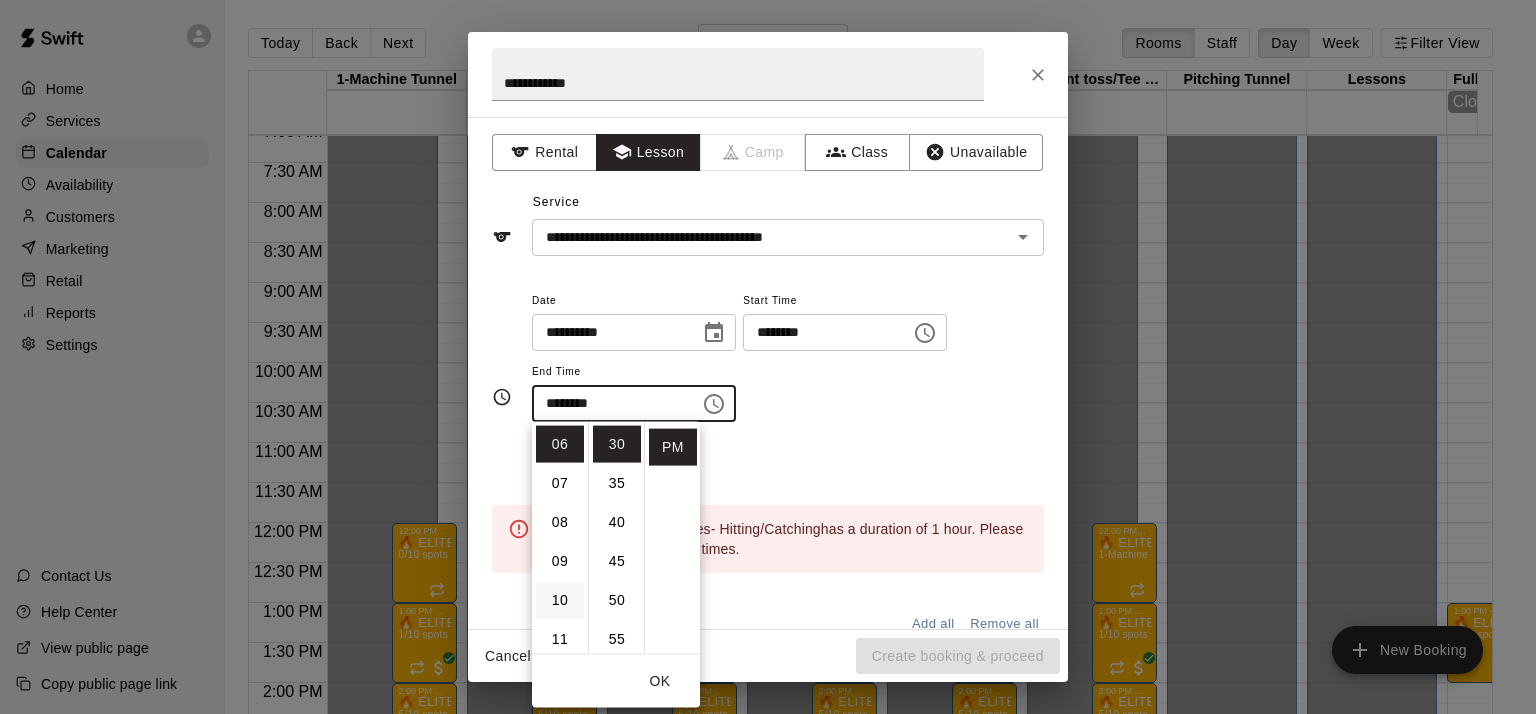 click on "10" at bounding box center [560, 600] 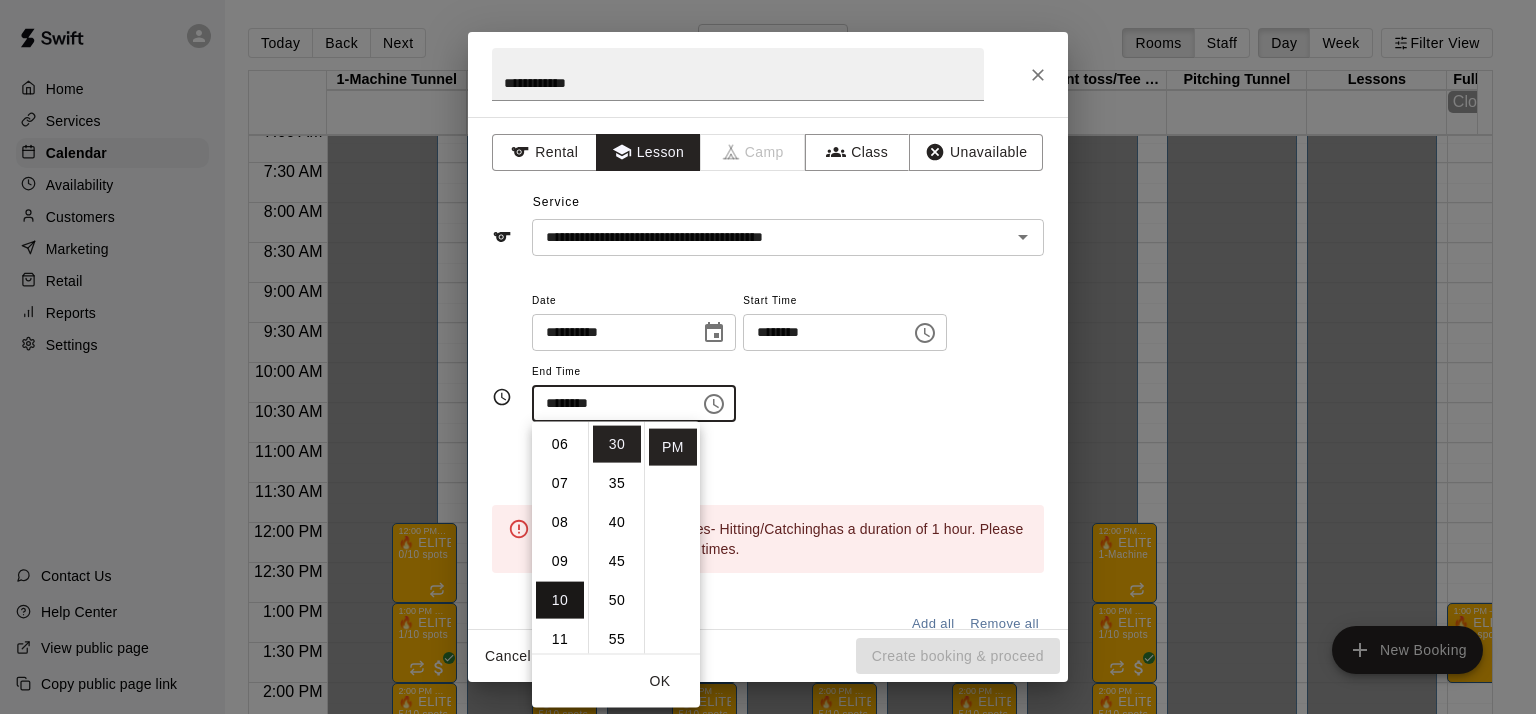 scroll, scrollTop: 390, scrollLeft: 0, axis: vertical 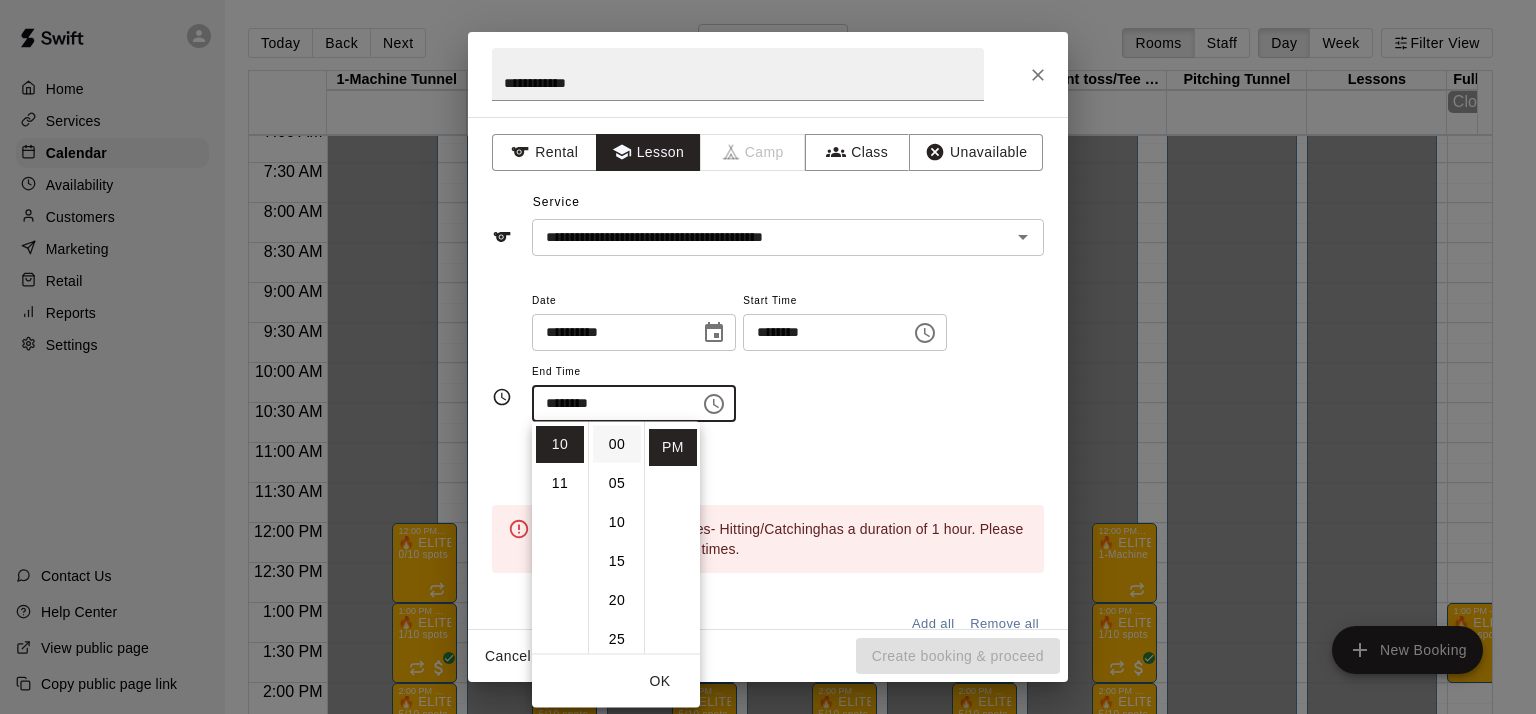 click on "00" at bounding box center (617, 444) 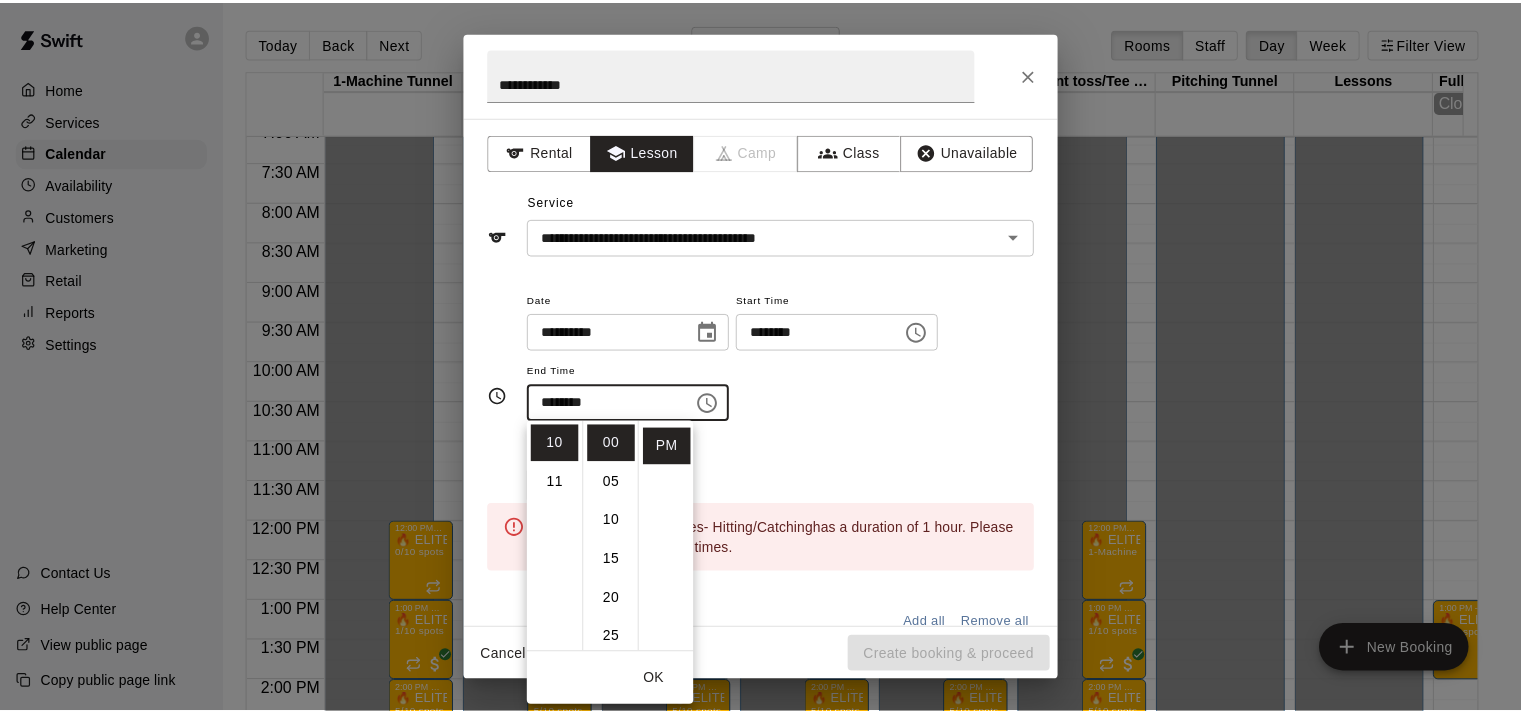 scroll, scrollTop: 0, scrollLeft: 0, axis: both 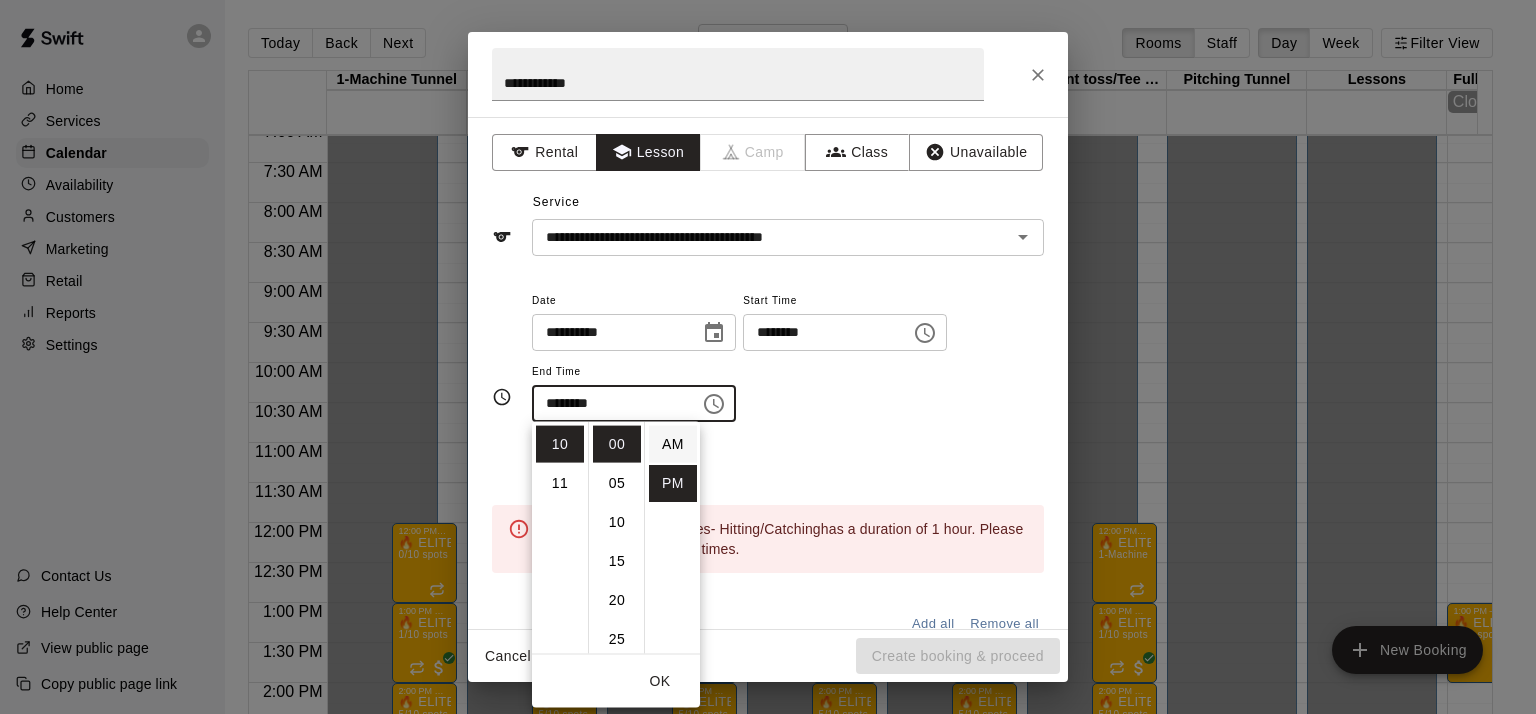 click on "AM" at bounding box center [673, 444] 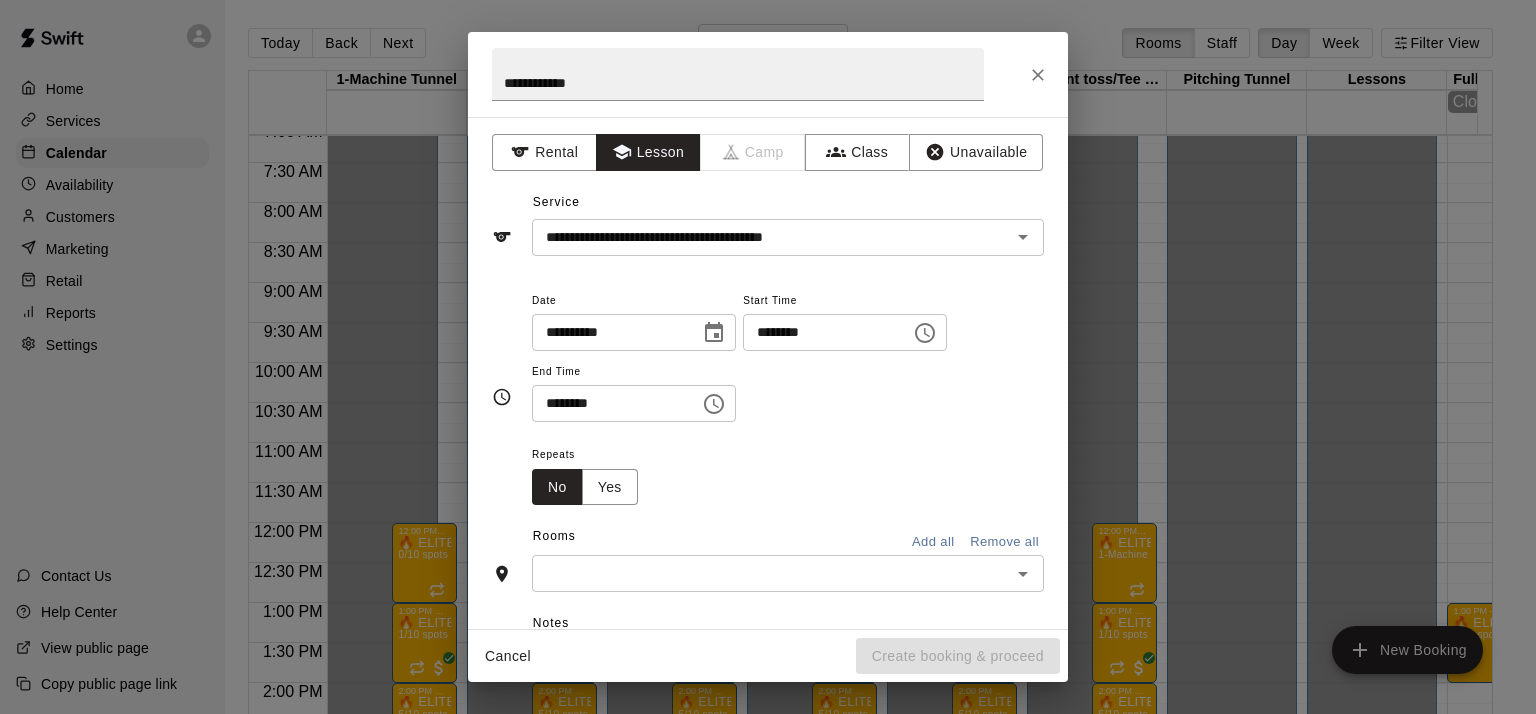 click at bounding box center (771, 573) 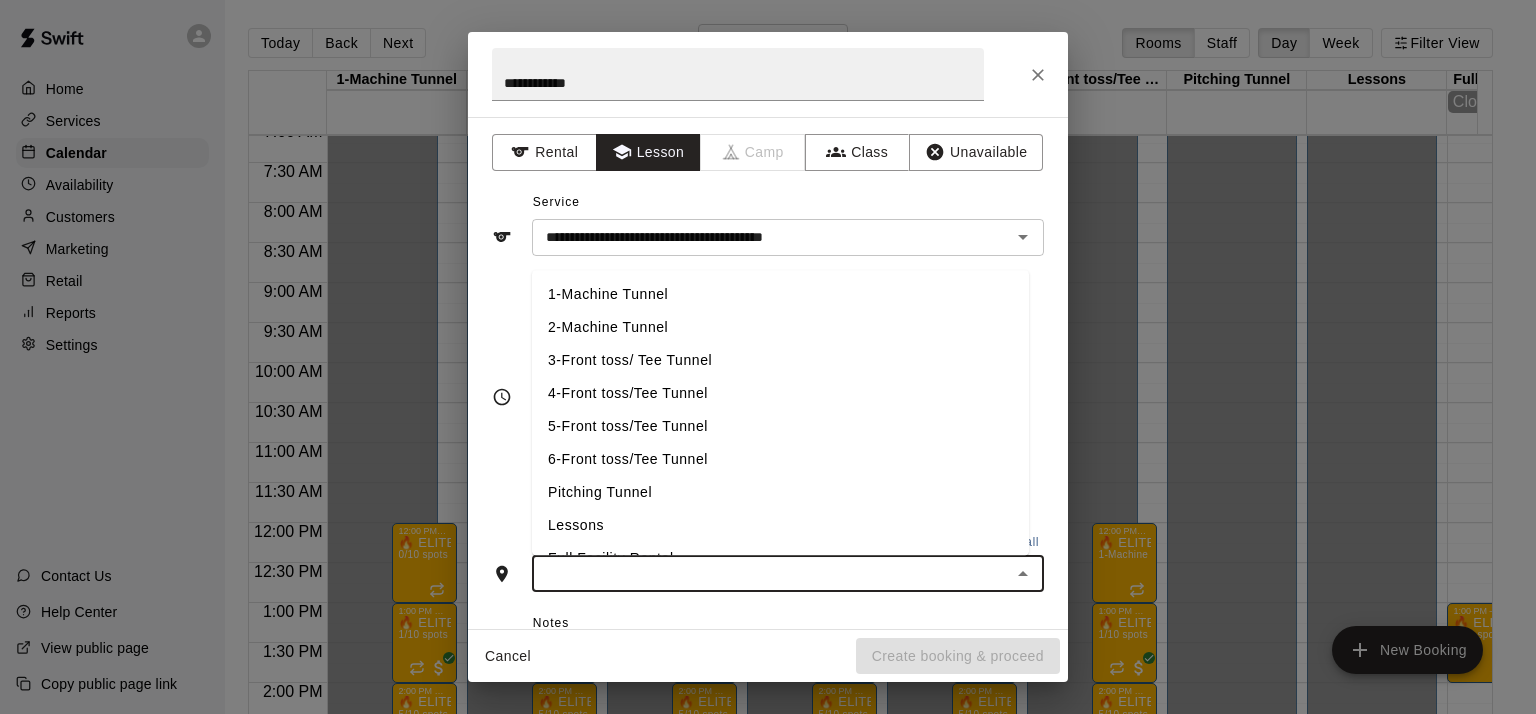 click on "5-Front toss/Tee Tunnel" at bounding box center (780, 426) 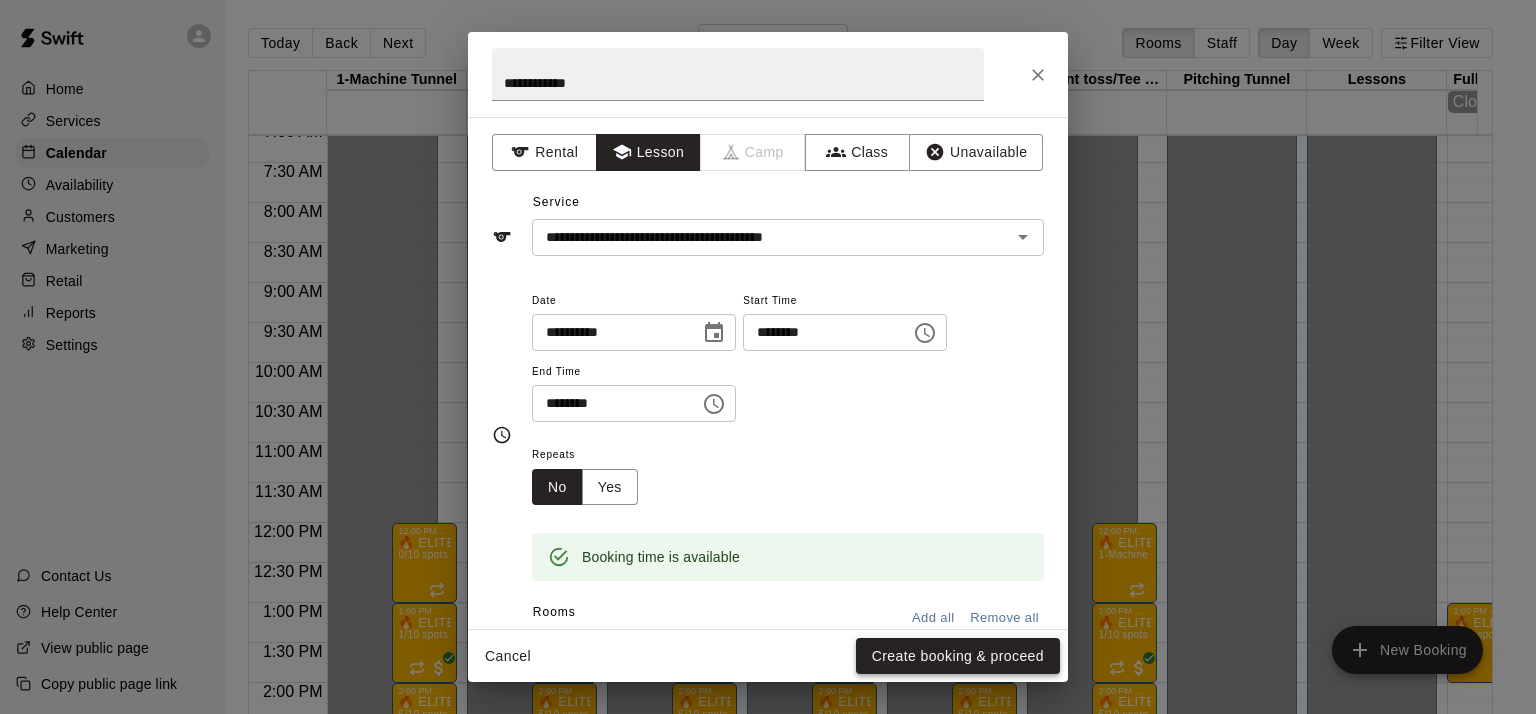 click on "Create booking & proceed" at bounding box center [958, 656] 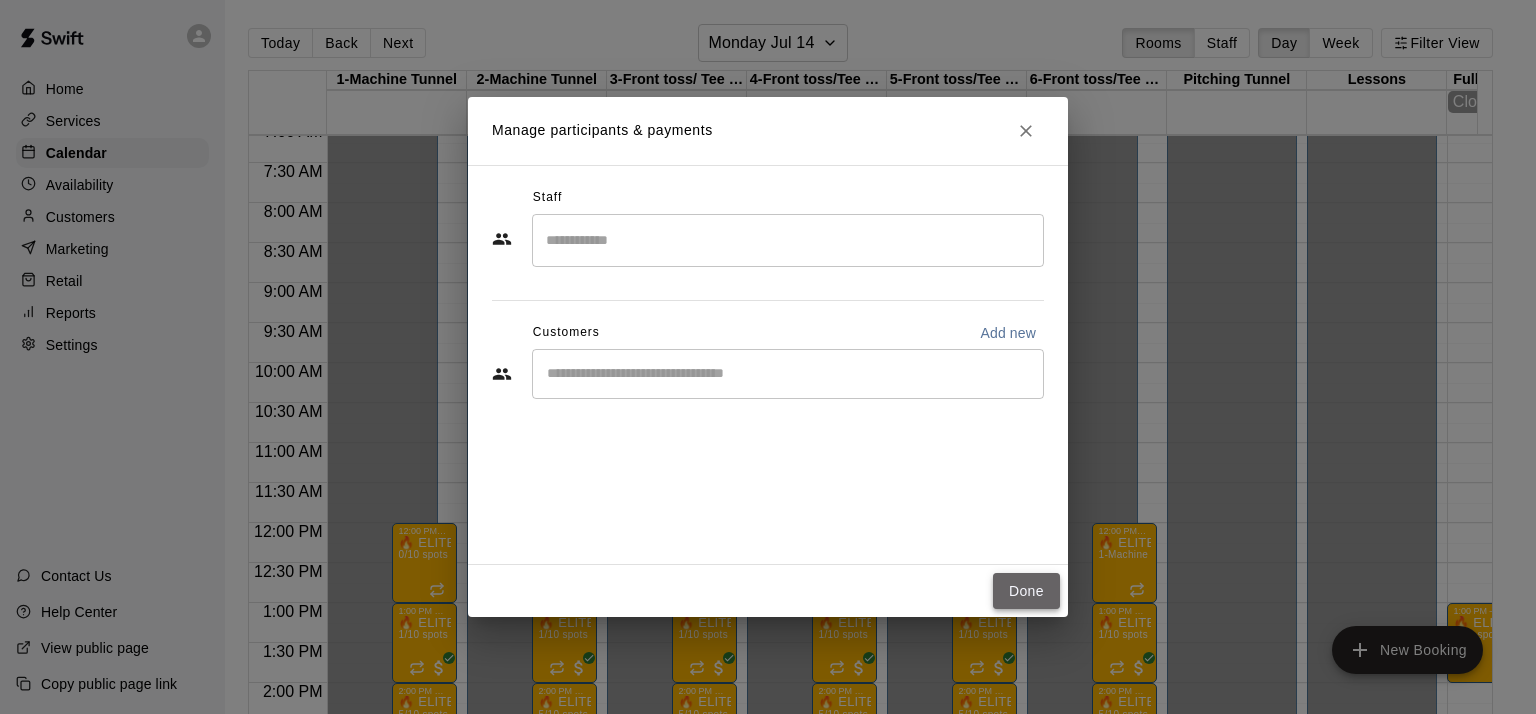 click on "Done" at bounding box center [1026, 591] 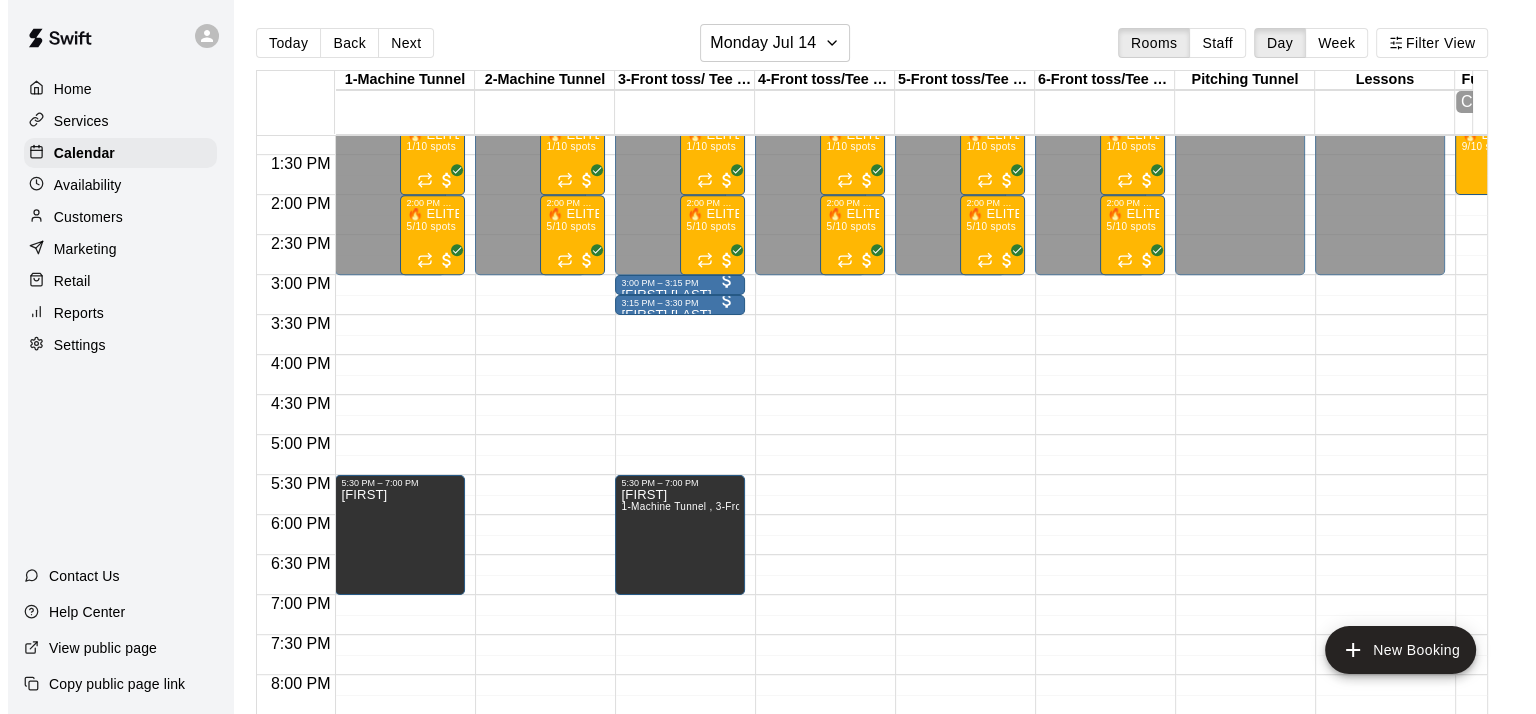 scroll, scrollTop: 1064, scrollLeft: 0, axis: vertical 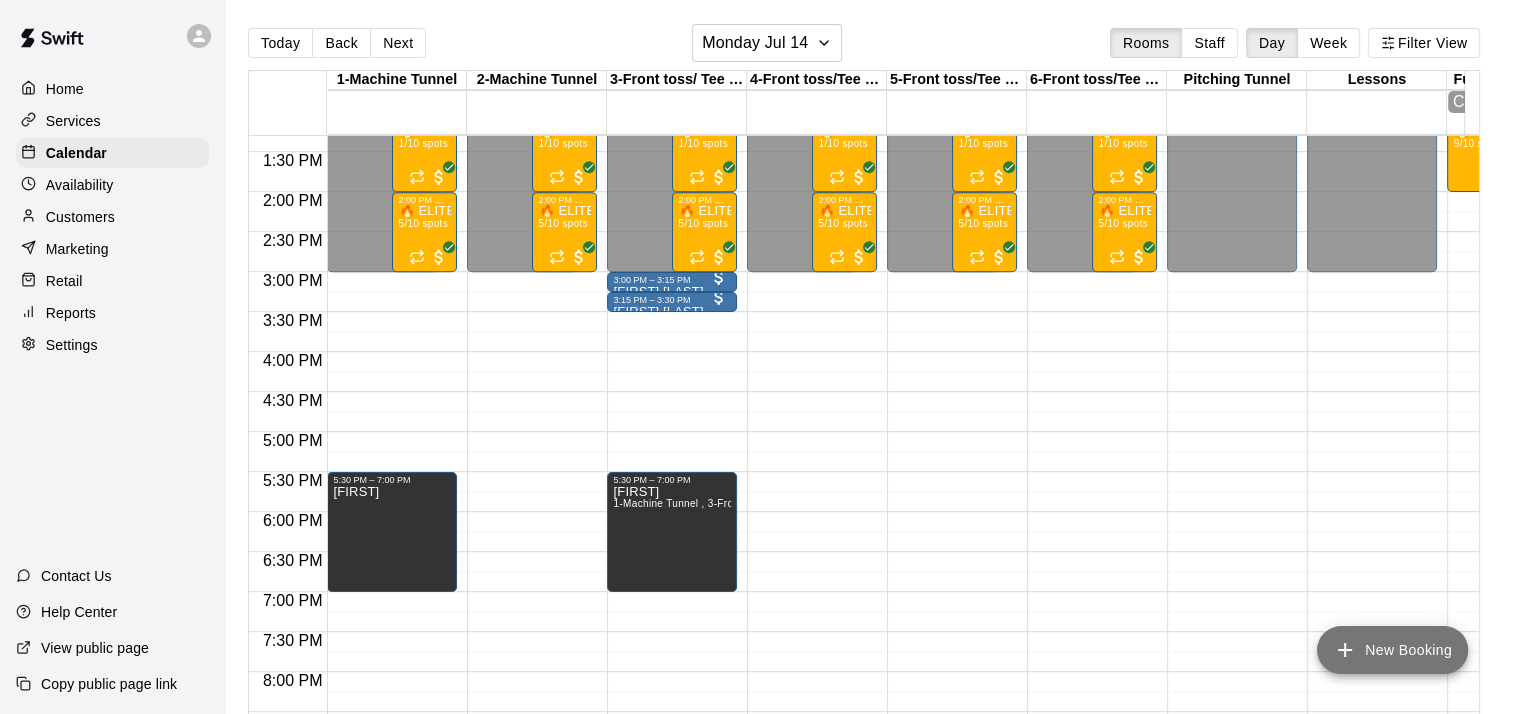 click on "New Booking" at bounding box center (1392, 650) 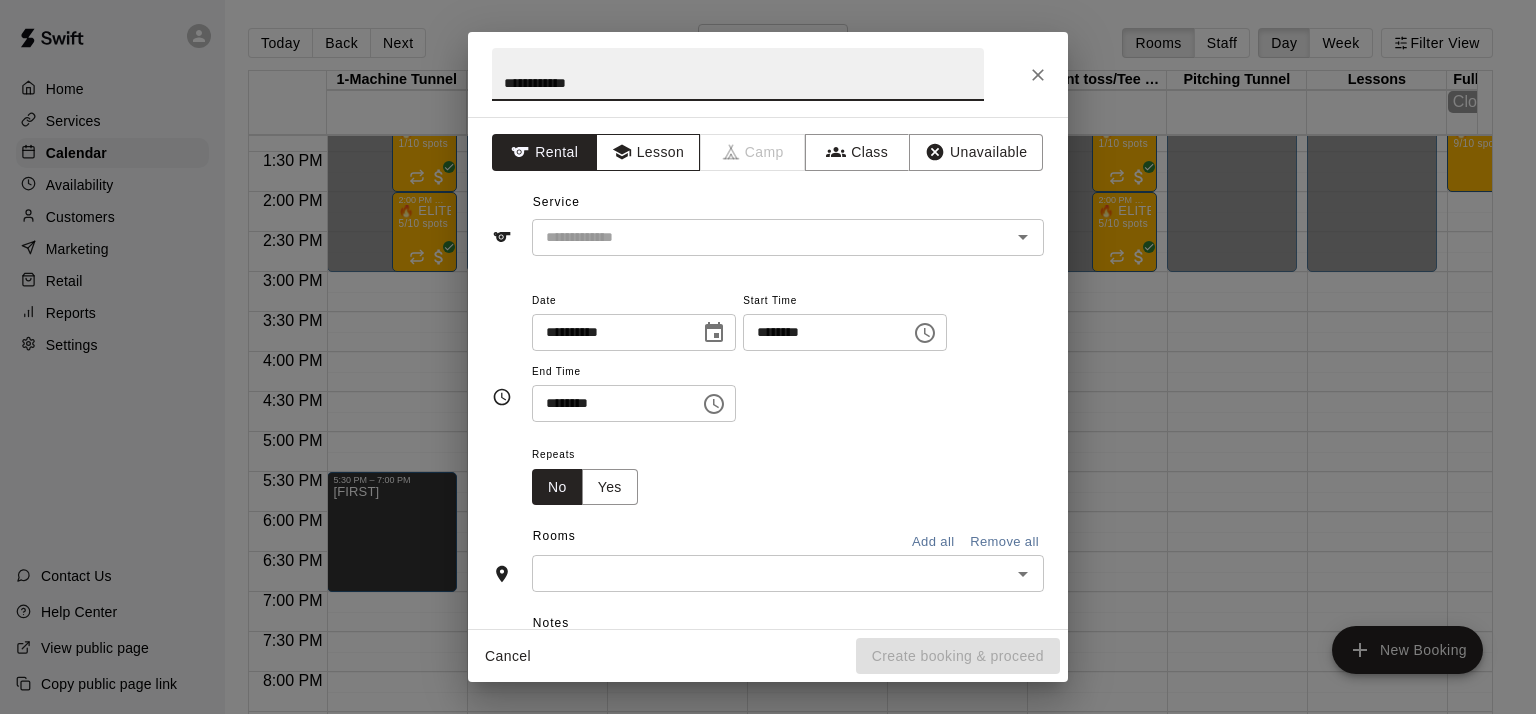 type on "**********" 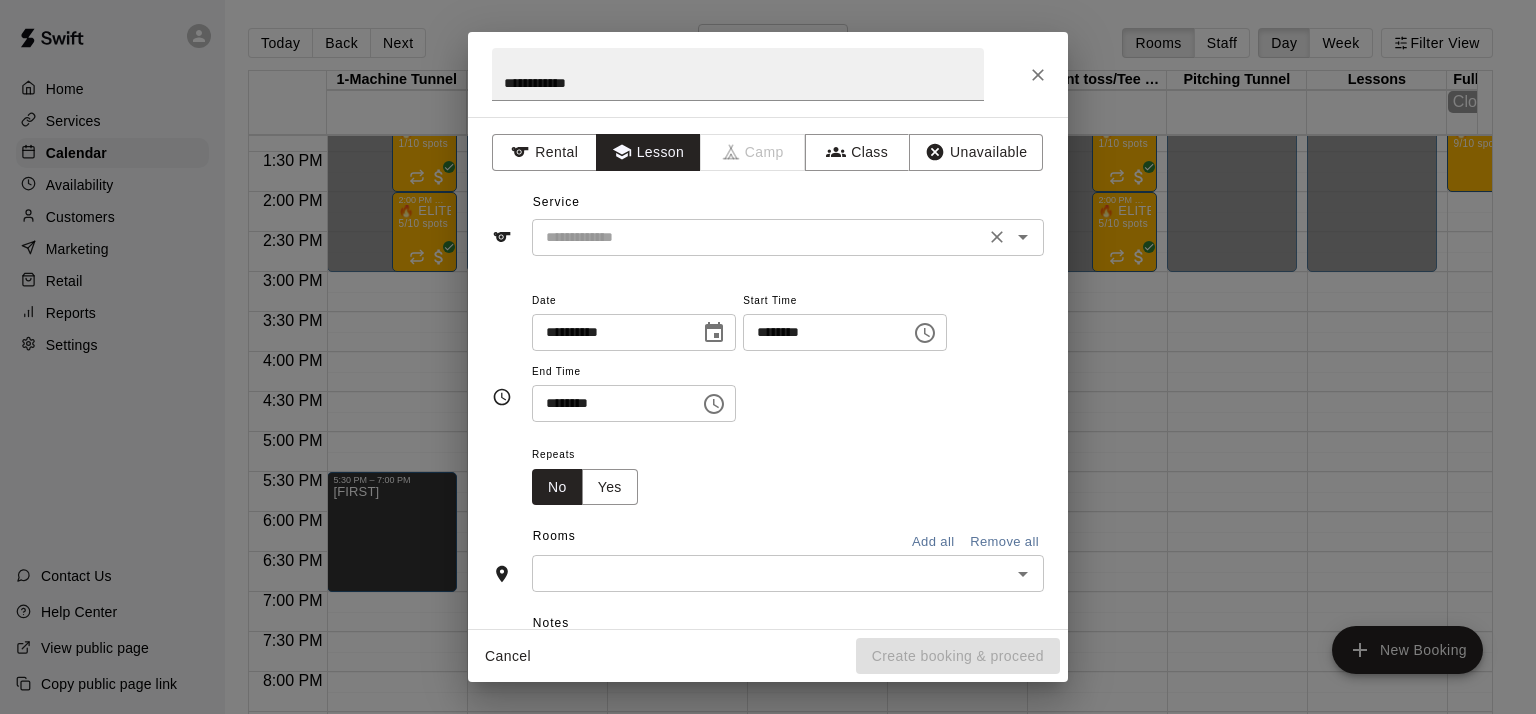 click at bounding box center [758, 237] 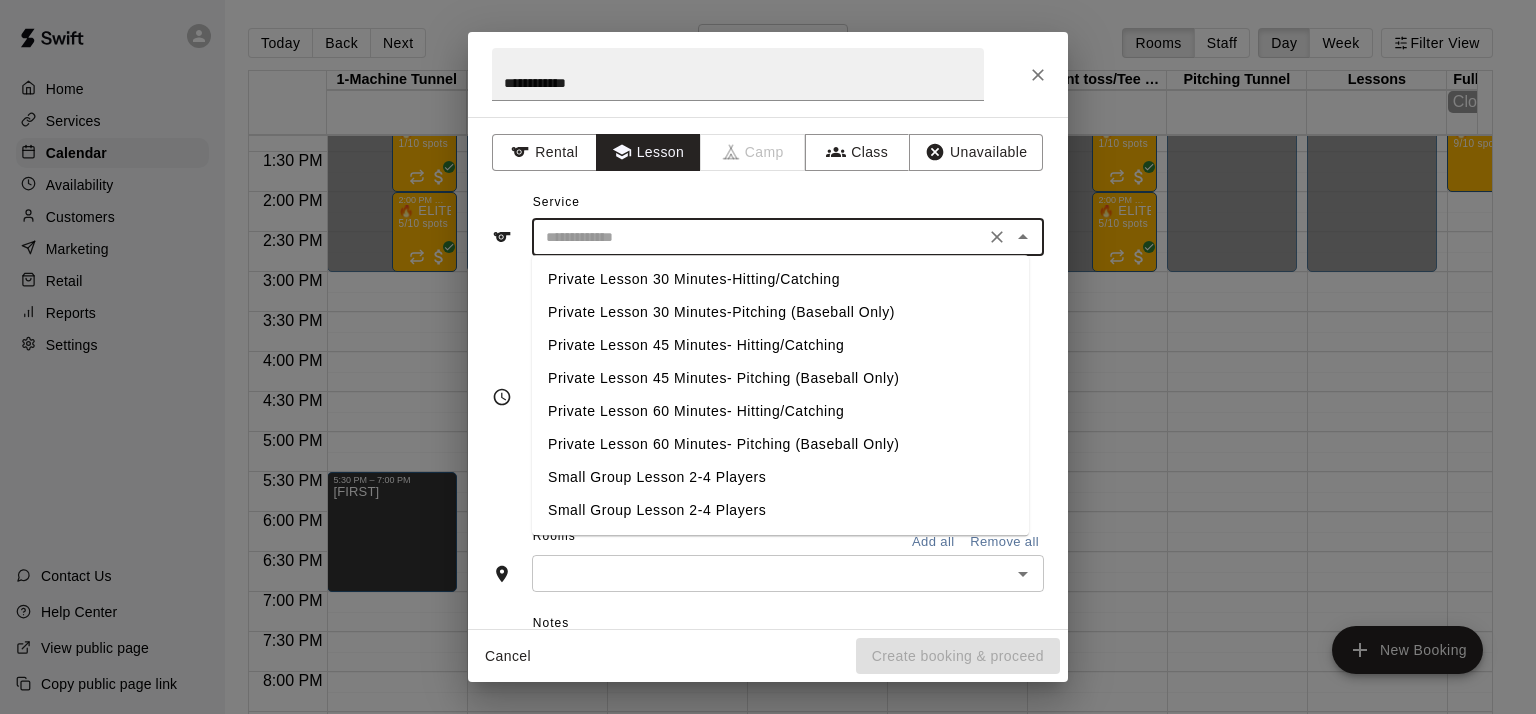 click on "Private Lesson 30 Minutes-Hitting/Catching" at bounding box center (780, 279) 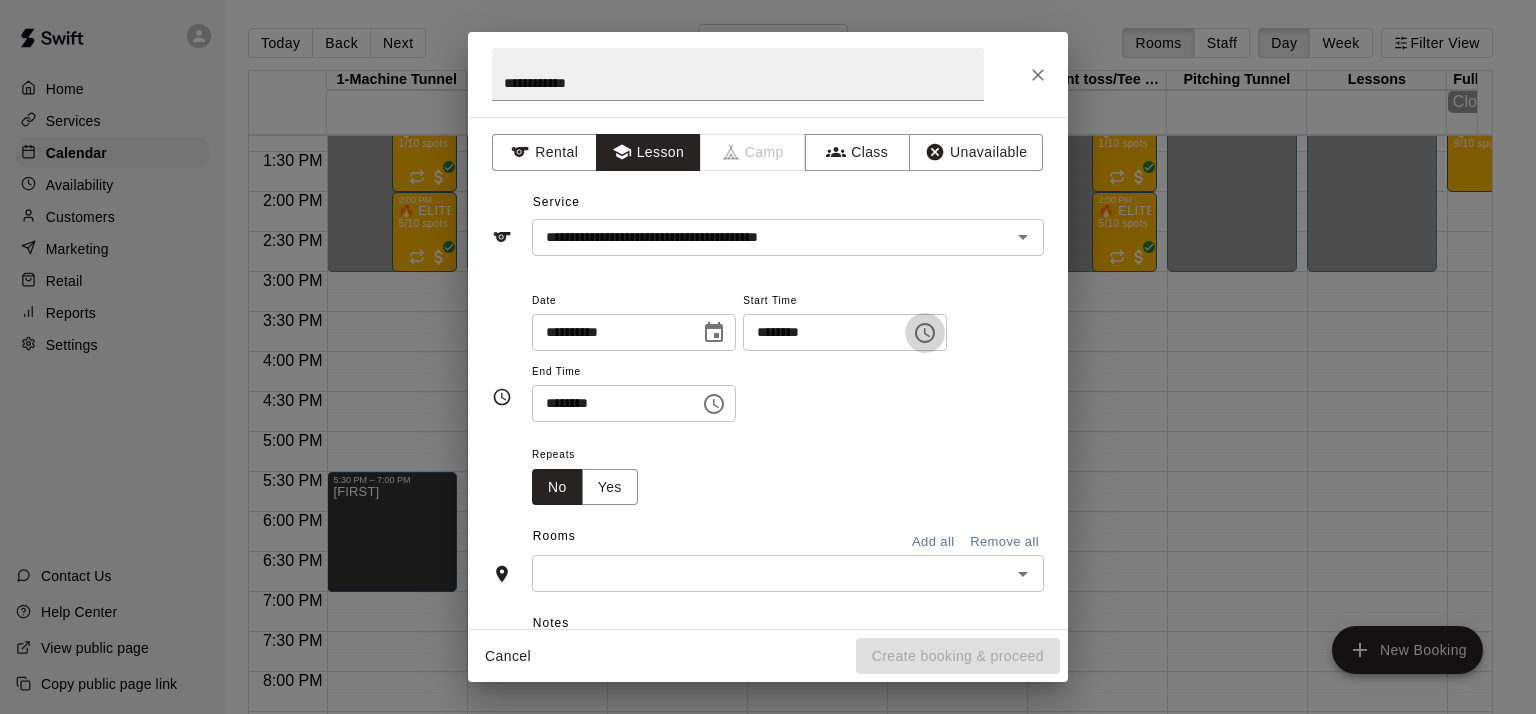 click 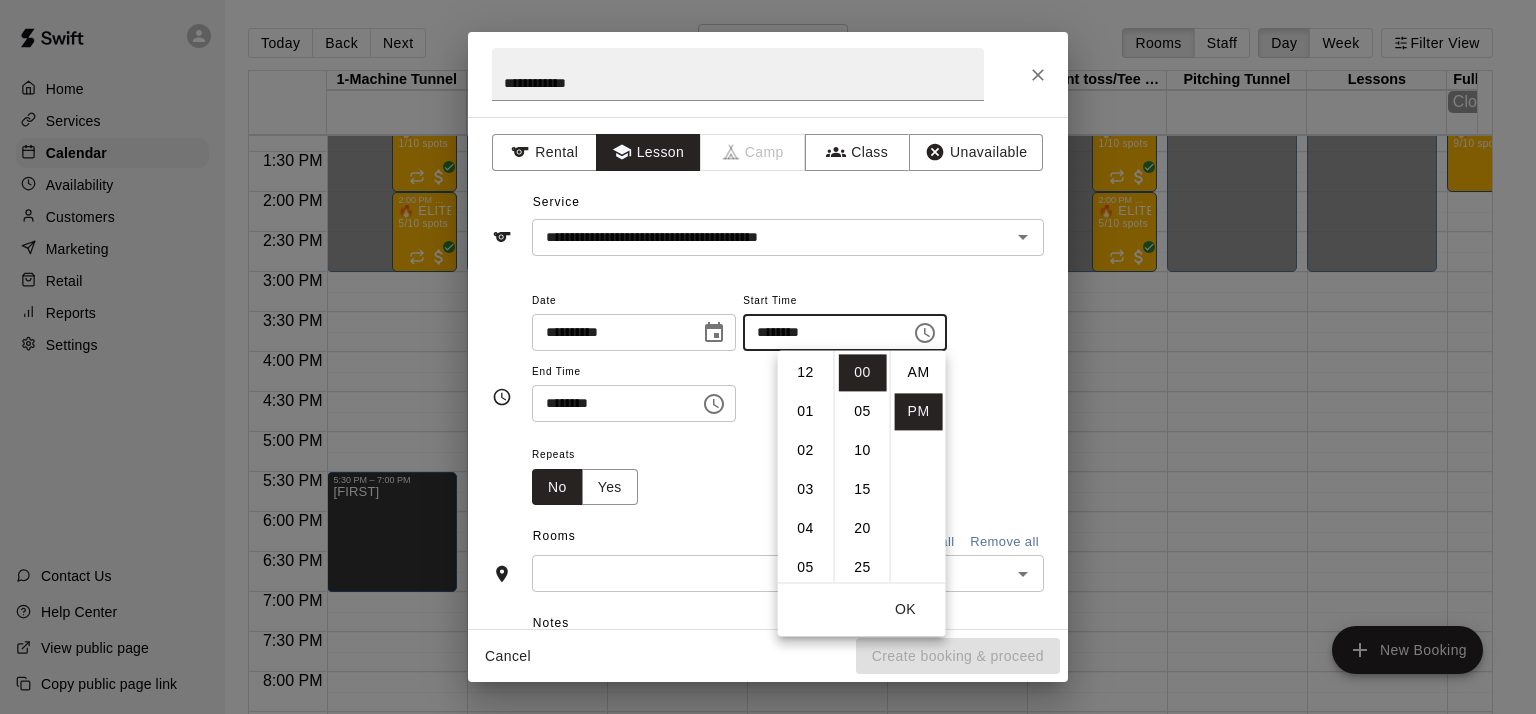scroll, scrollTop: 234, scrollLeft: 0, axis: vertical 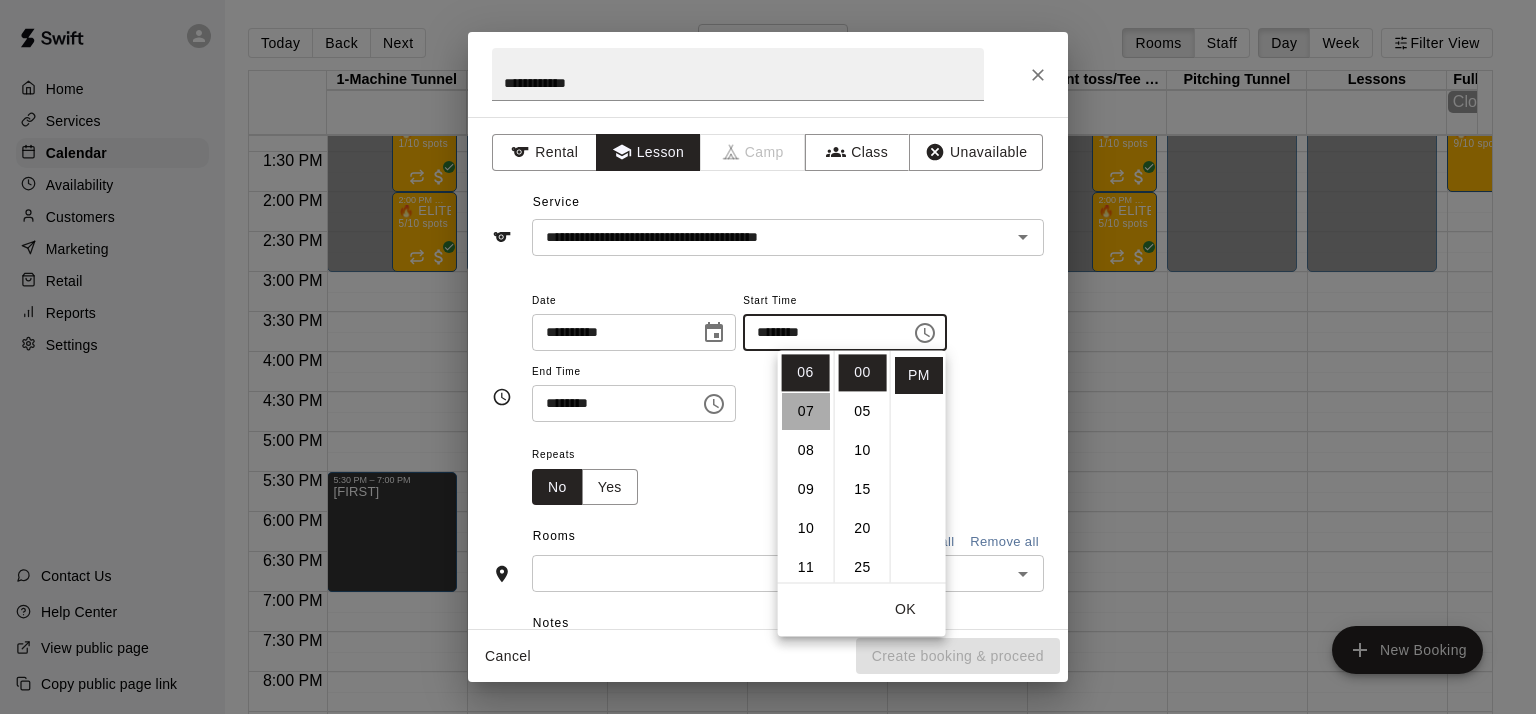 click on "07" at bounding box center [806, 411] 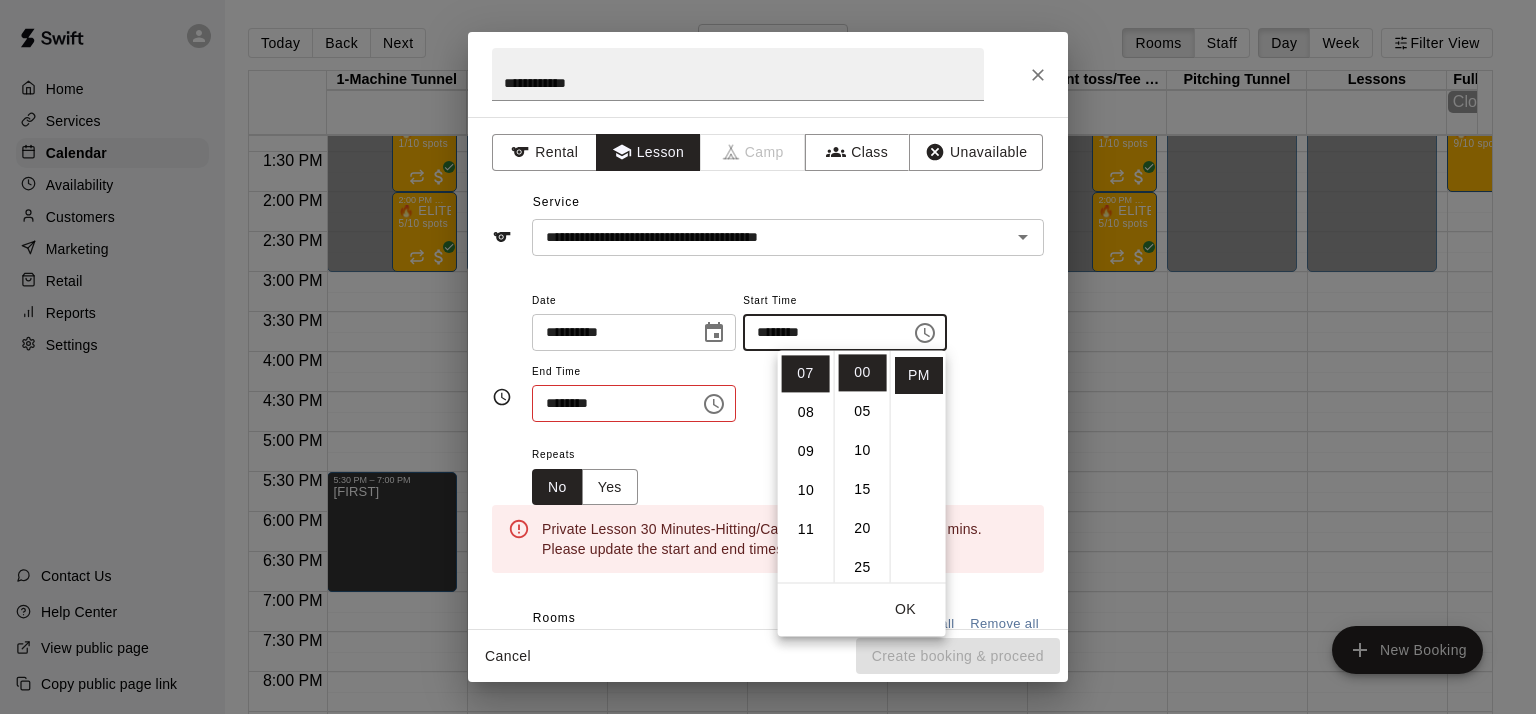 click 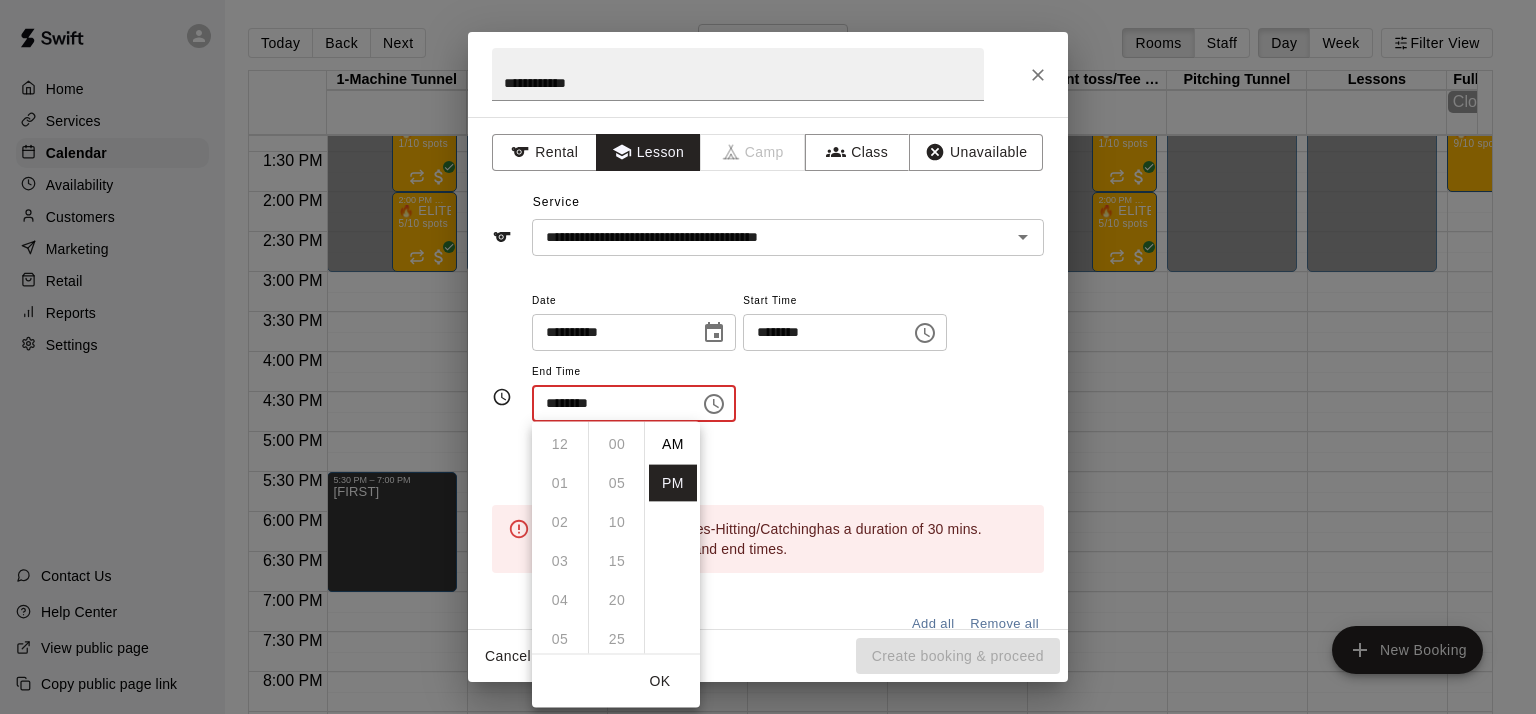 scroll, scrollTop: 234, scrollLeft: 0, axis: vertical 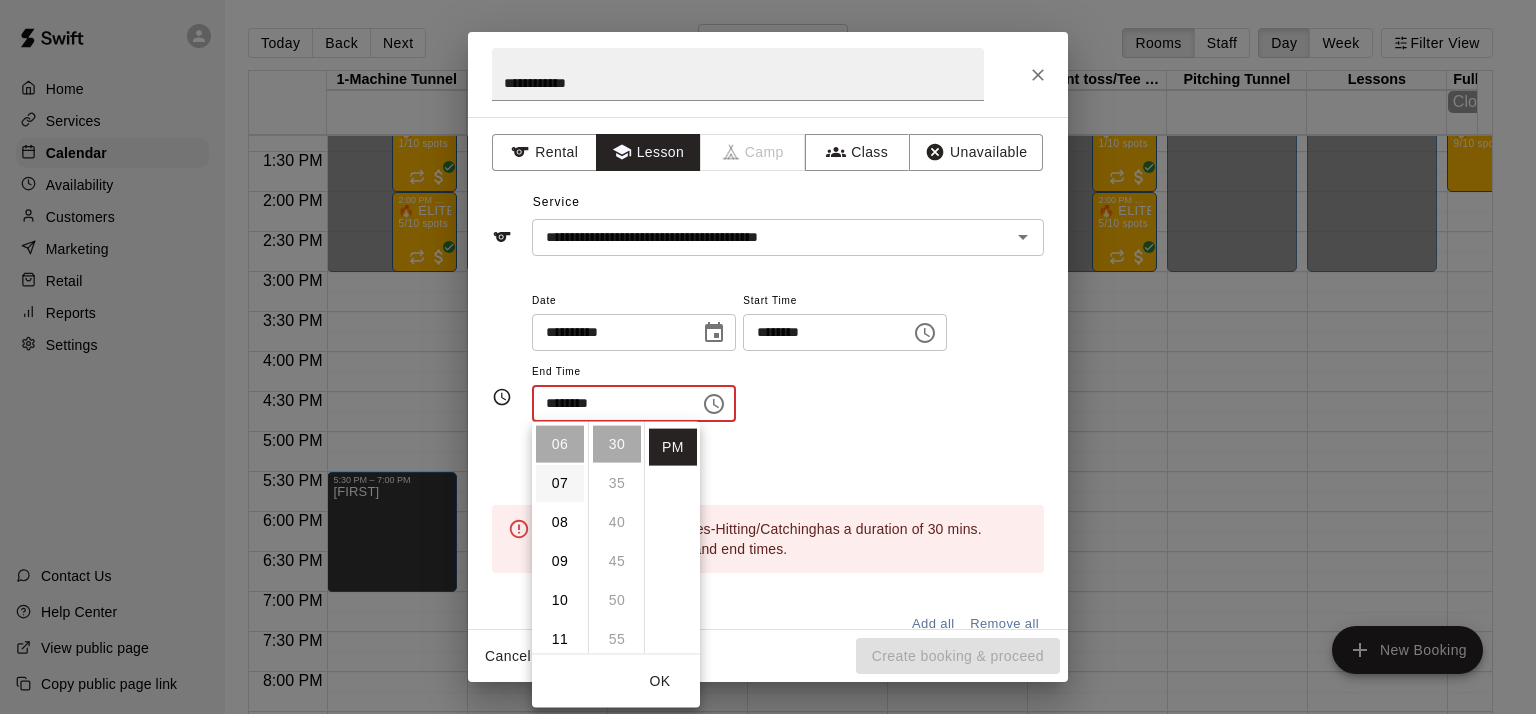 click on "07" at bounding box center (560, 483) 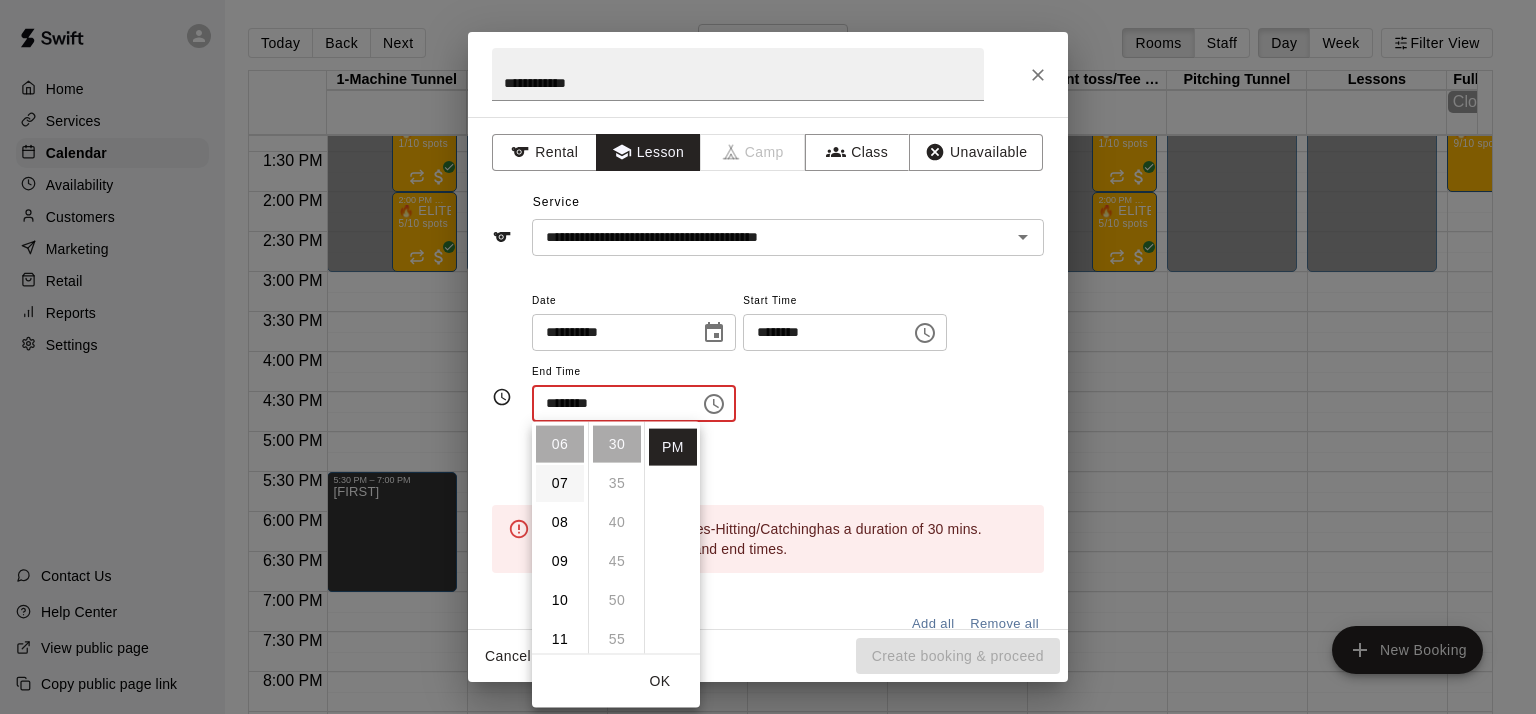 type on "********" 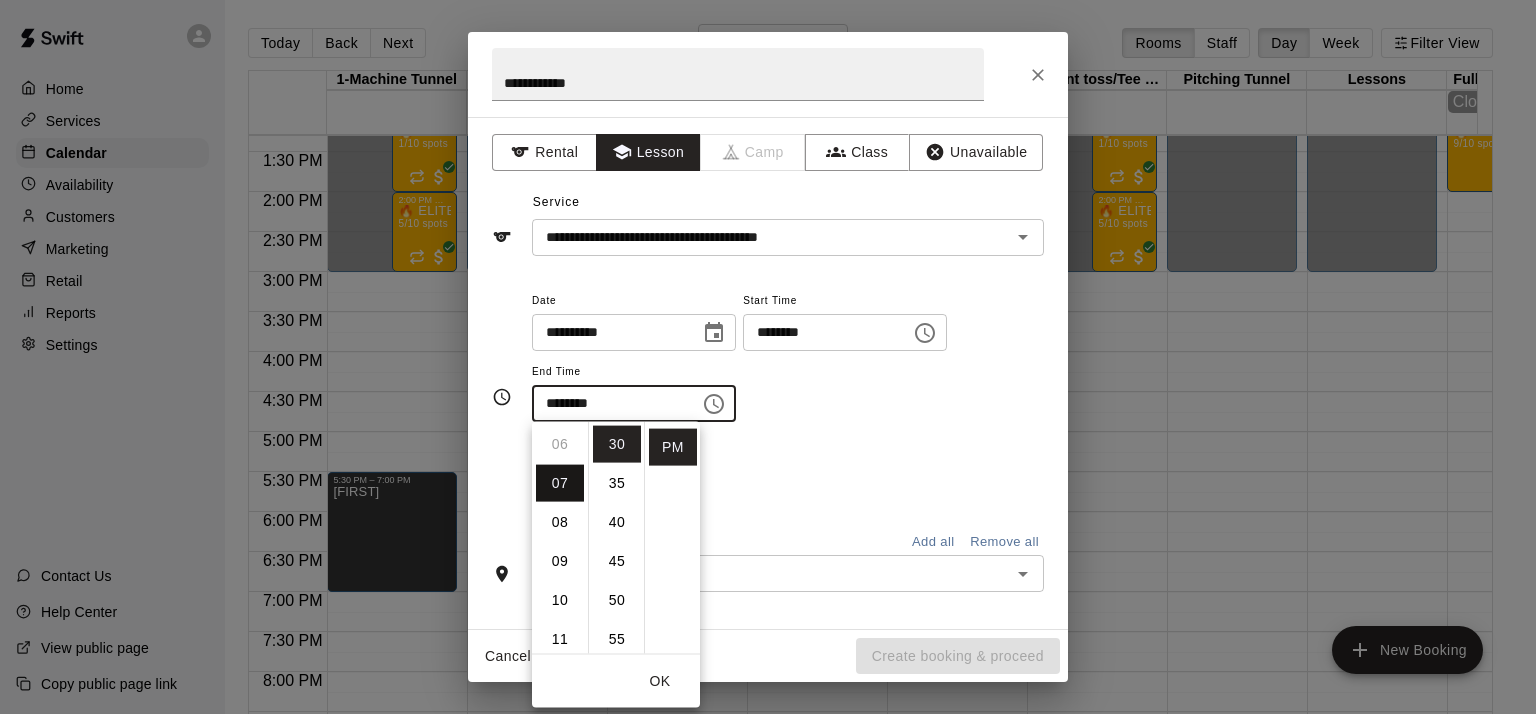 scroll, scrollTop: 272, scrollLeft: 0, axis: vertical 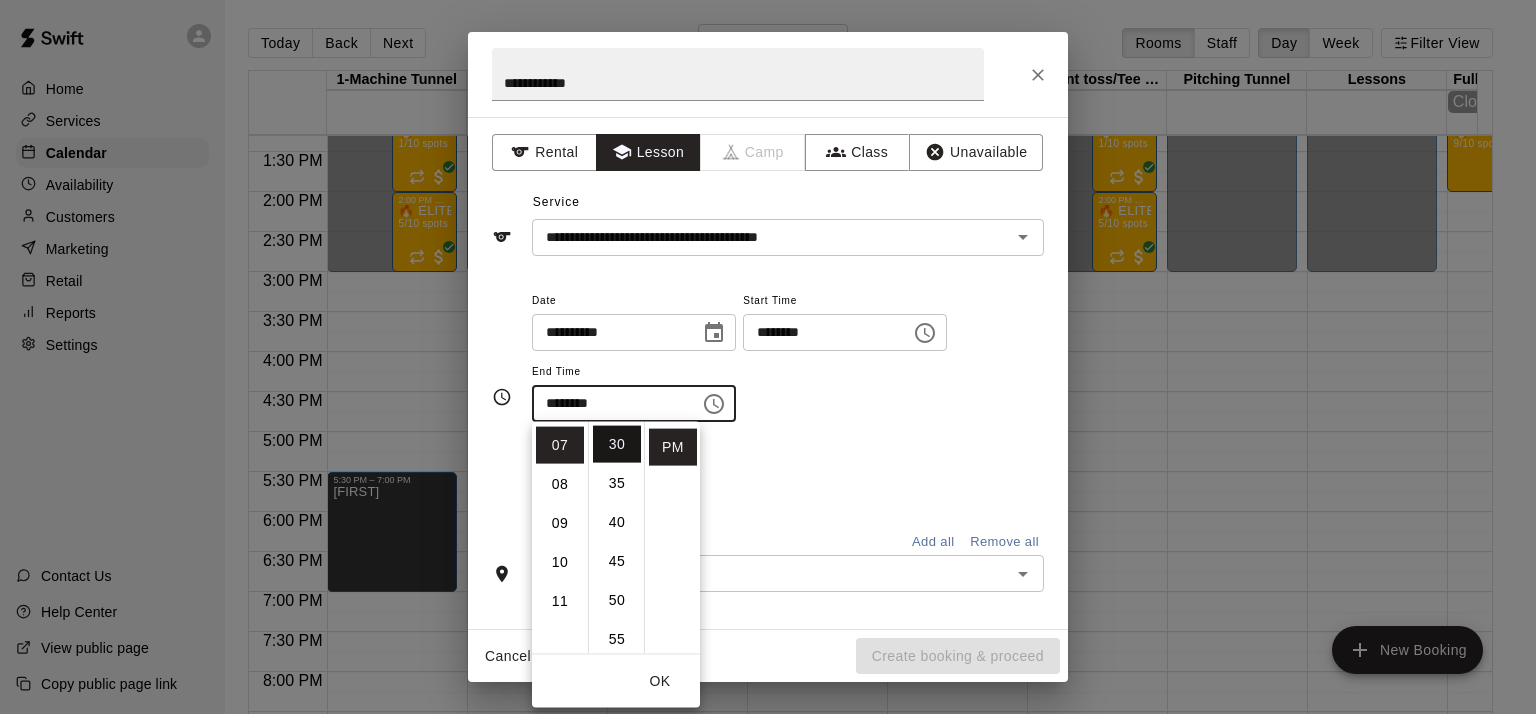 click on "30" at bounding box center (617, 444) 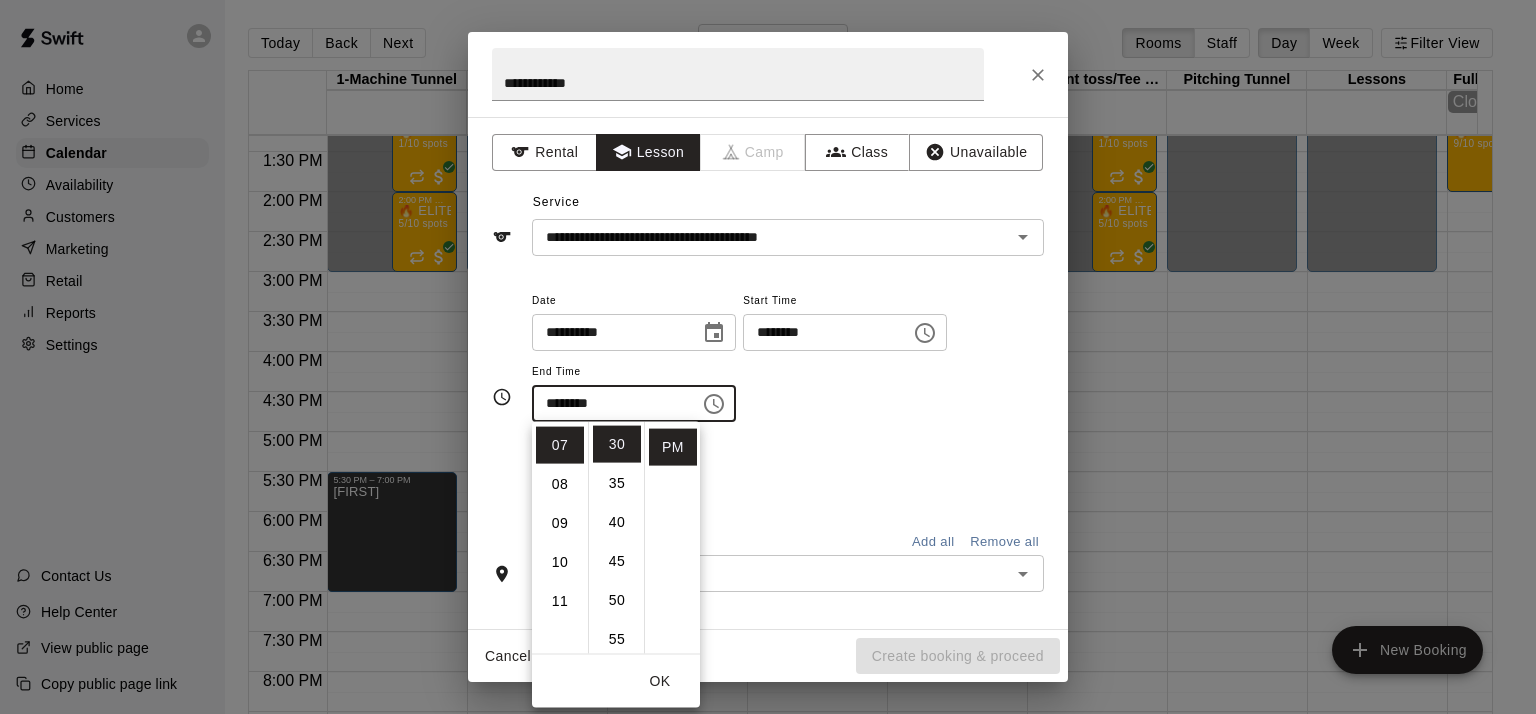 click on "Repeats No Yes" at bounding box center (788, 473) 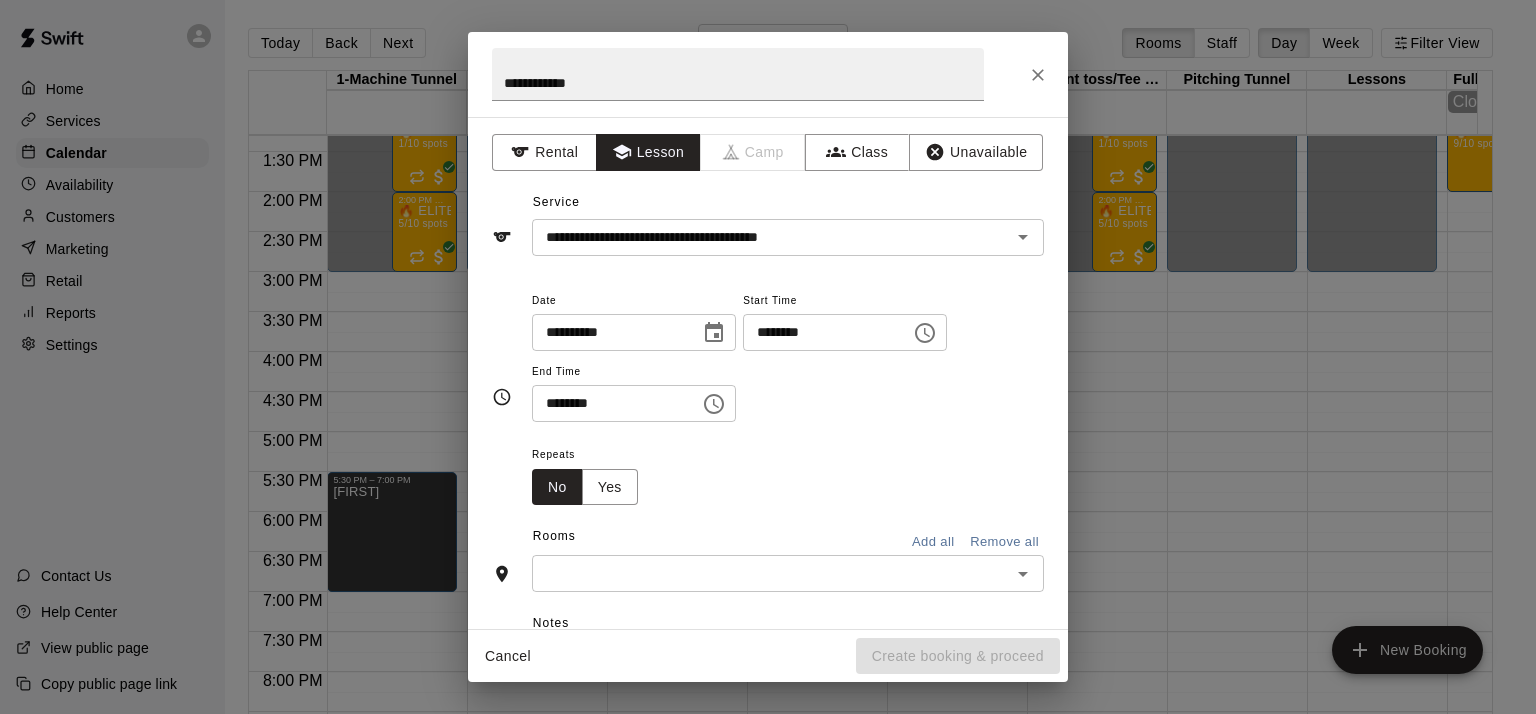 click at bounding box center [771, 573] 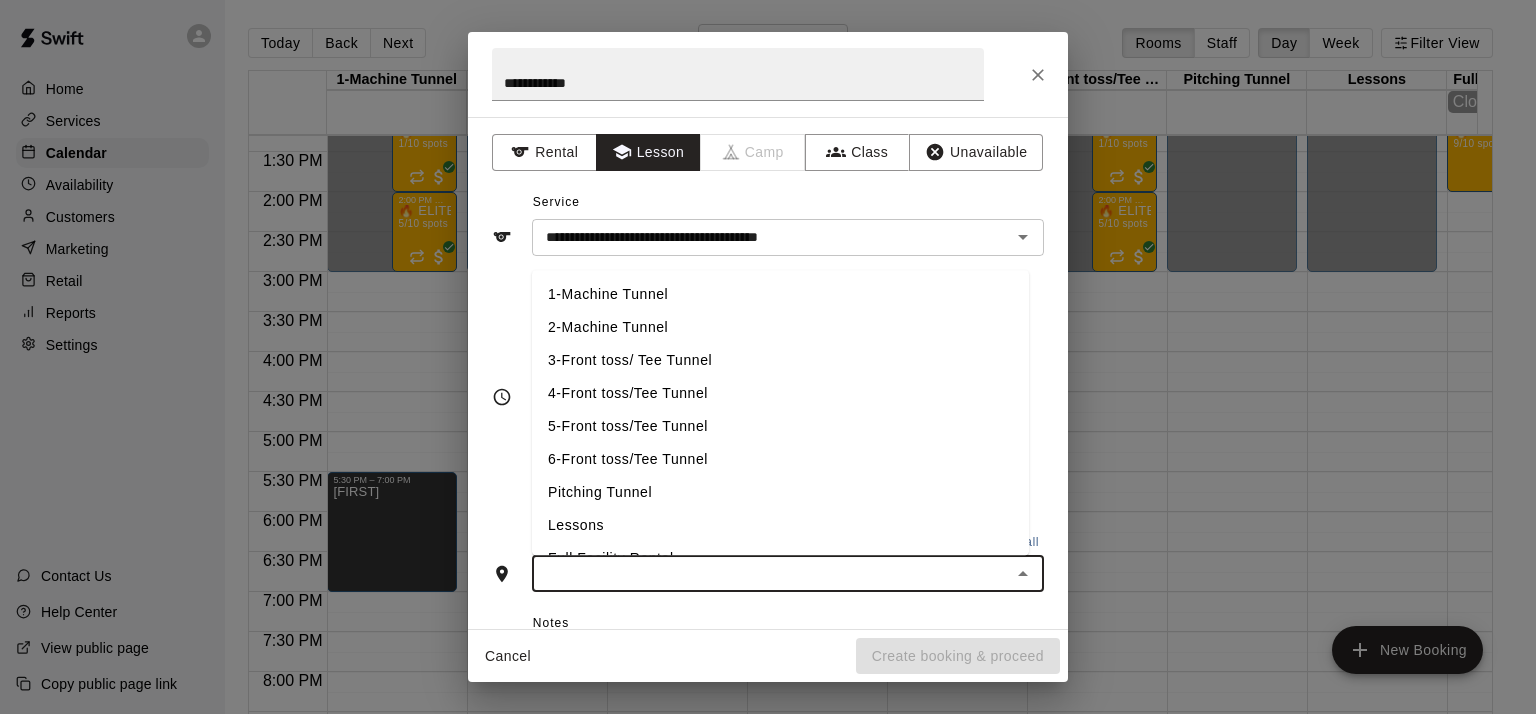 click on "Pitching Tunnel" at bounding box center (780, 492) 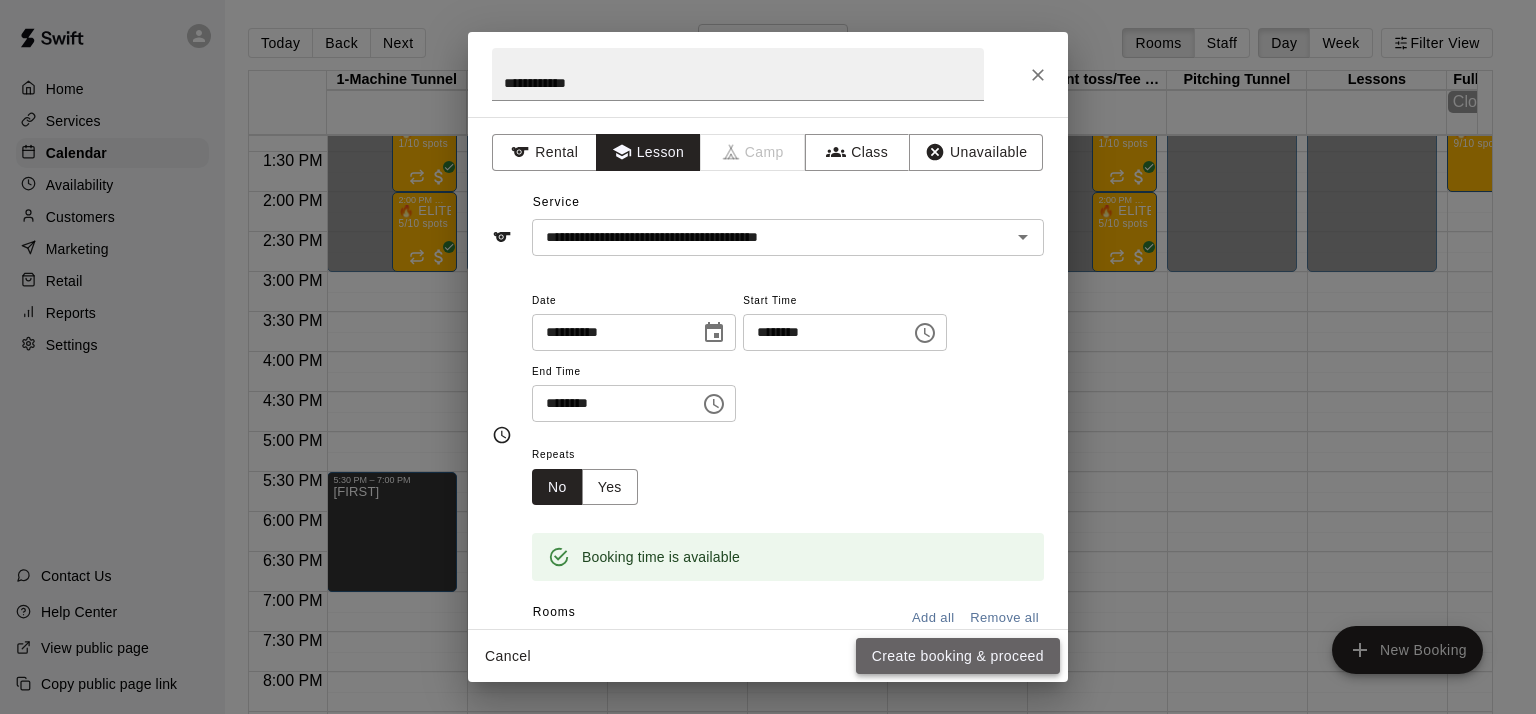 click on "Create booking & proceed" at bounding box center [958, 656] 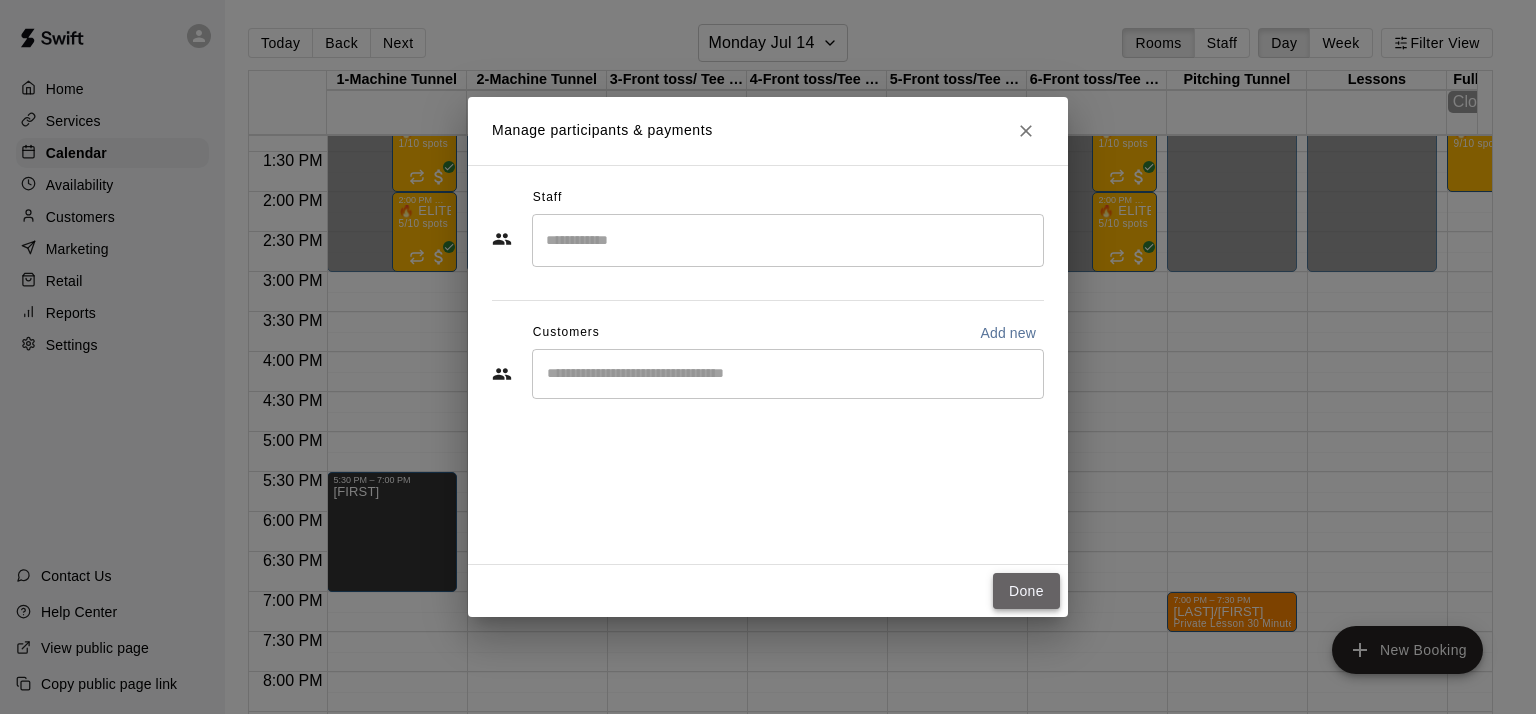 click on "Done" at bounding box center (1026, 591) 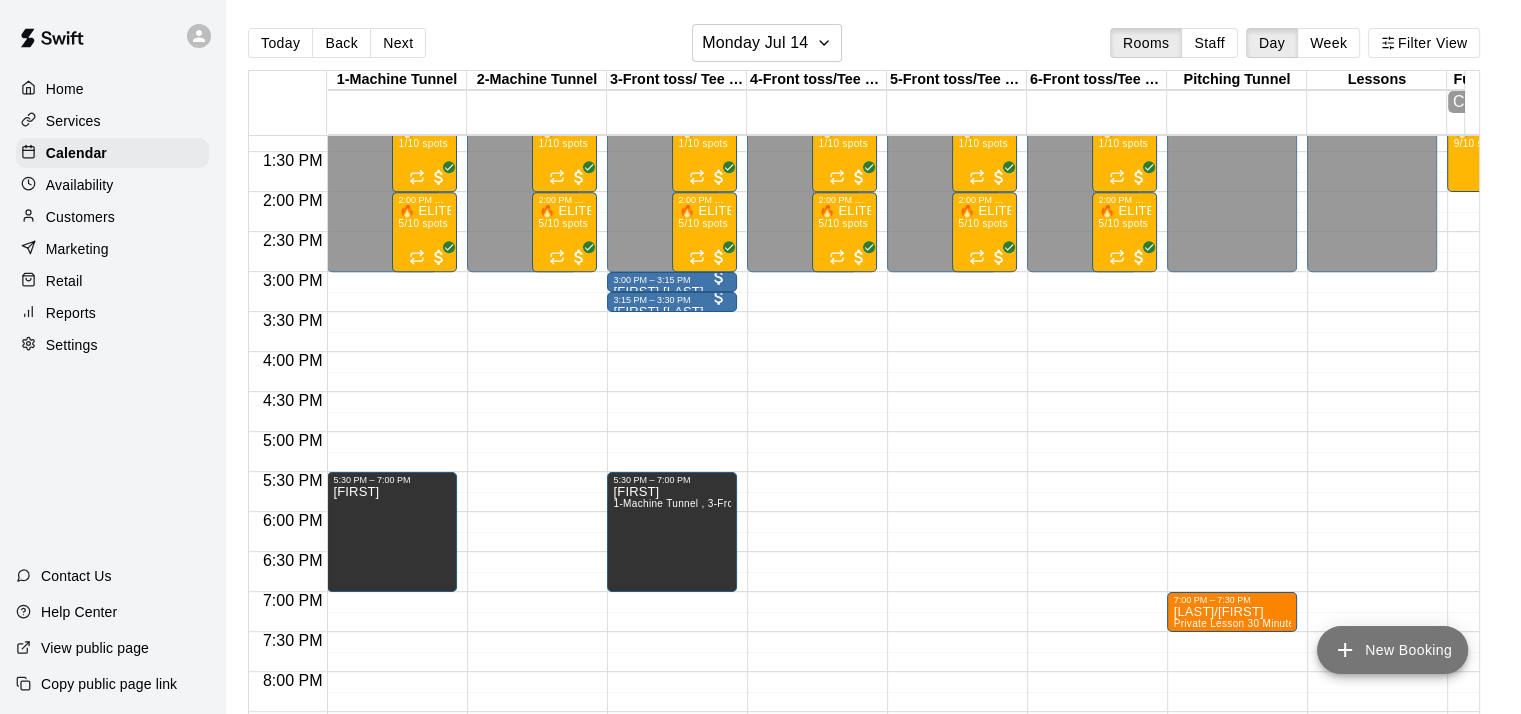 click on "New Booking" at bounding box center (1392, 650) 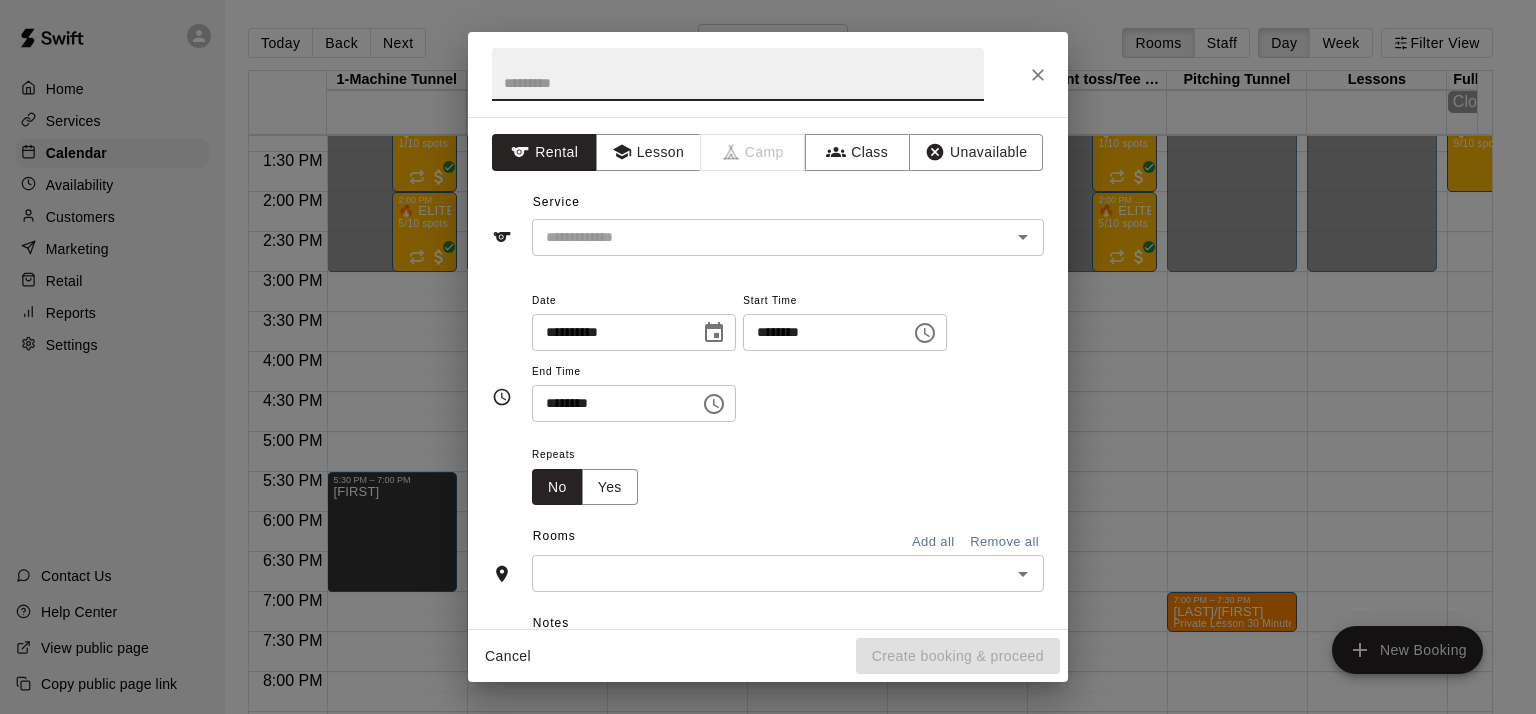 click at bounding box center (738, 74) 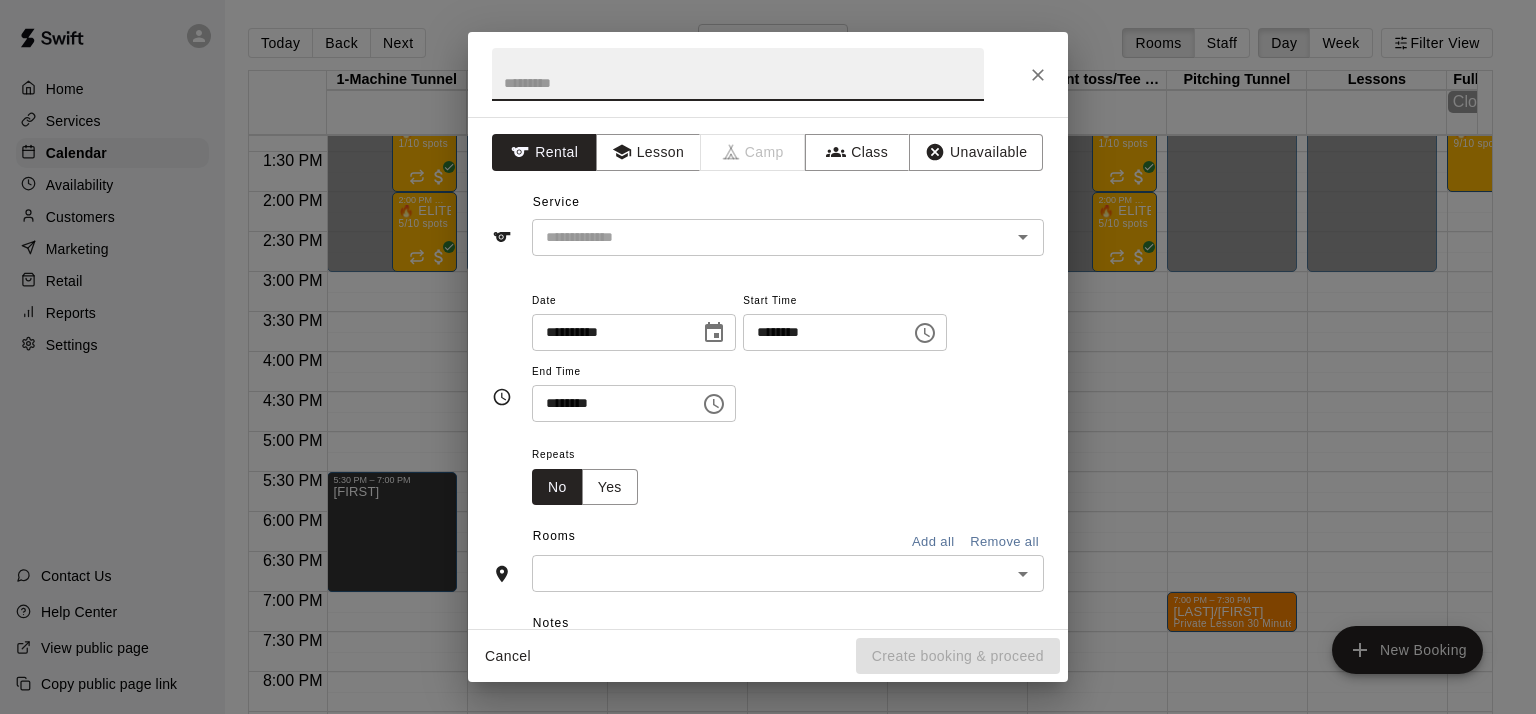 drag, startPoint x: 516, startPoint y: 84, endPoint x: 543, endPoint y: 85, distance: 27.018513 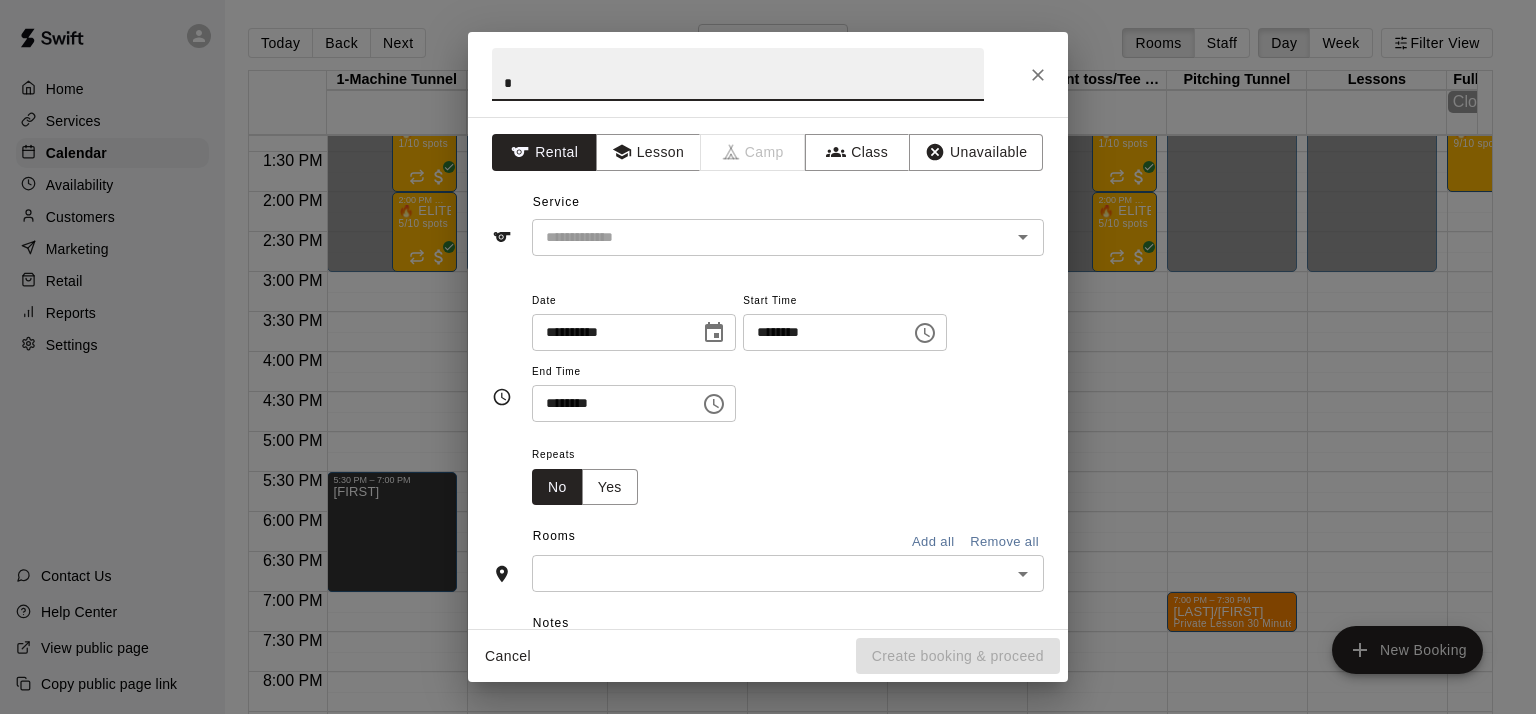 click on "*" at bounding box center [738, 74] 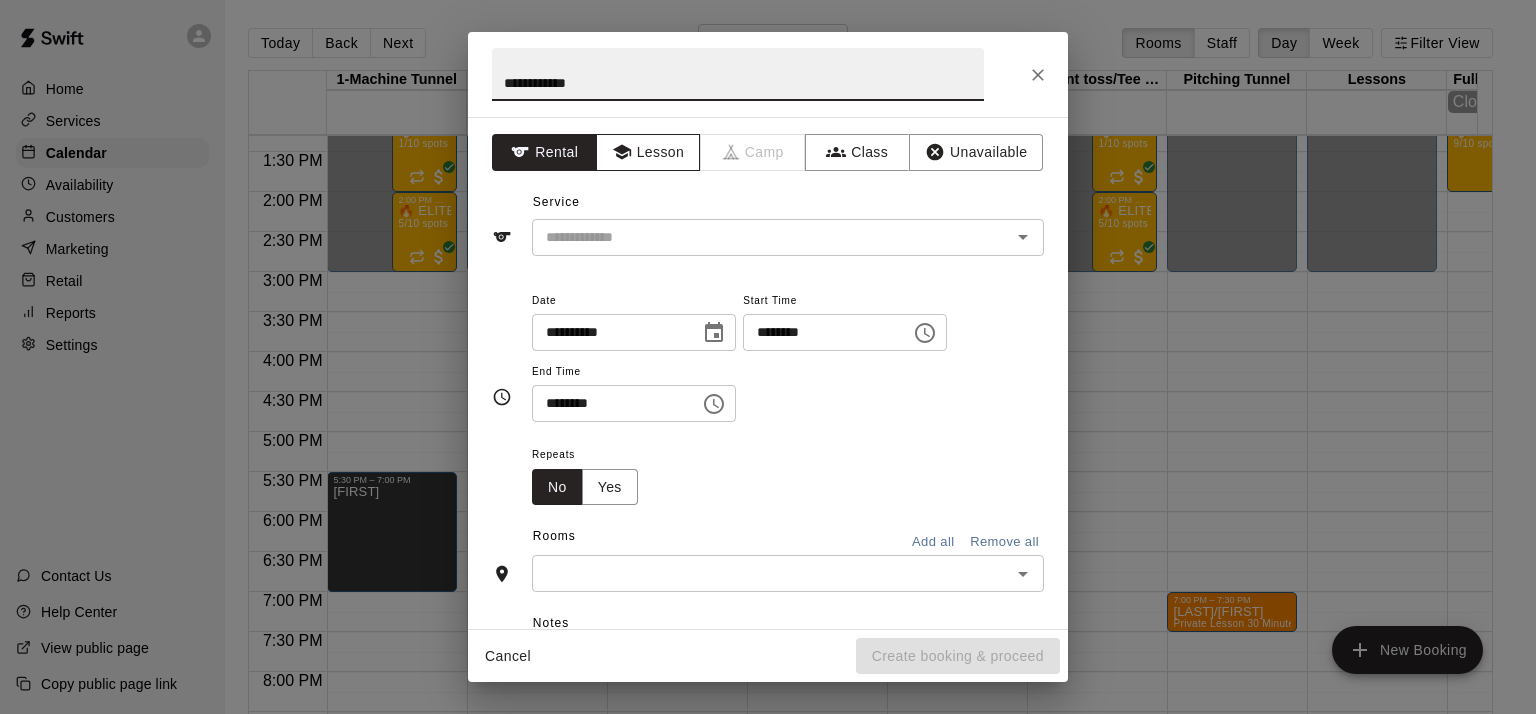 type on "**********" 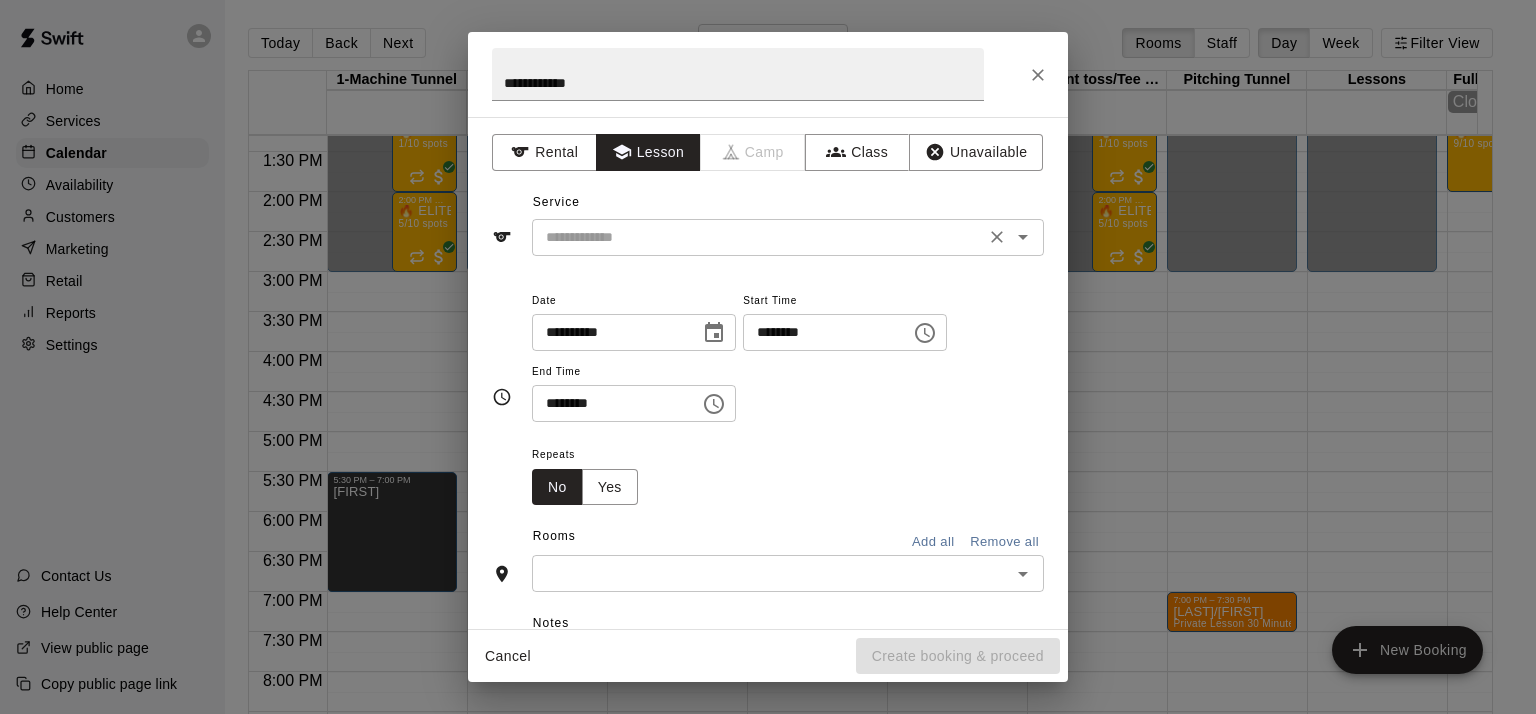click at bounding box center [758, 237] 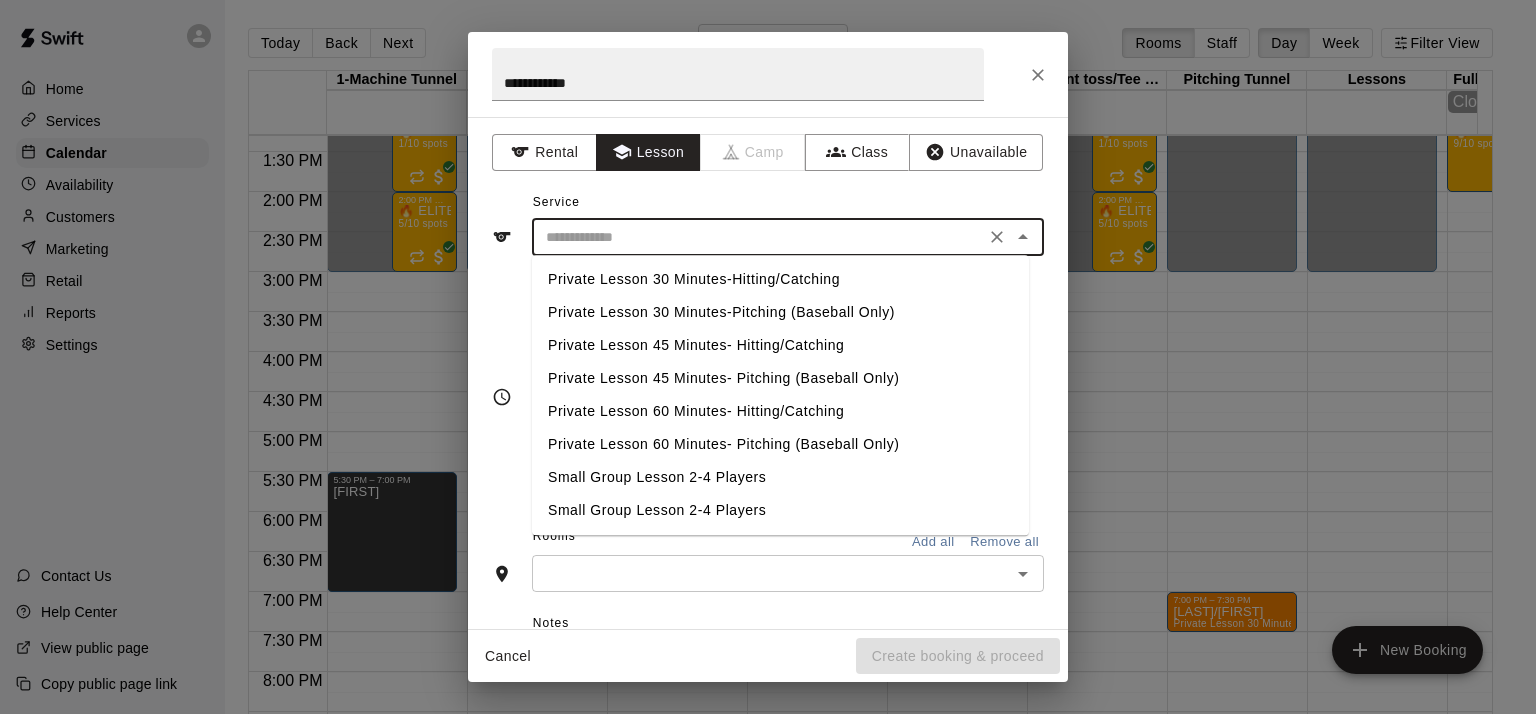 click on "Private Lesson 30 Minutes-Hitting/Catching" at bounding box center [780, 279] 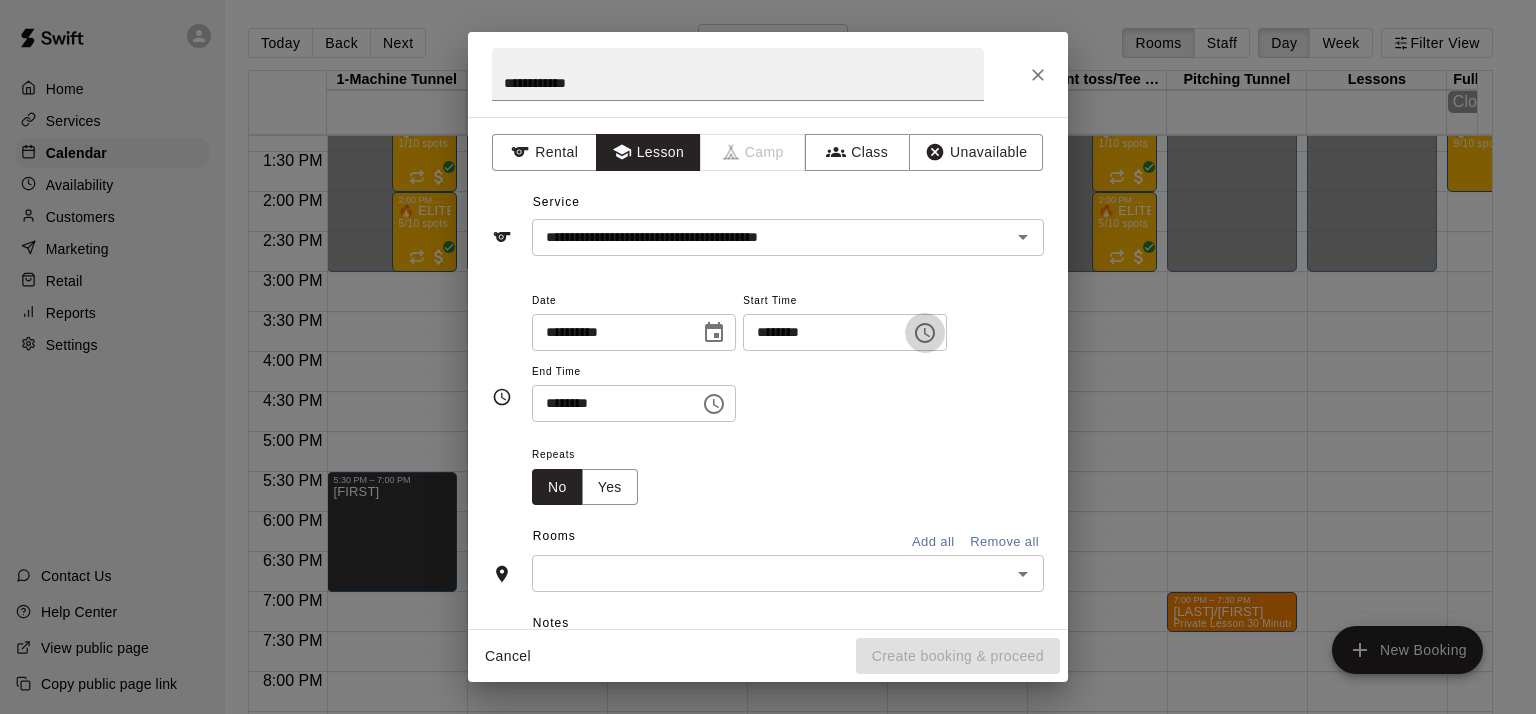click 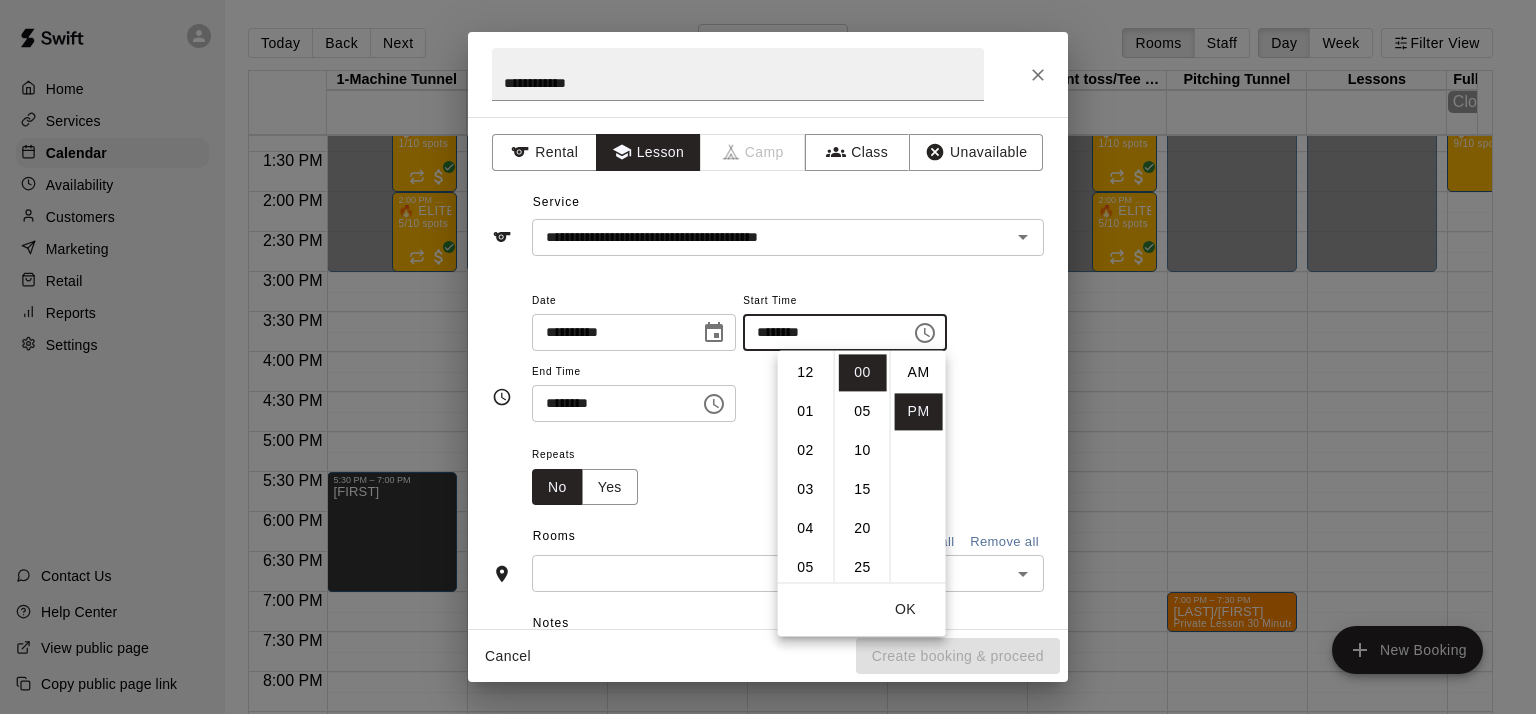 scroll, scrollTop: 234, scrollLeft: 0, axis: vertical 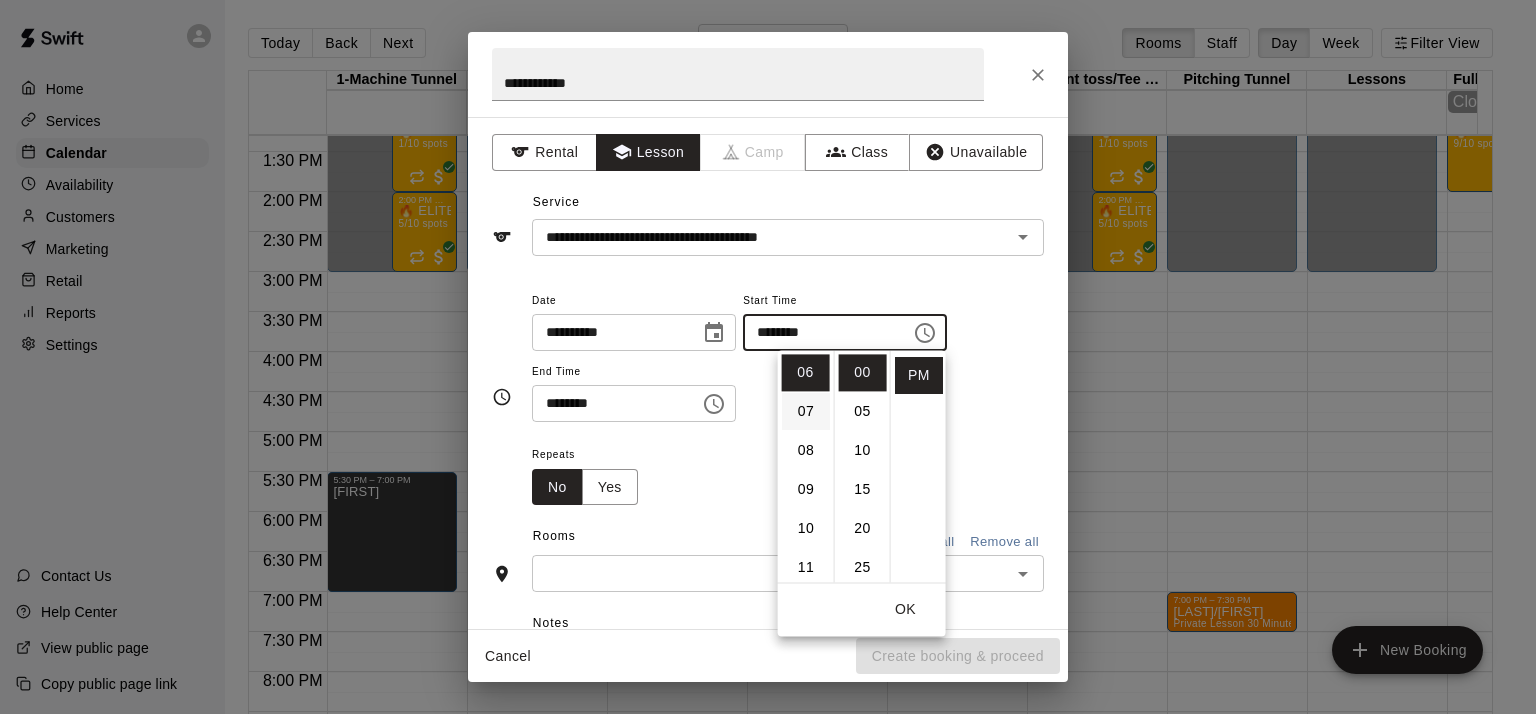 click on "07" at bounding box center [806, 411] 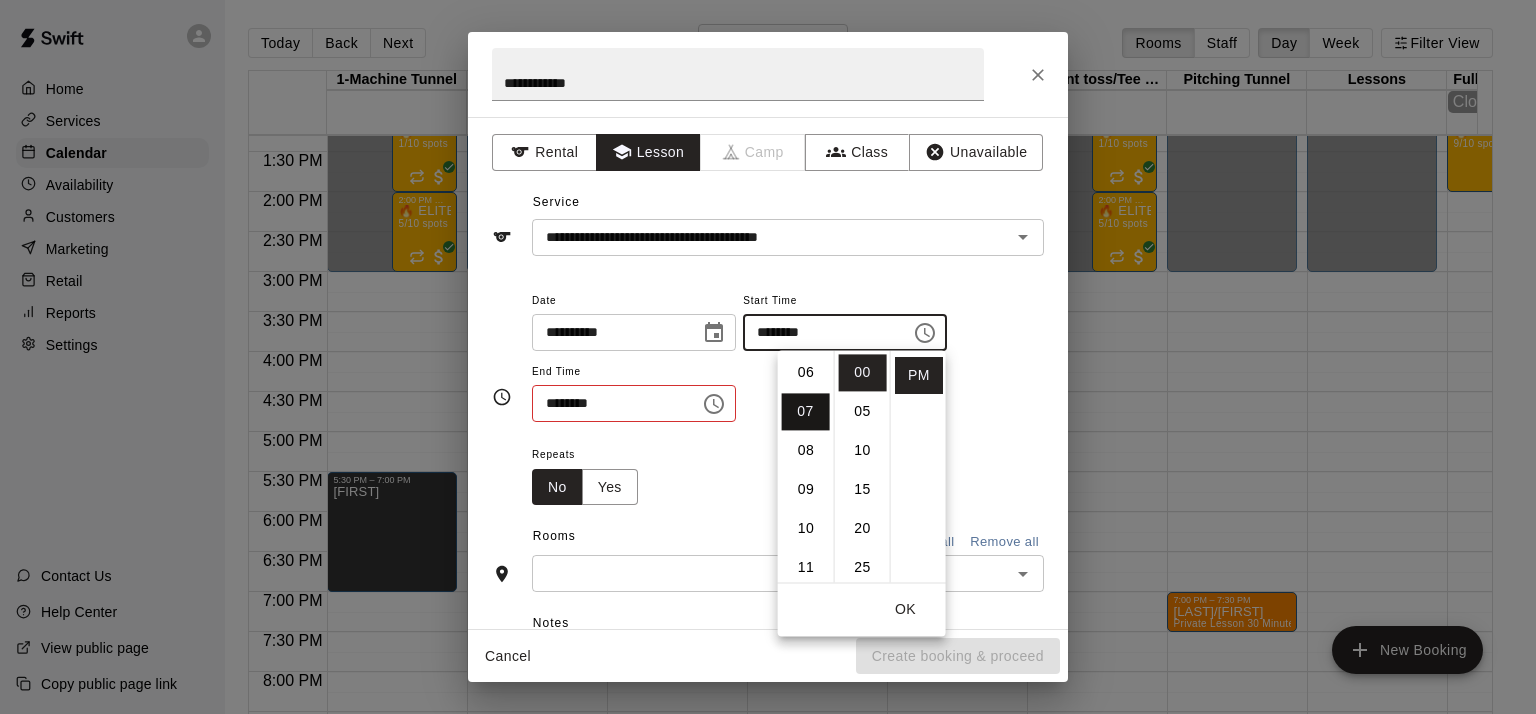 scroll, scrollTop: 272, scrollLeft: 0, axis: vertical 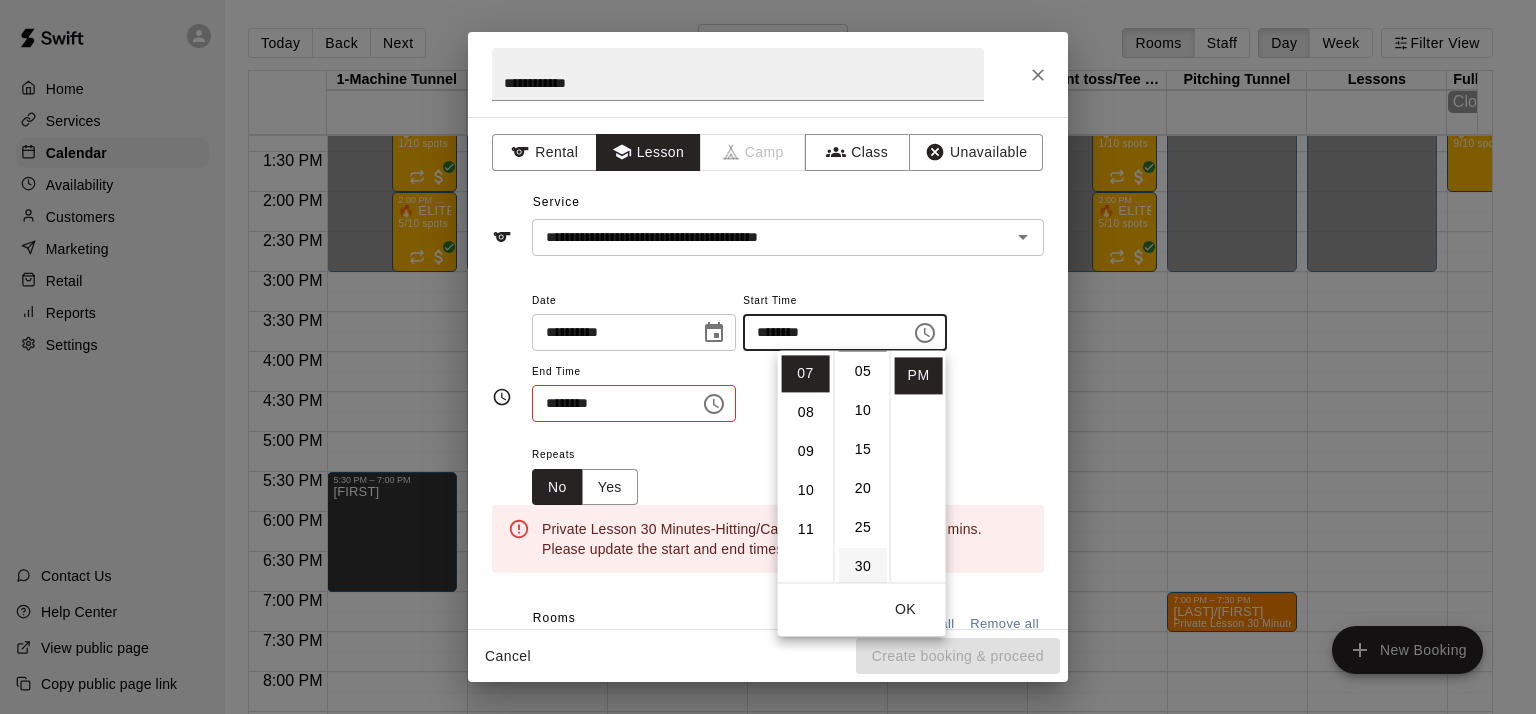 click on "30" at bounding box center [863, 566] 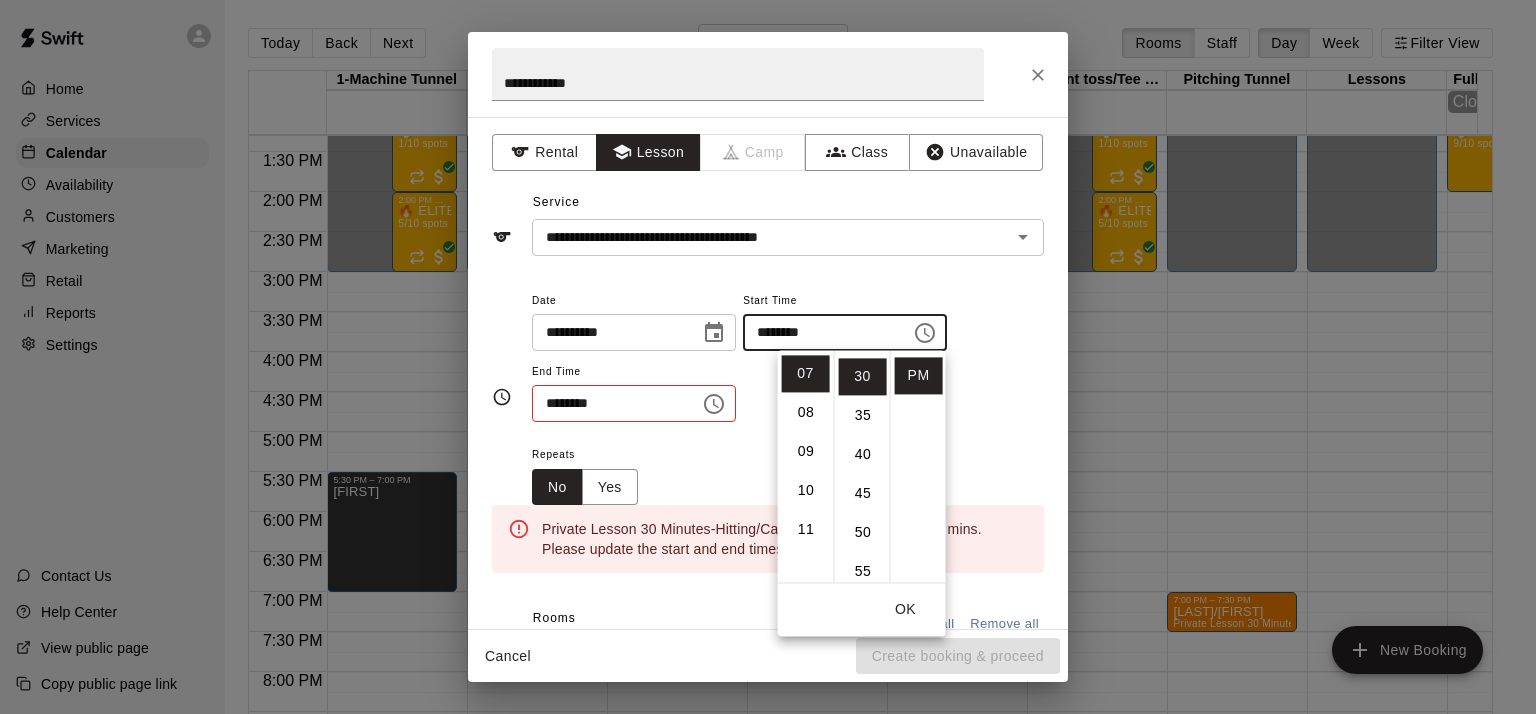 scroll, scrollTop: 234, scrollLeft: 0, axis: vertical 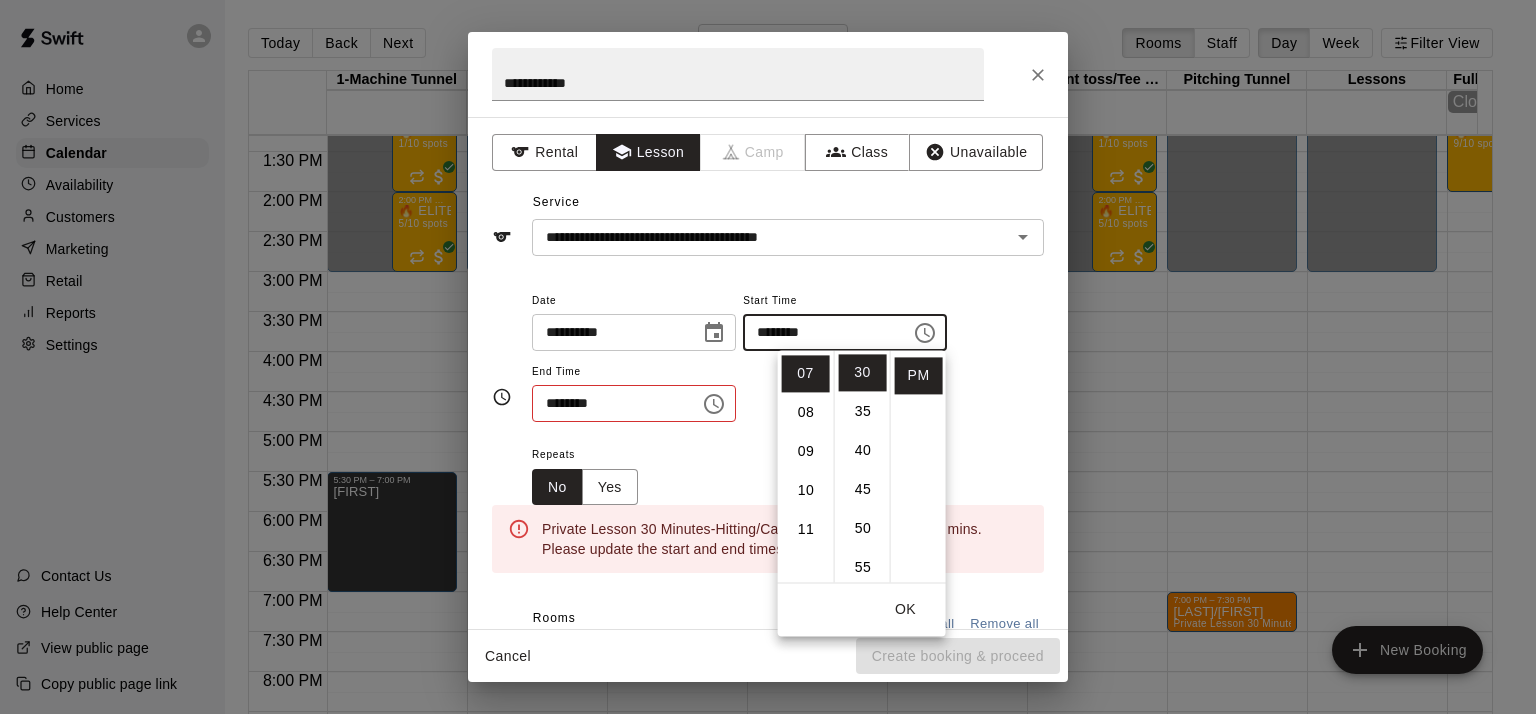 click 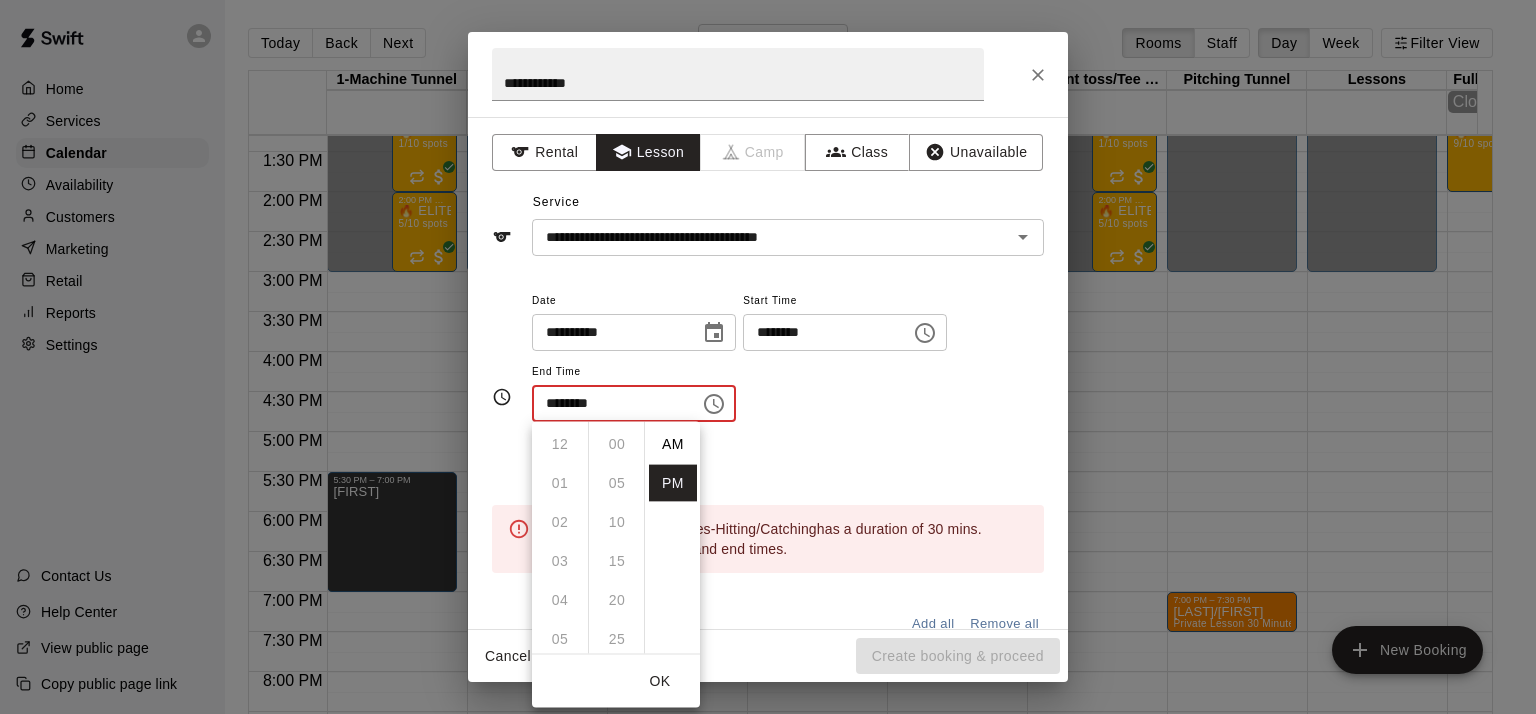 scroll, scrollTop: 234, scrollLeft: 0, axis: vertical 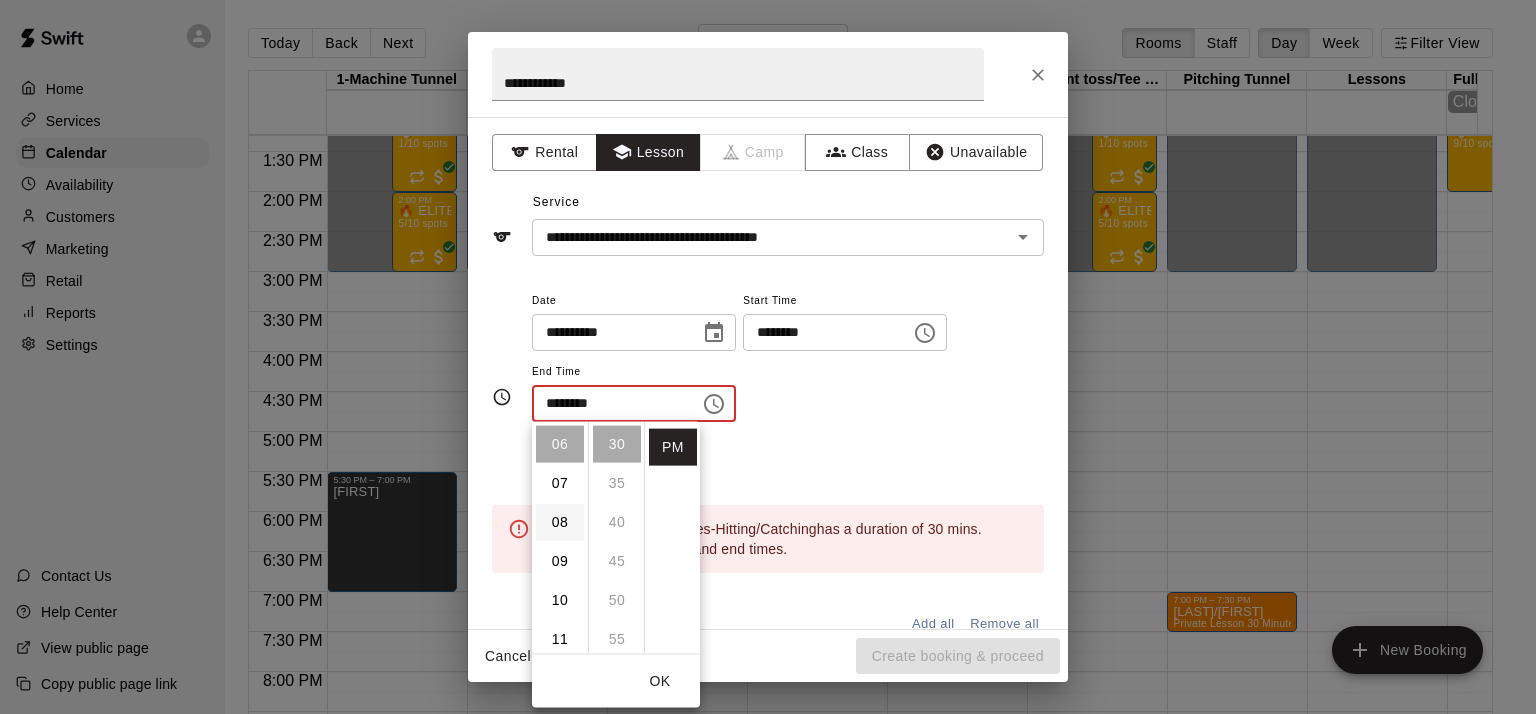 click on "08" at bounding box center (560, 522) 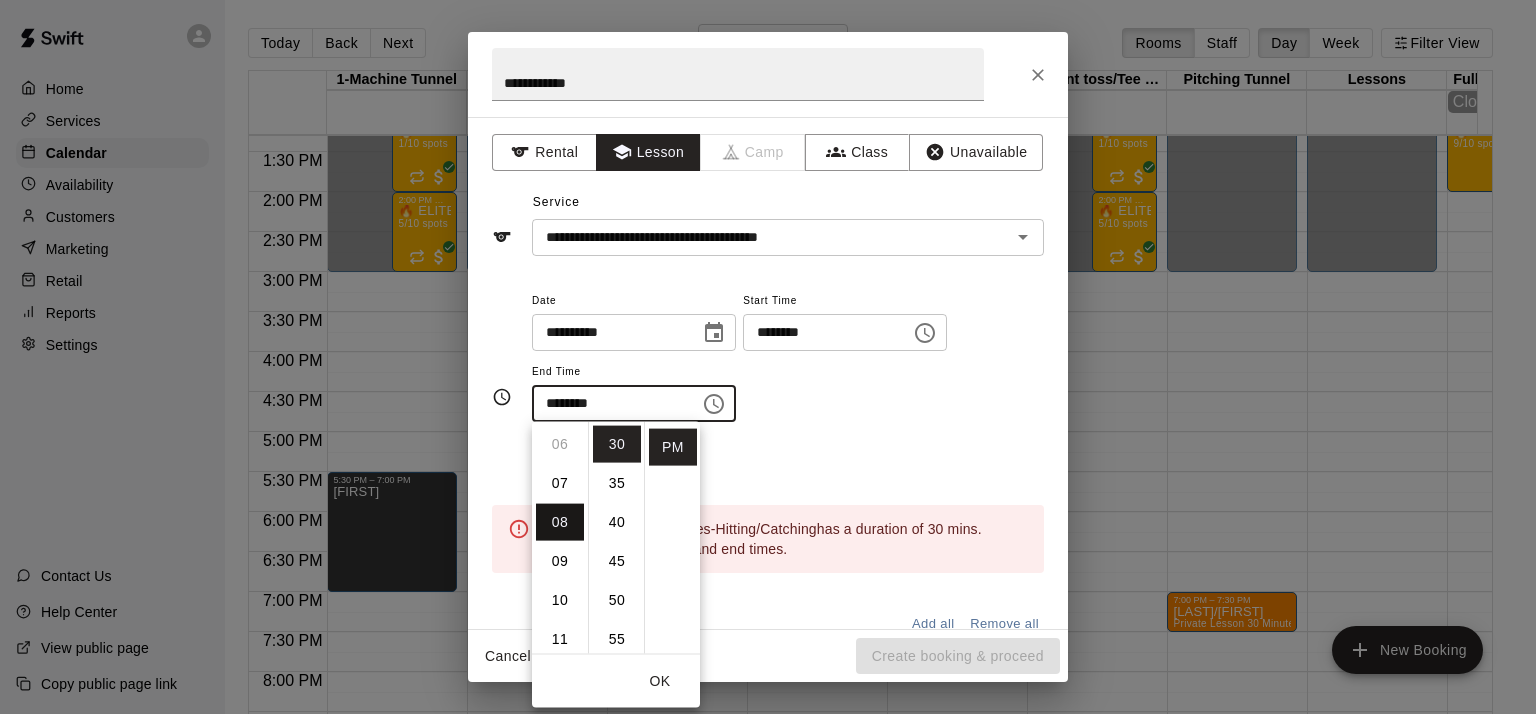 scroll, scrollTop: 312, scrollLeft: 0, axis: vertical 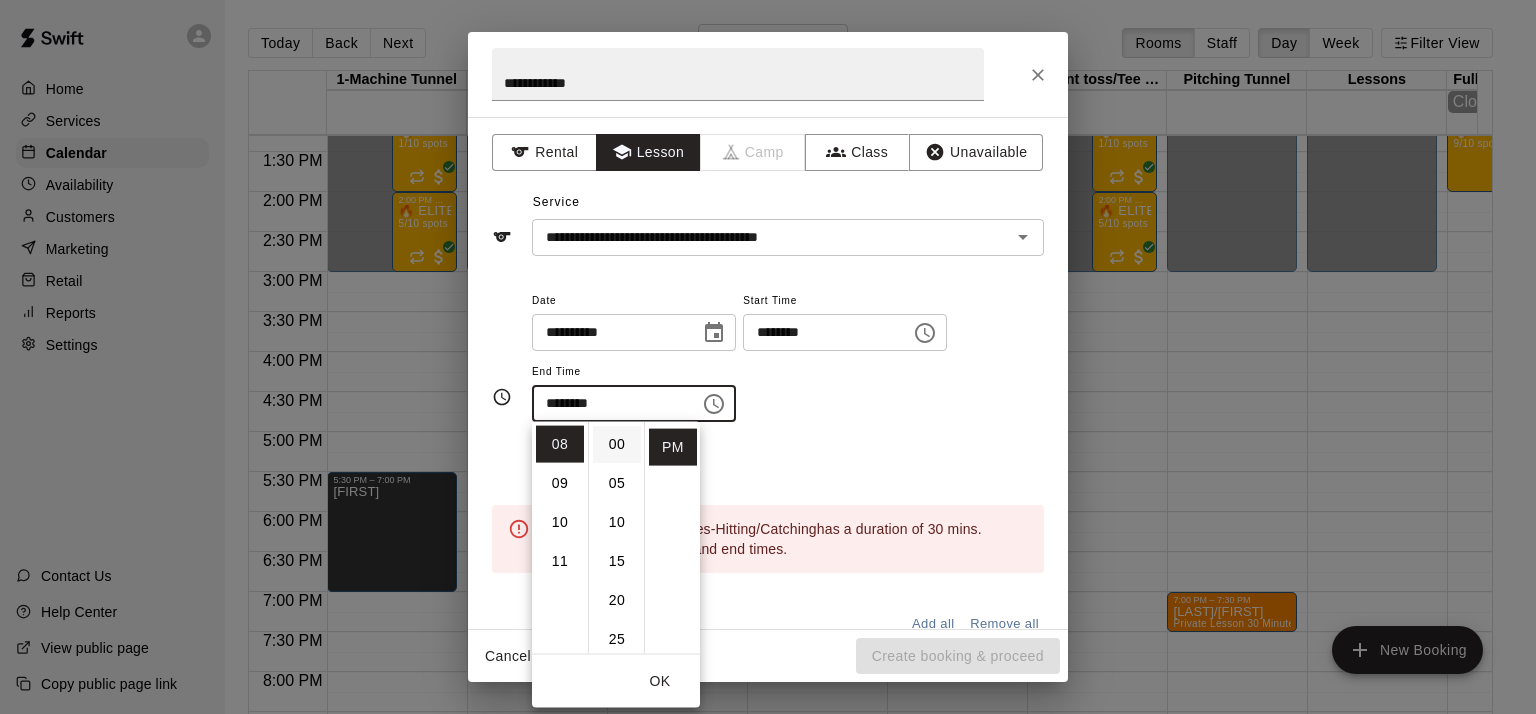 click on "00" at bounding box center (617, 444) 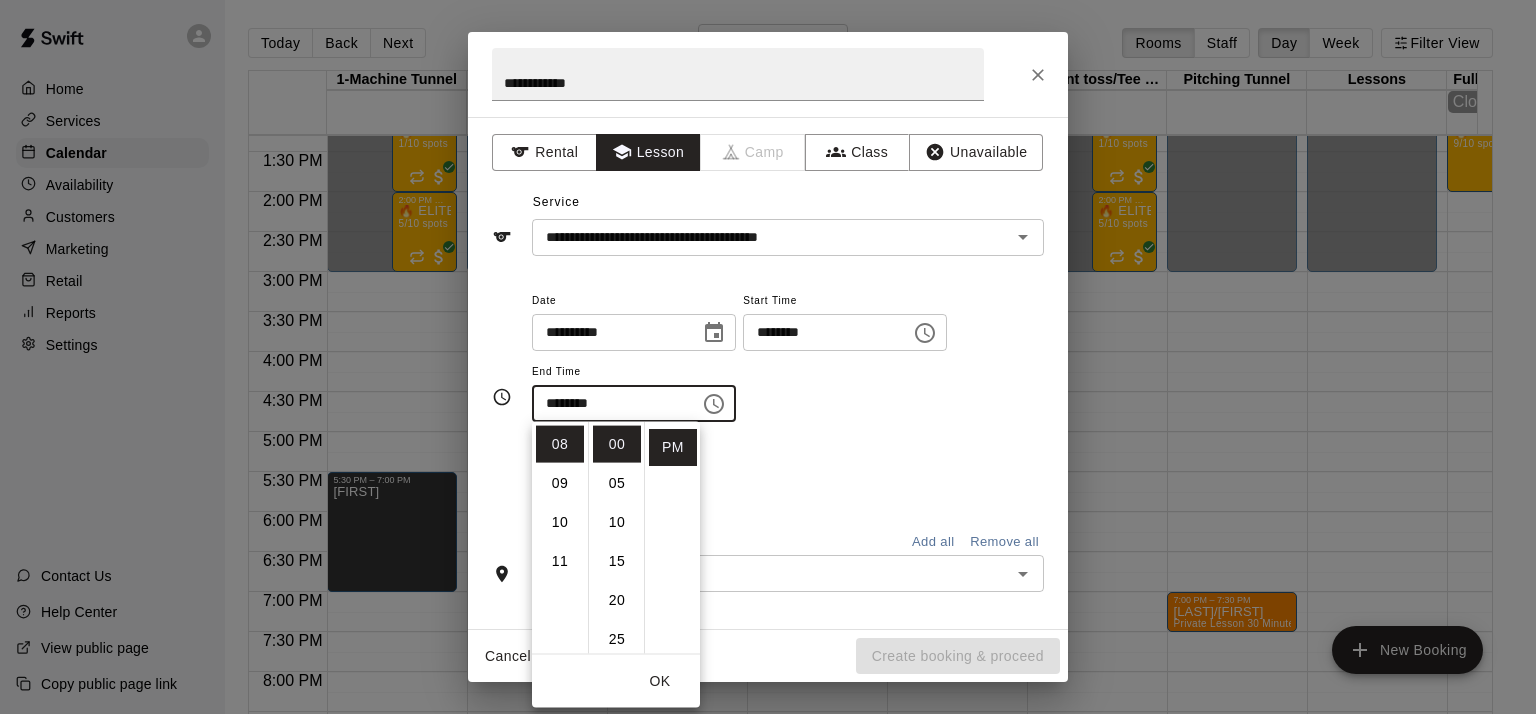 scroll, scrollTop: 0, scrollLeft: 0, axis: both 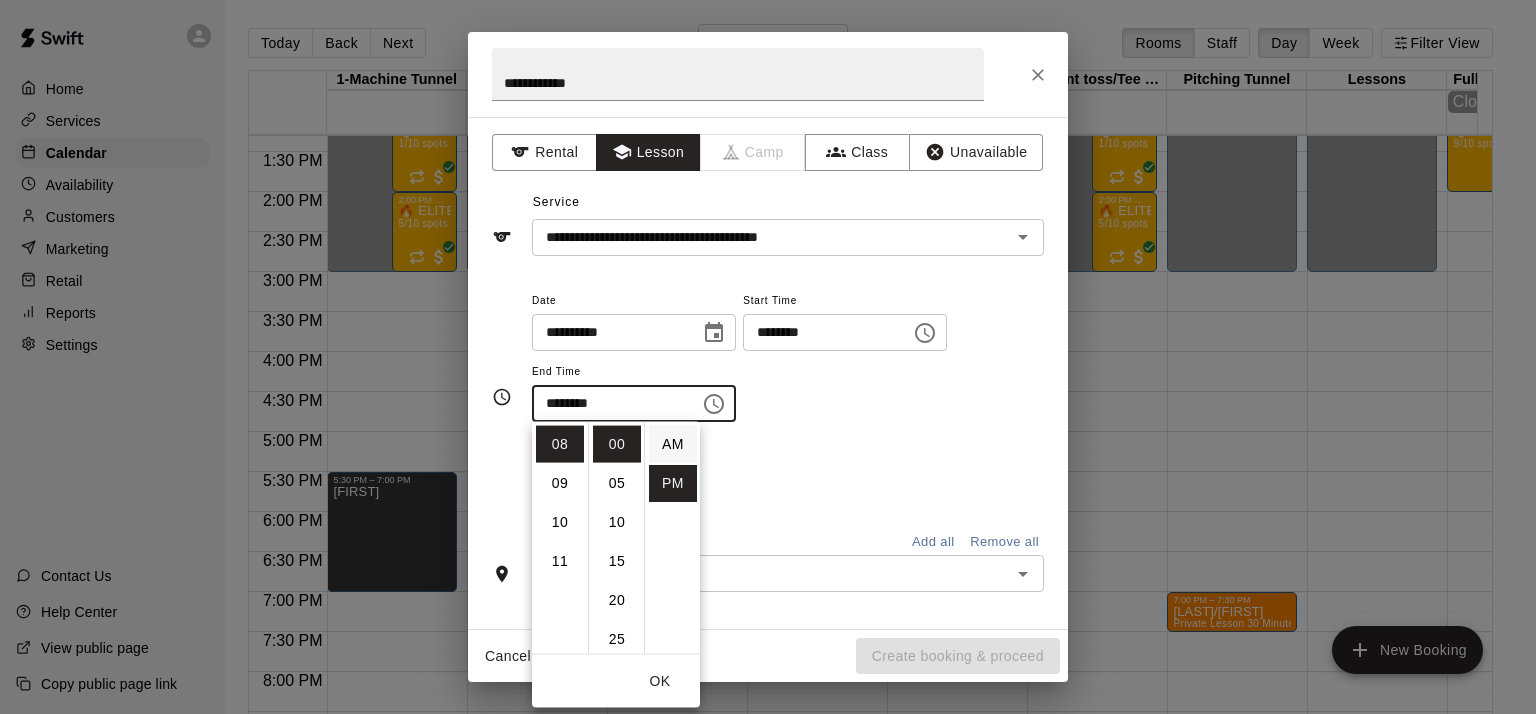click on "AM" at bounding box center (673, 444) 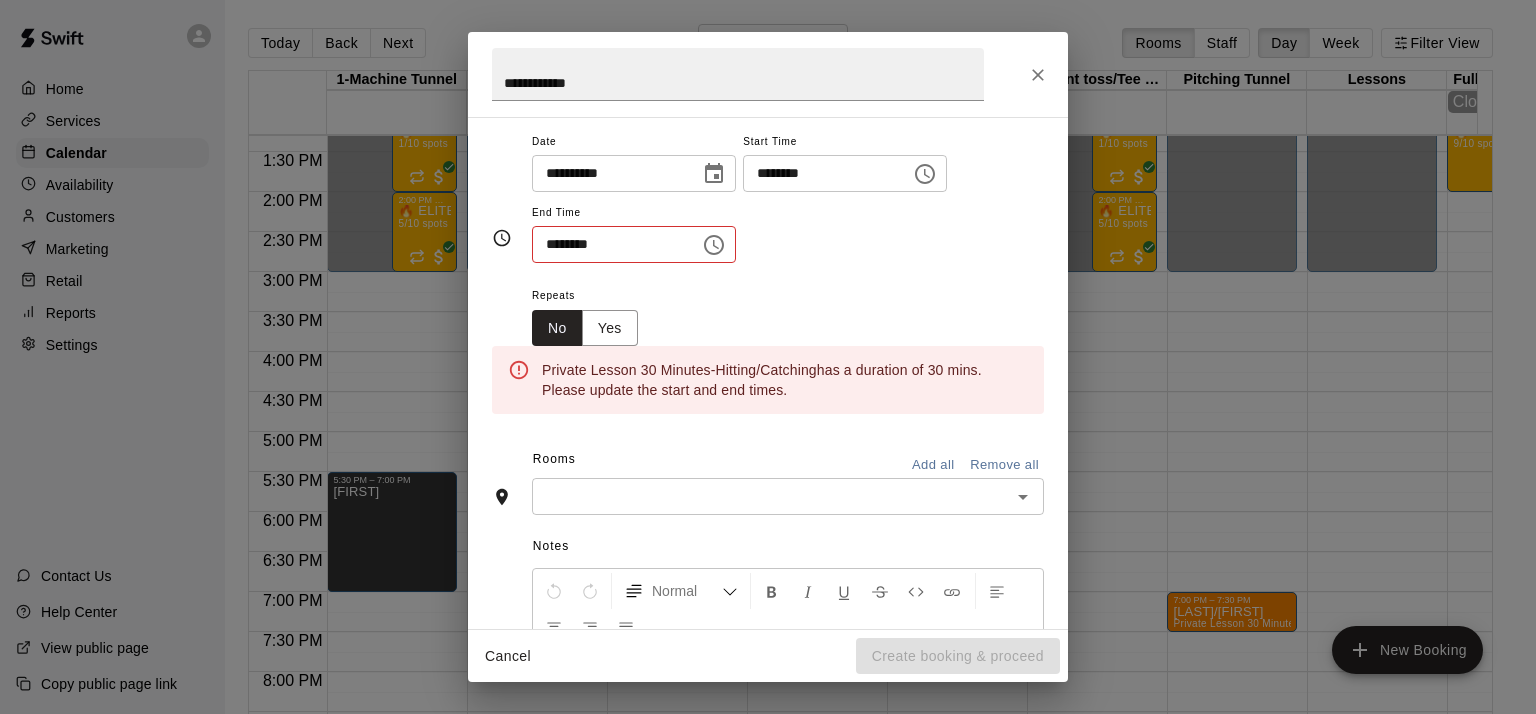 scroll, scrollTop: 163, scrollLeft: 0, axis: vertical 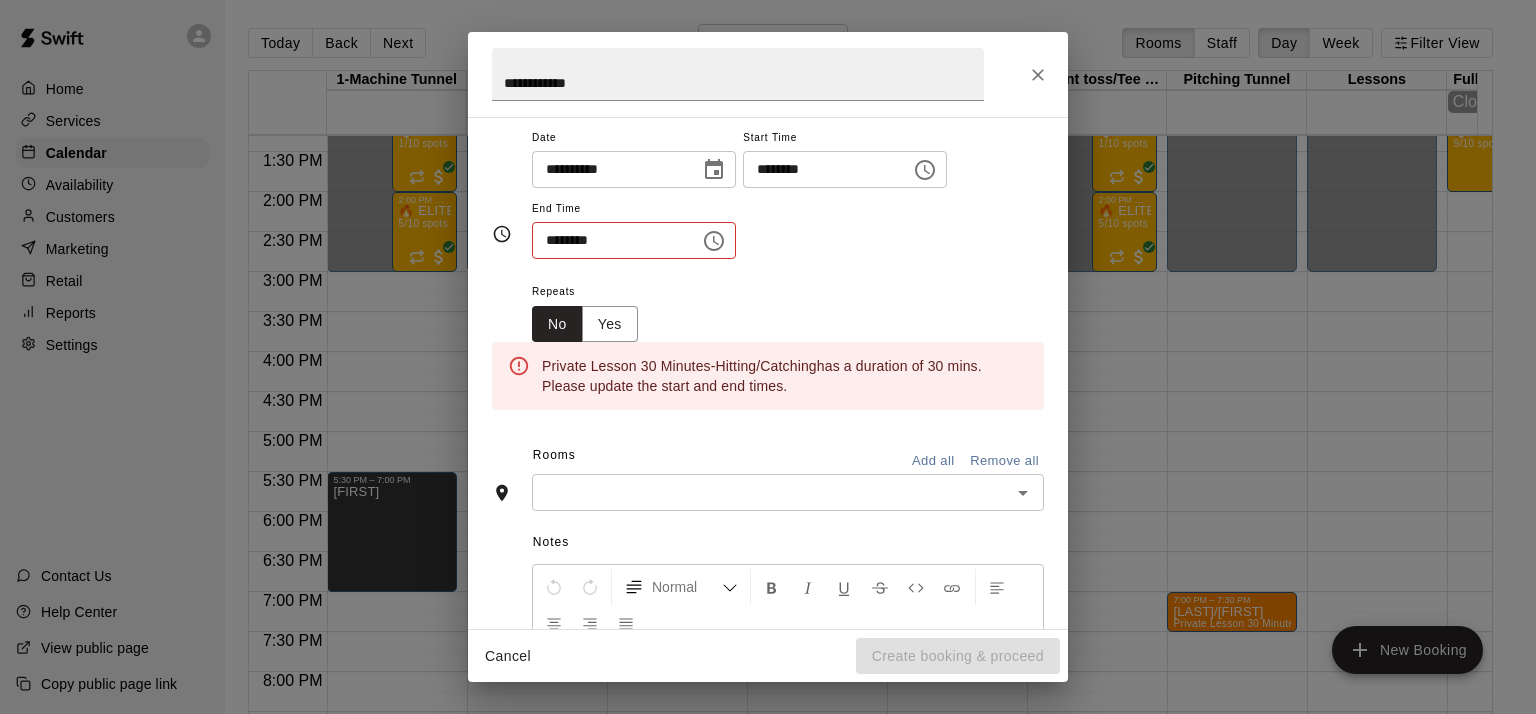 click at bounding box center [771, 492] 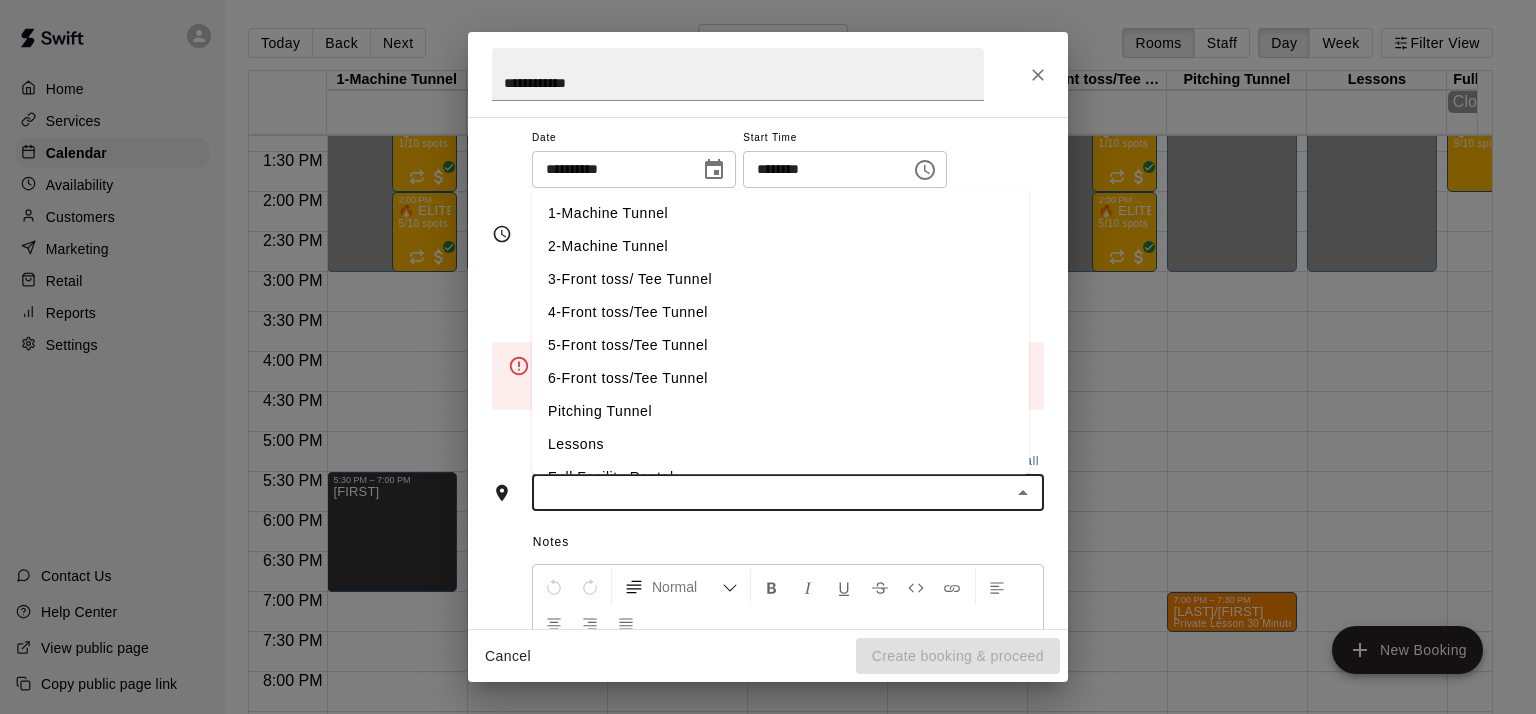 click on "5-Front toss/Tee Tunnel" at bounding box center [780, 345] 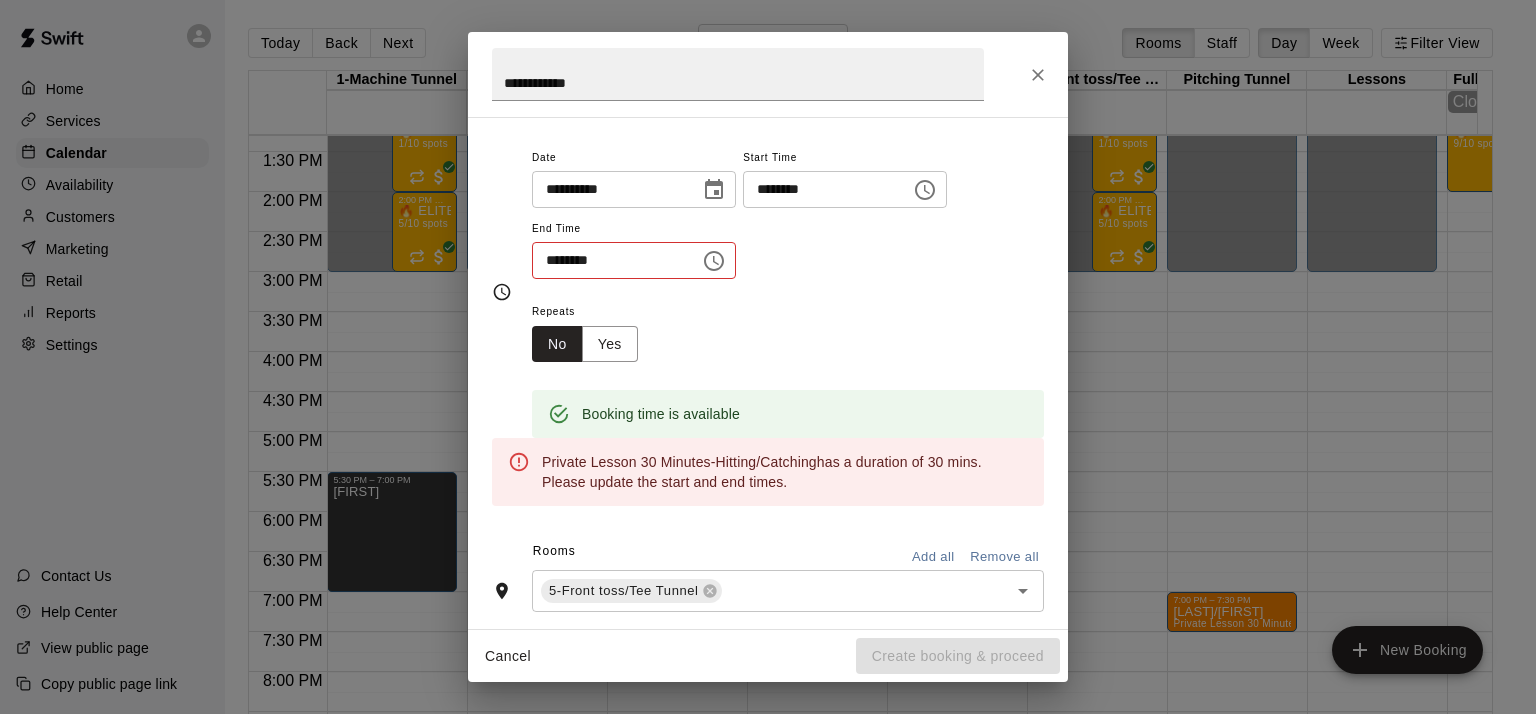 scroll, scrollTop: 45, scrollLeft: 0, axis: vertical 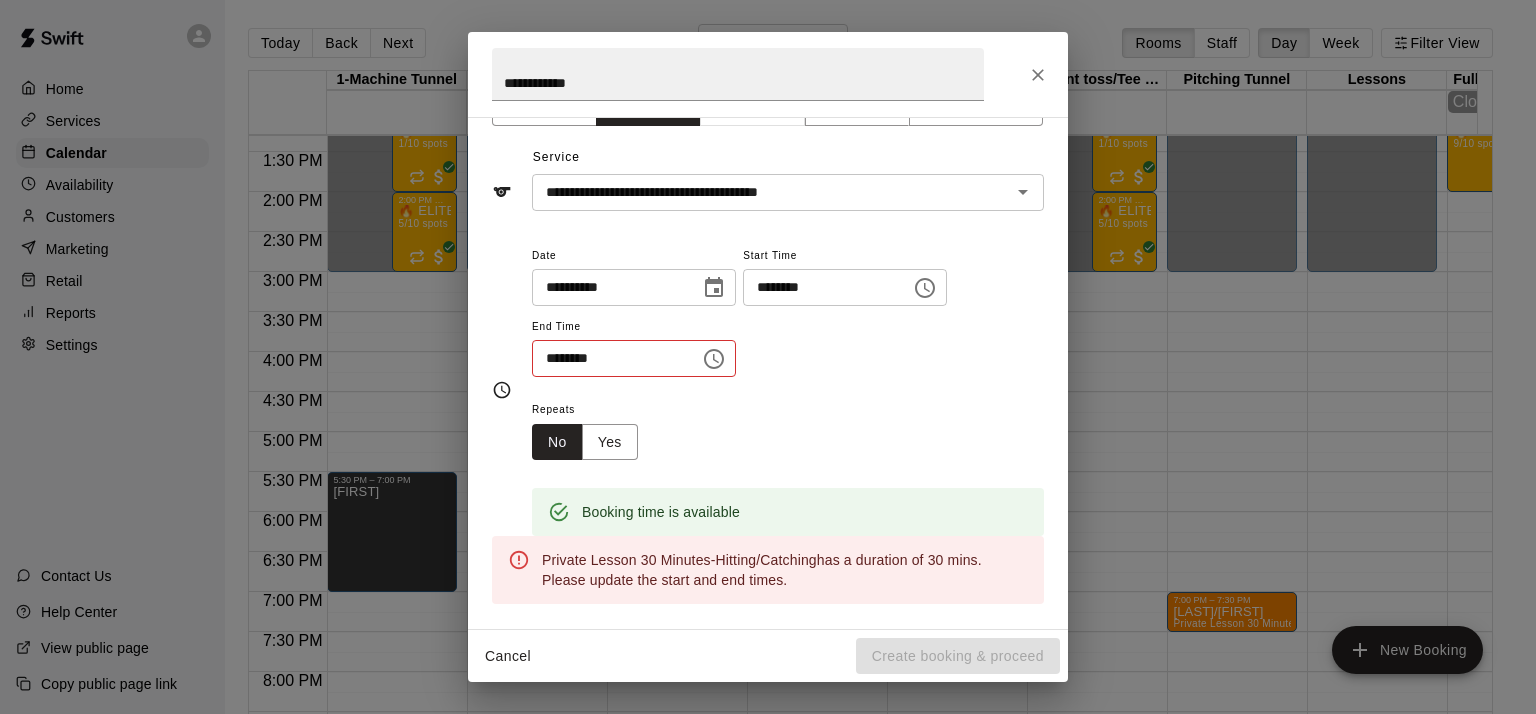 click 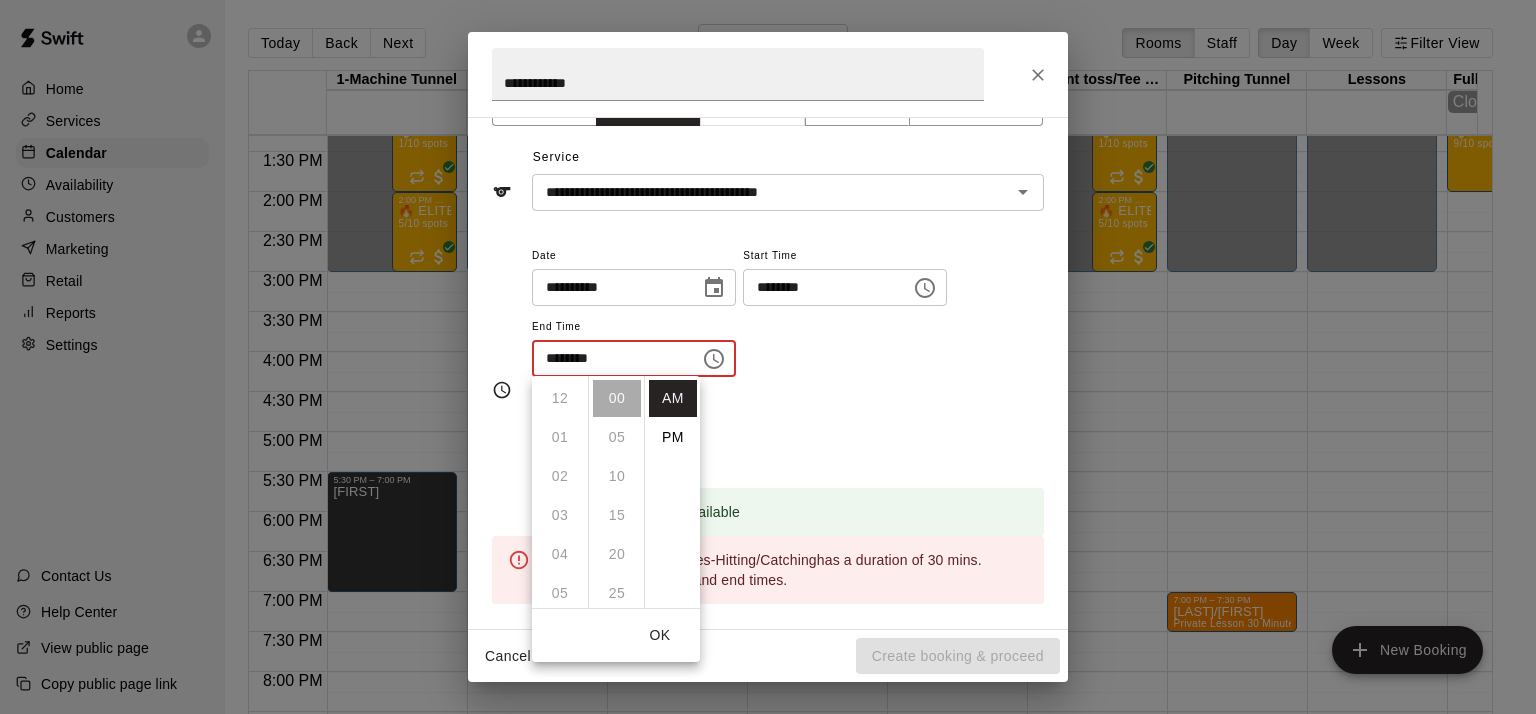scroll, scrollTop: 312, scrollLeft: 0, axis: vertical 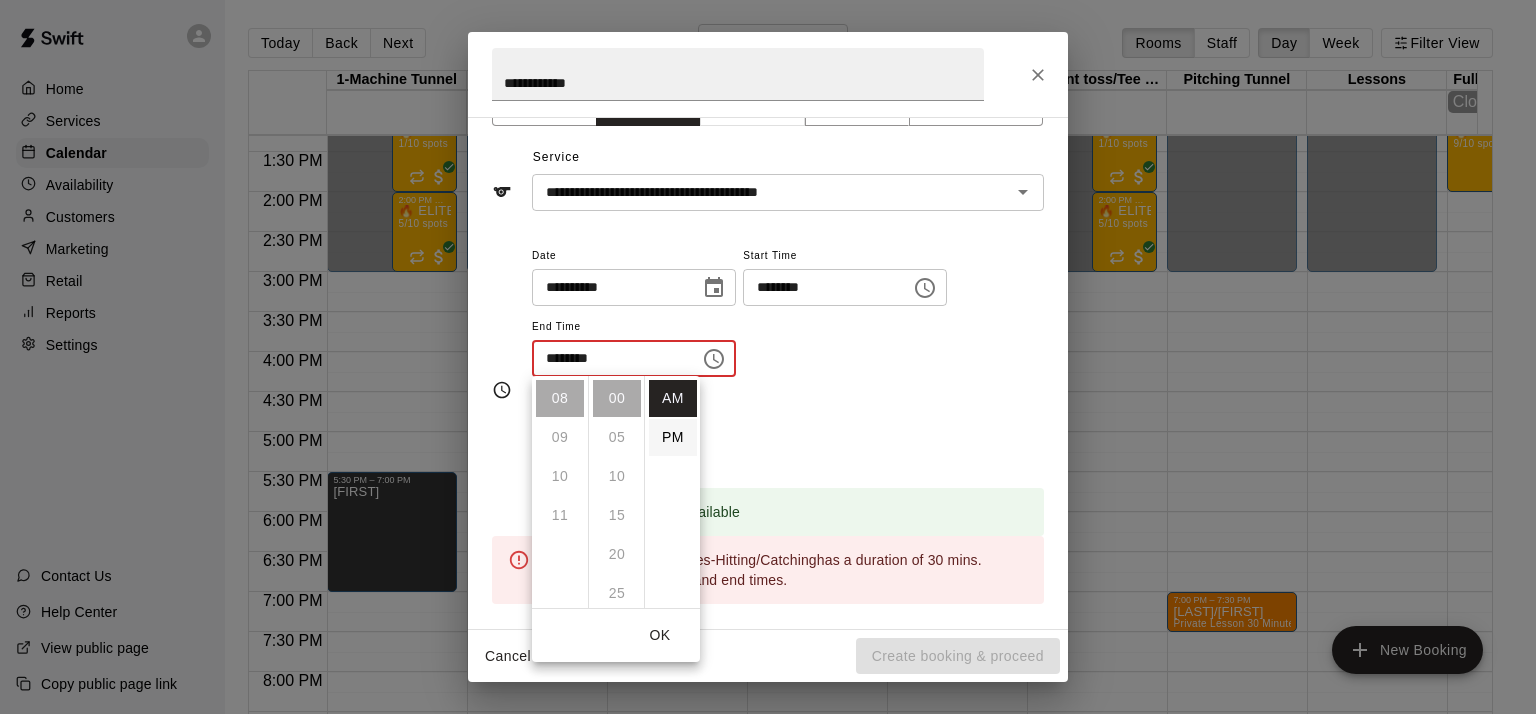 click on "PM" at bounding box center (673, 437) 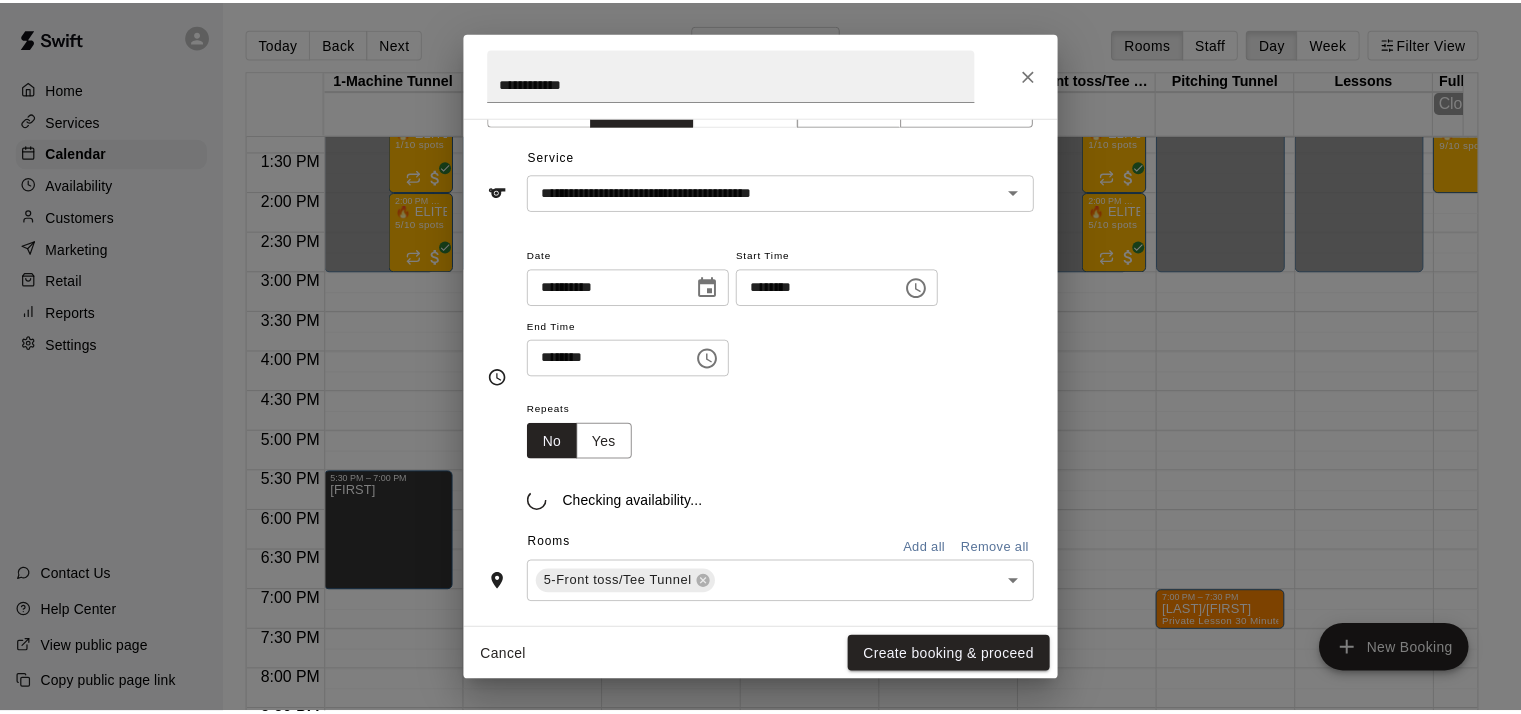 scroll, scrollTop: 36, scrollLeft: 0, axis: vertical 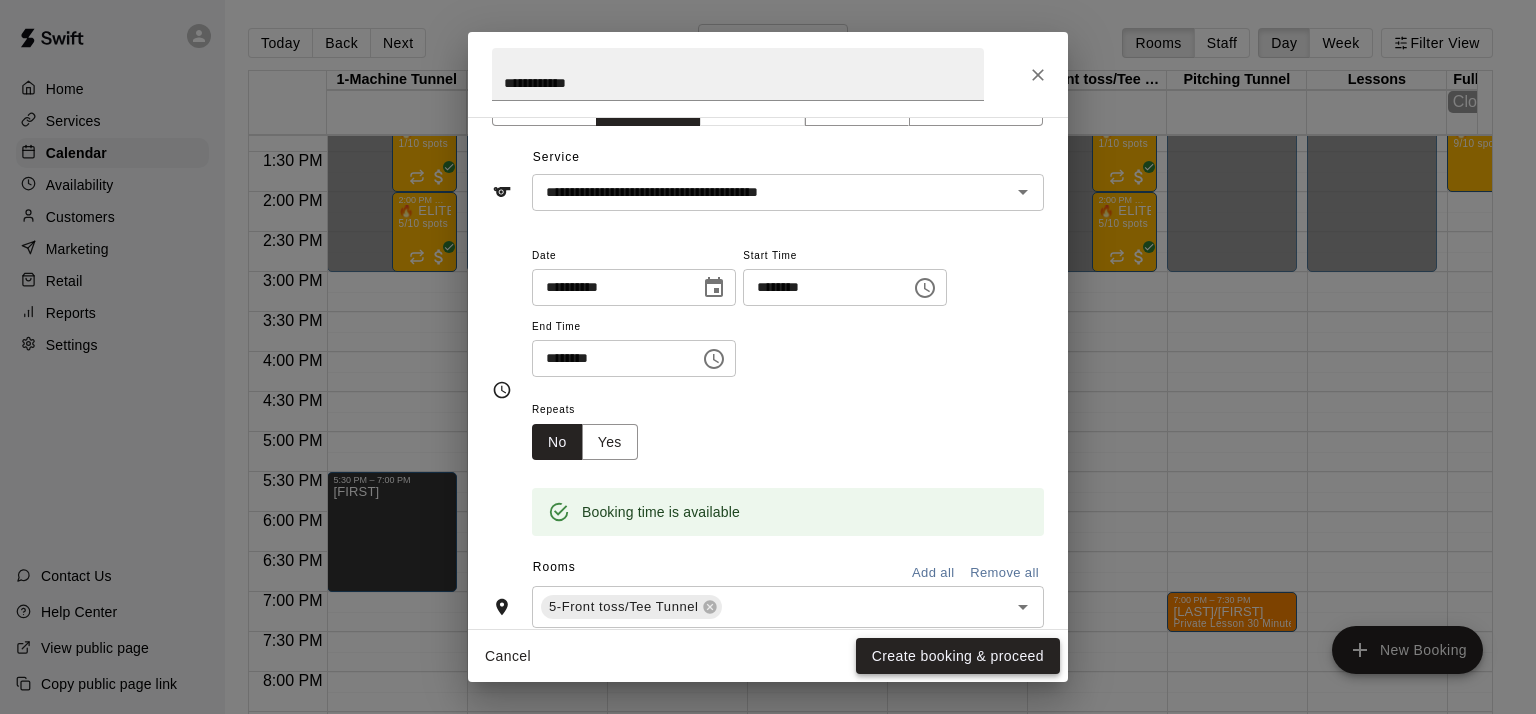 click on "Create booking & proceed" at bounding box center [958, 656] 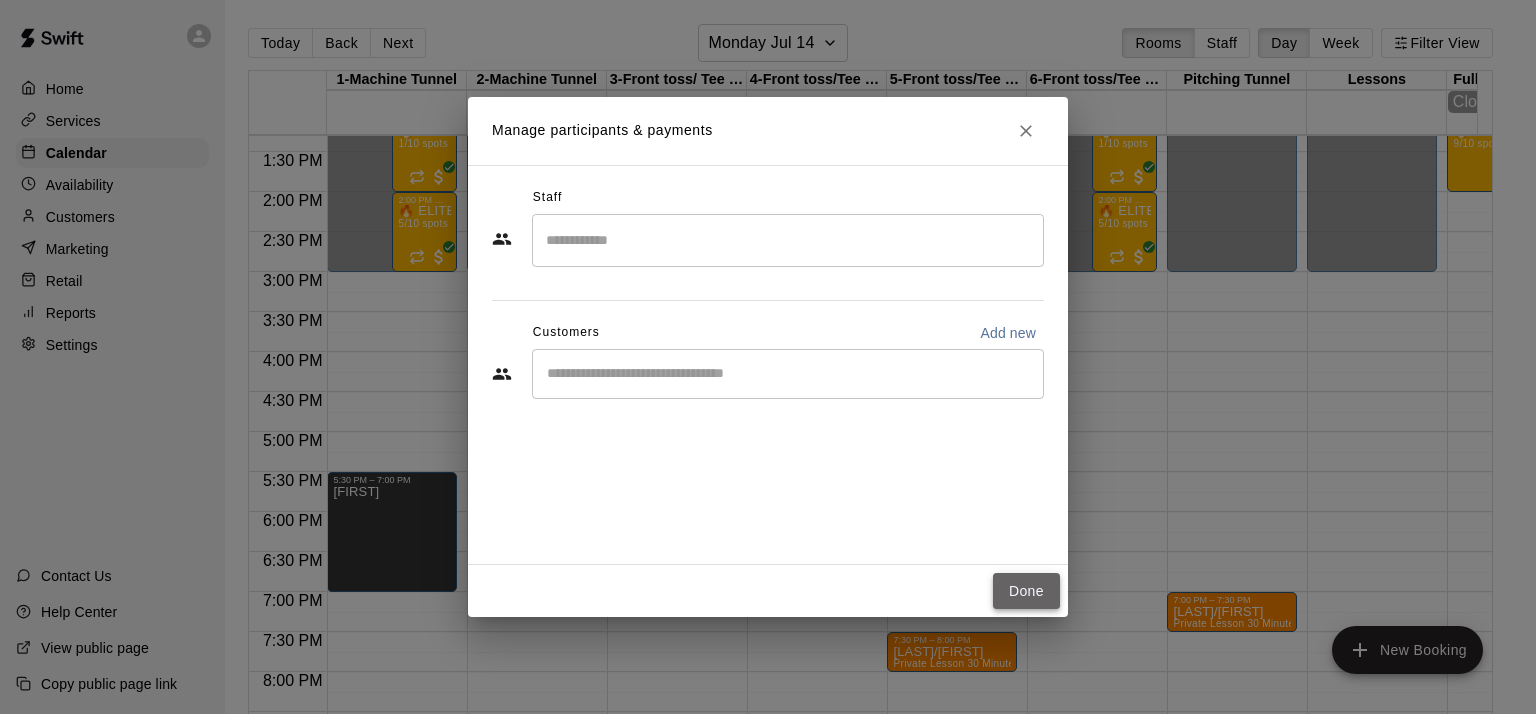 click on "Done" at bounding box center (1026, 591) 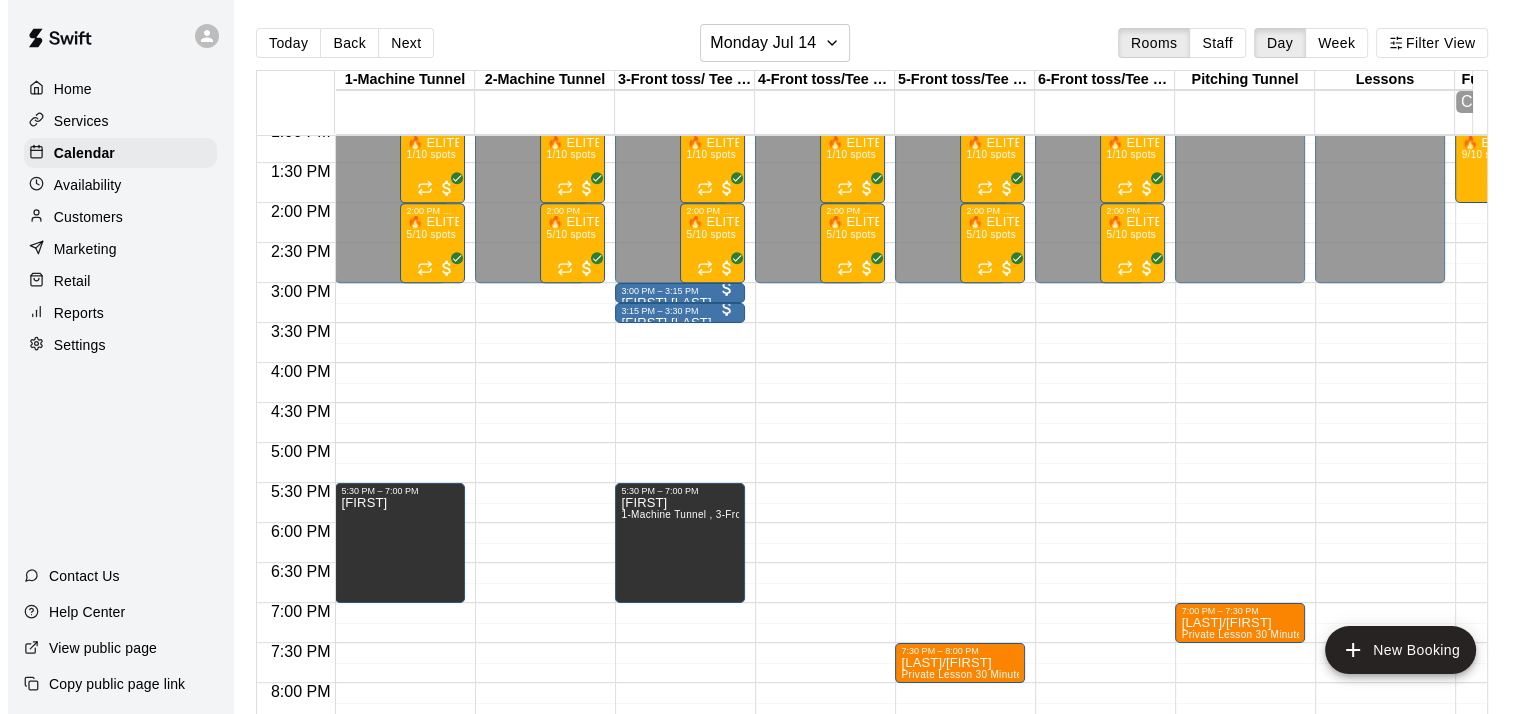 scroll, scrollTop: 1059, scrollLeft: 0, axis: vertical 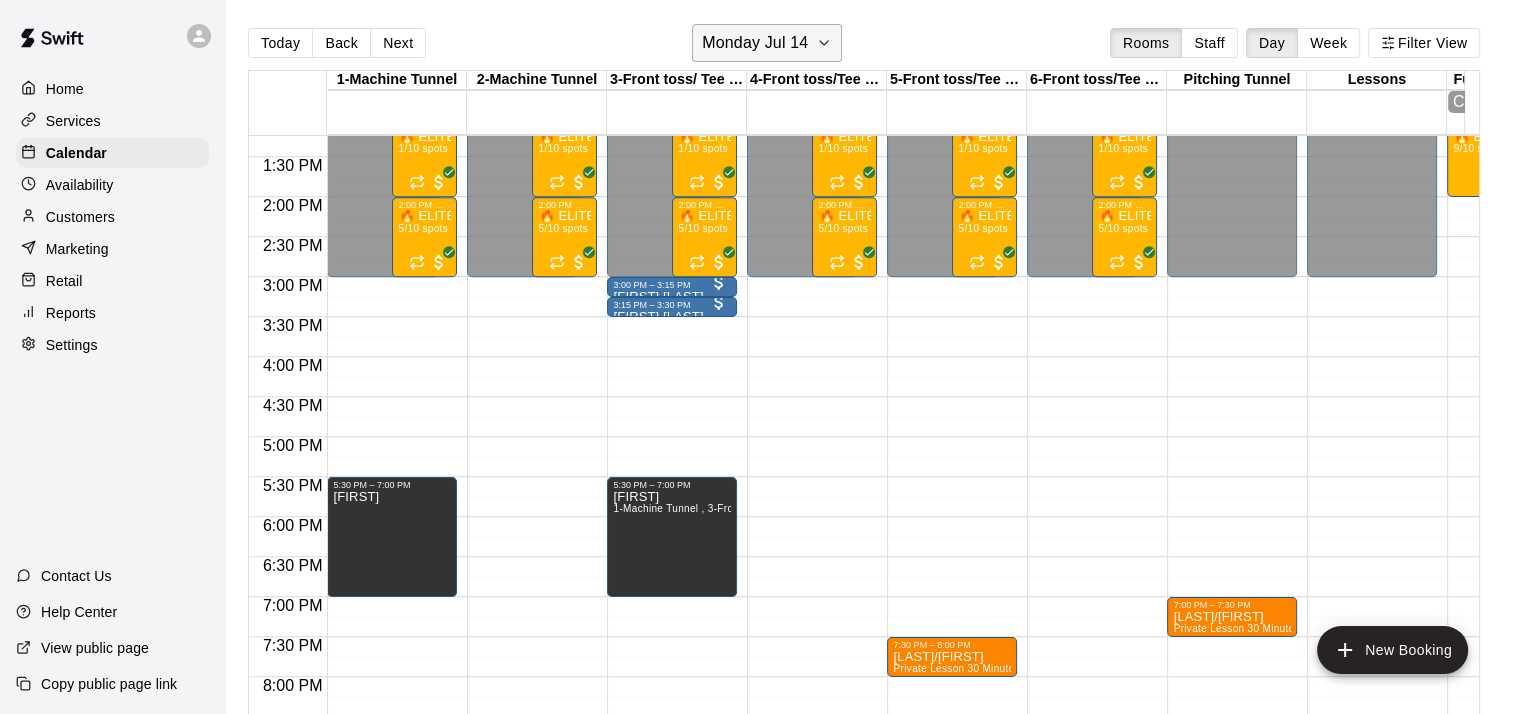 click on "Monday Jul 14" at bounding box center (767, 43) 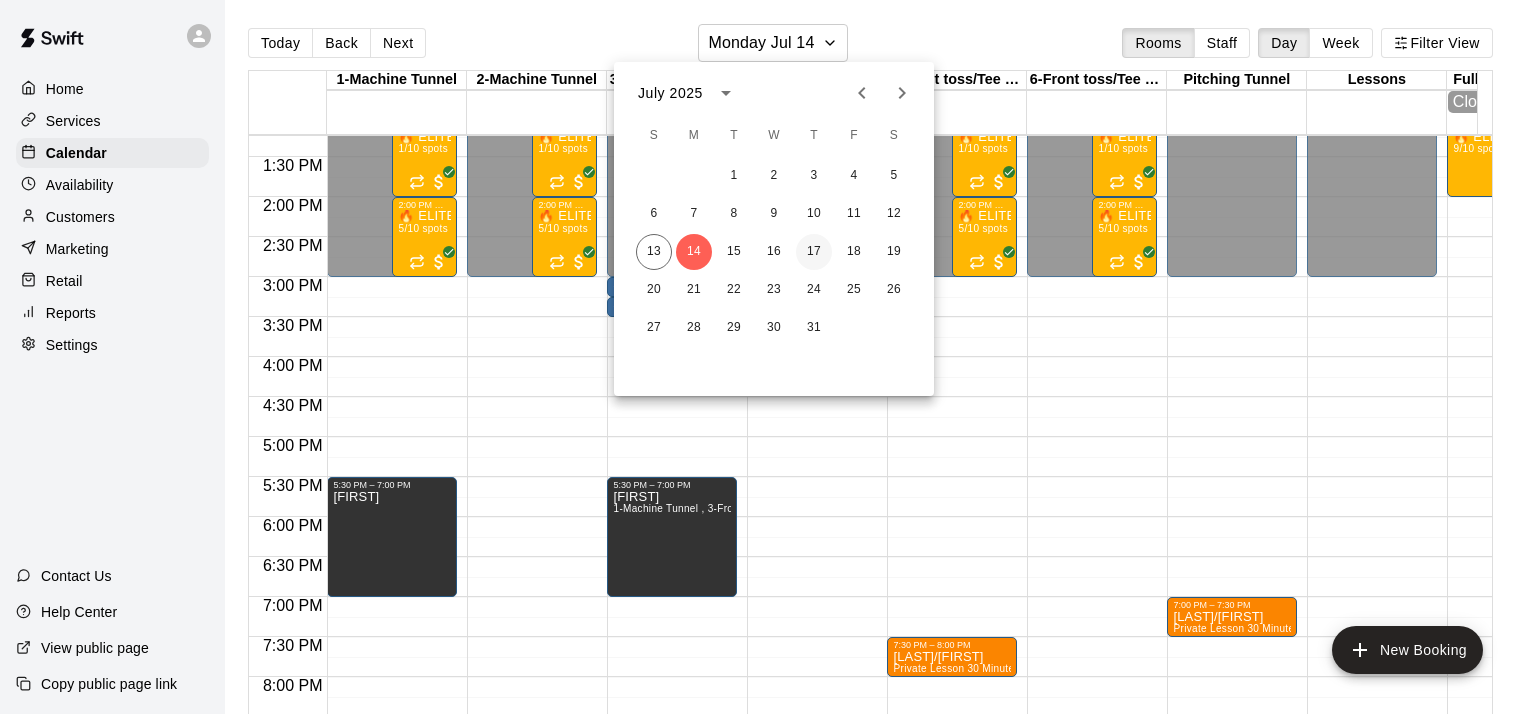 click on "17" at bounding box center (814, 252) 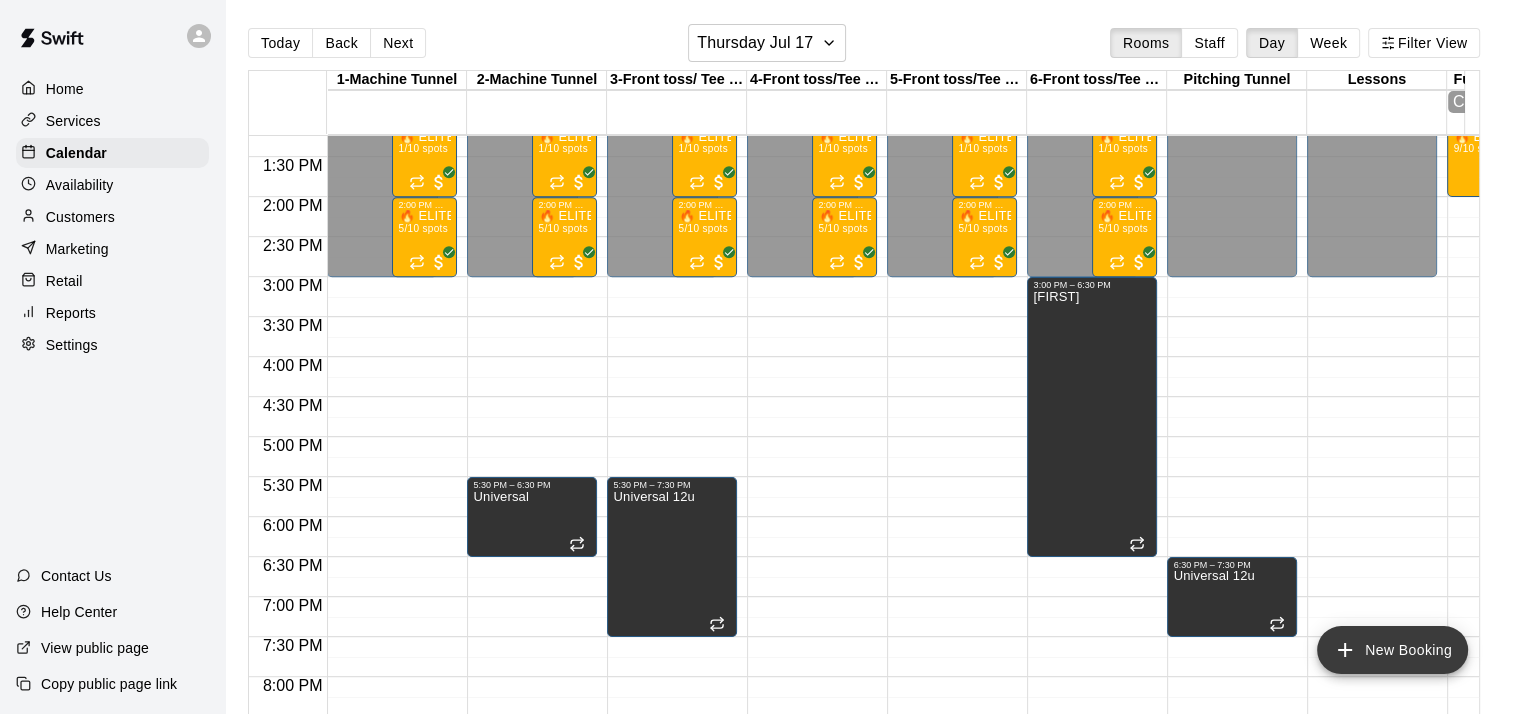 click on "New Booking" at bounding box center [1392, 650] 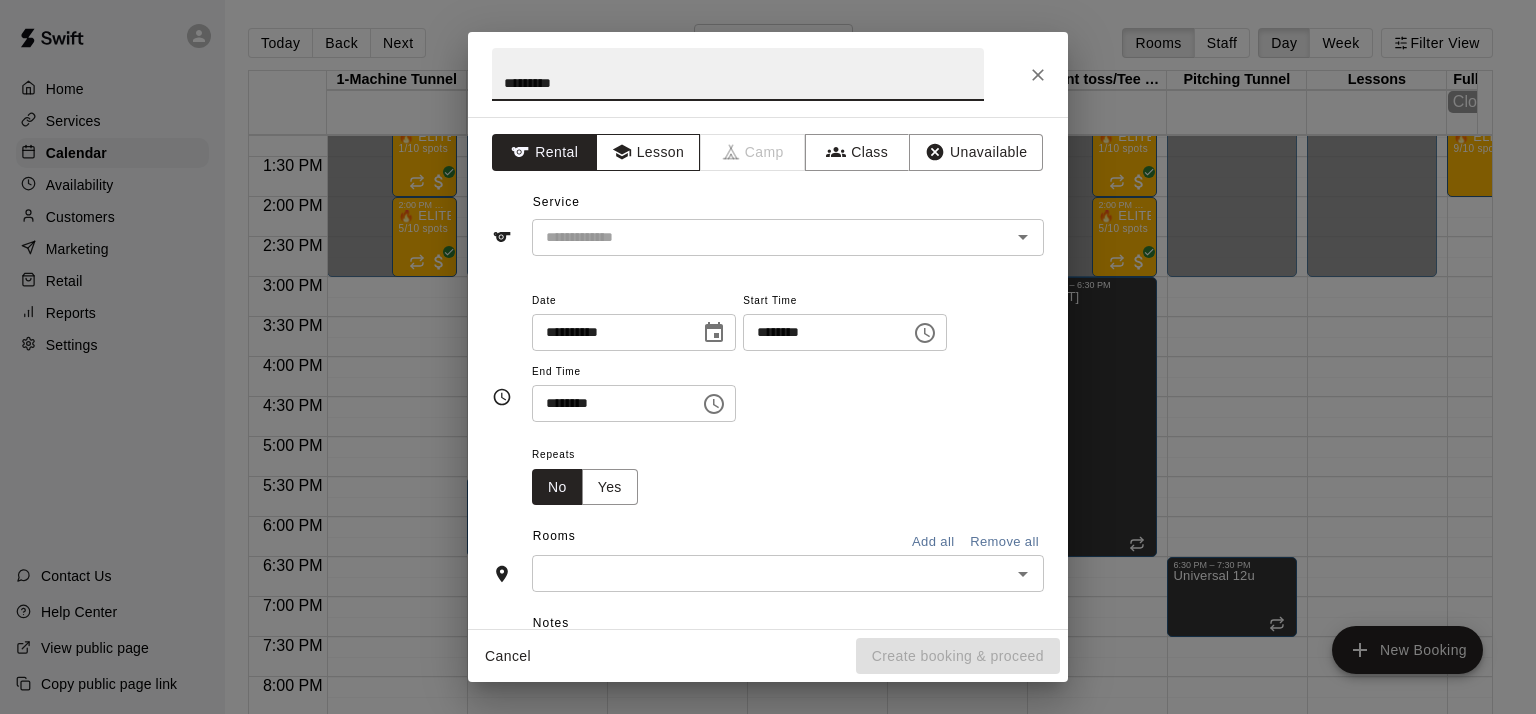type on "*********" 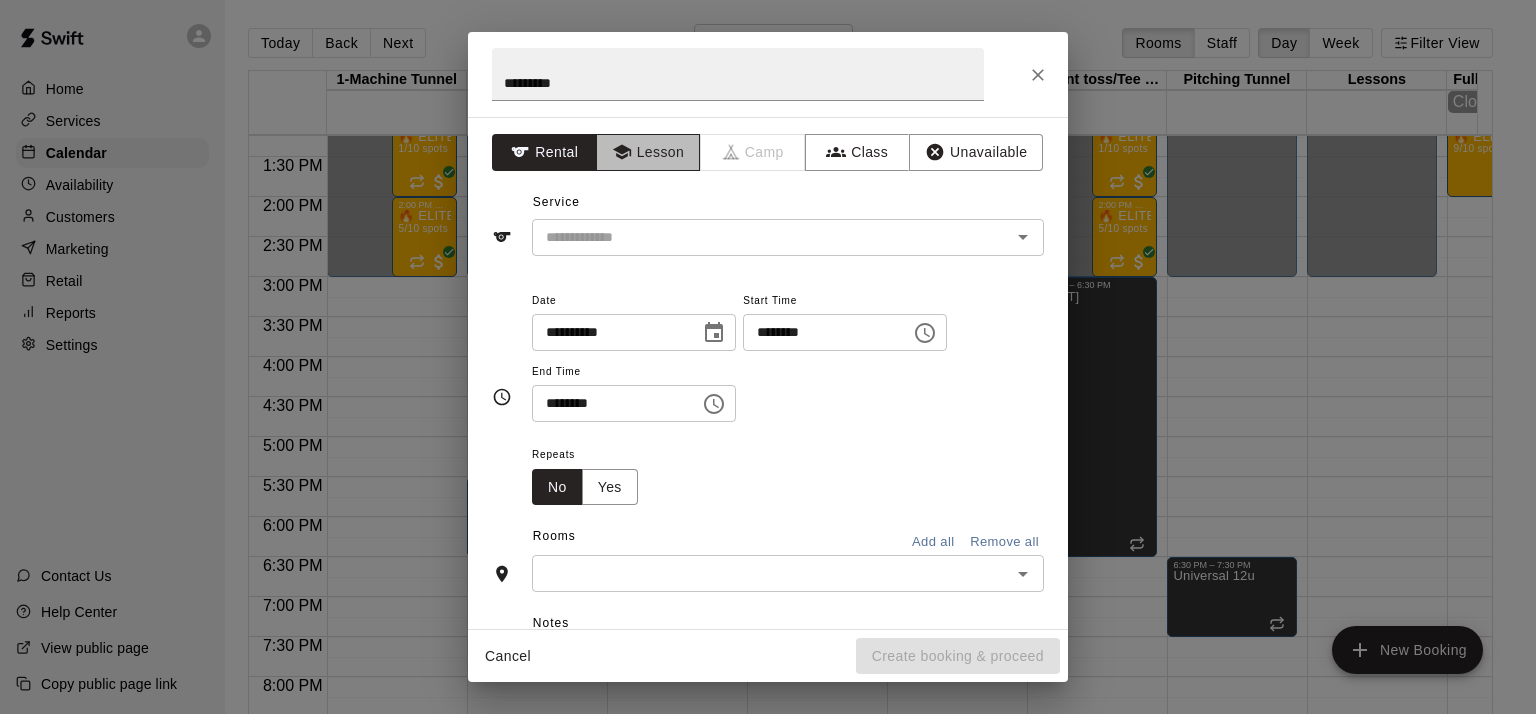 click on "Lesson" at bounding box center [648, 152] 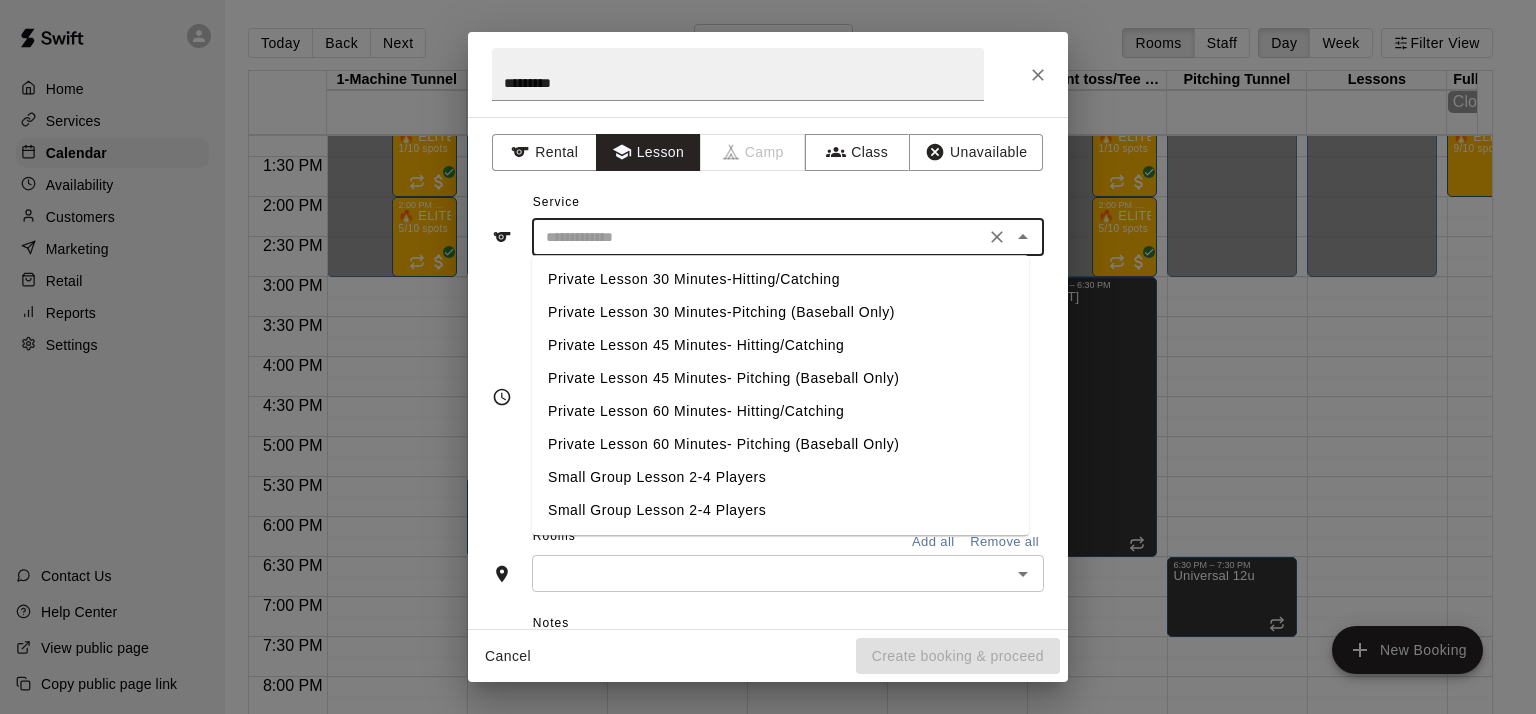 click at bounding box center [758, 237] 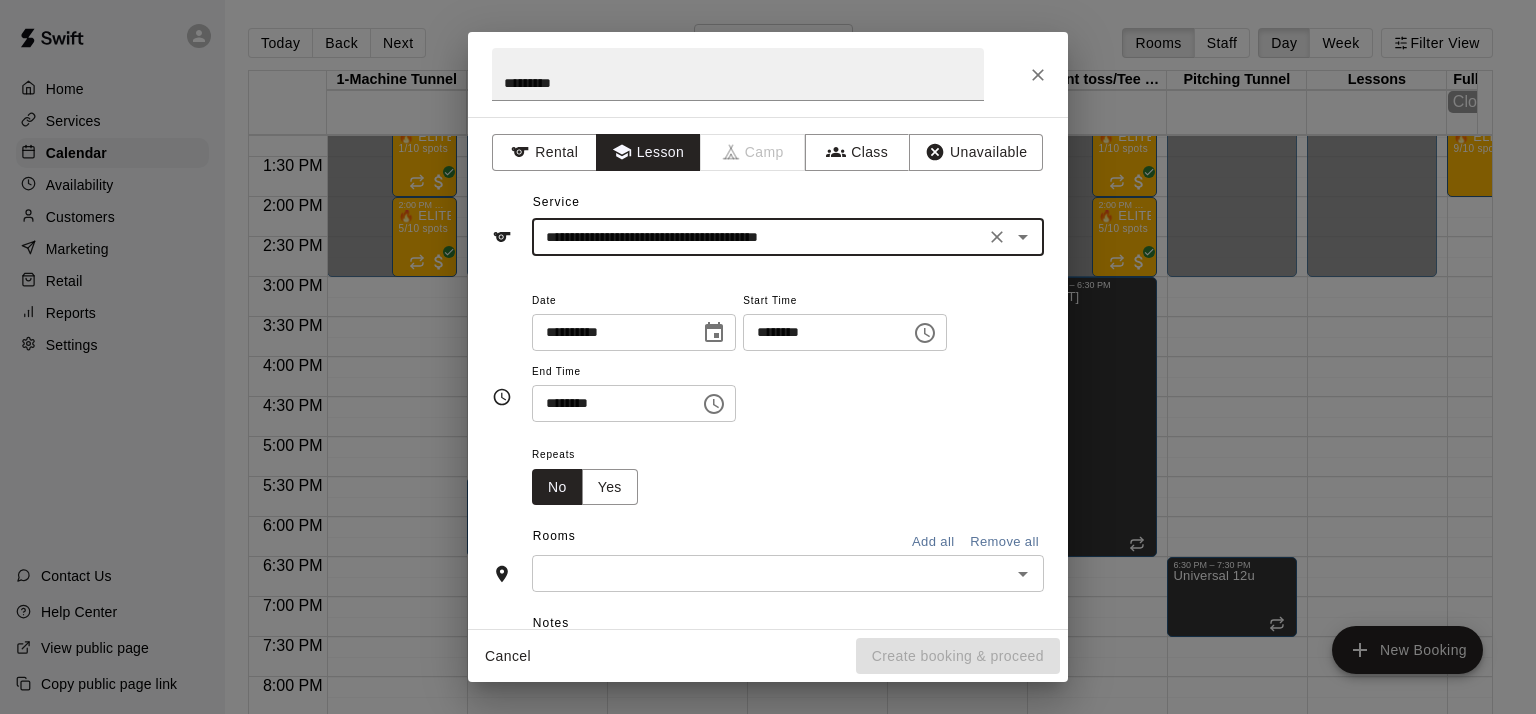 click at bounding box center (771, 573) 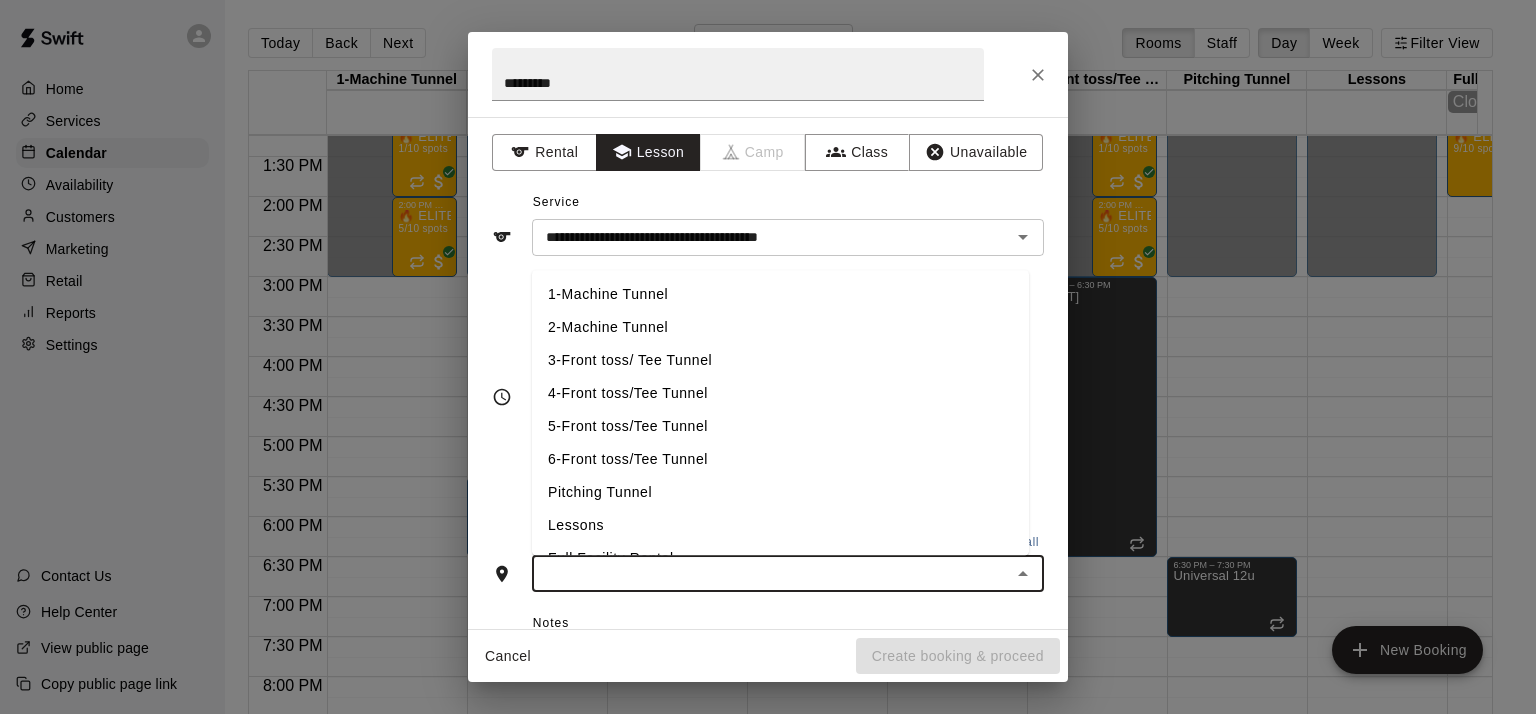 click on "5-Front toss/Tee Tunnel" at bounding box center [780, 426] 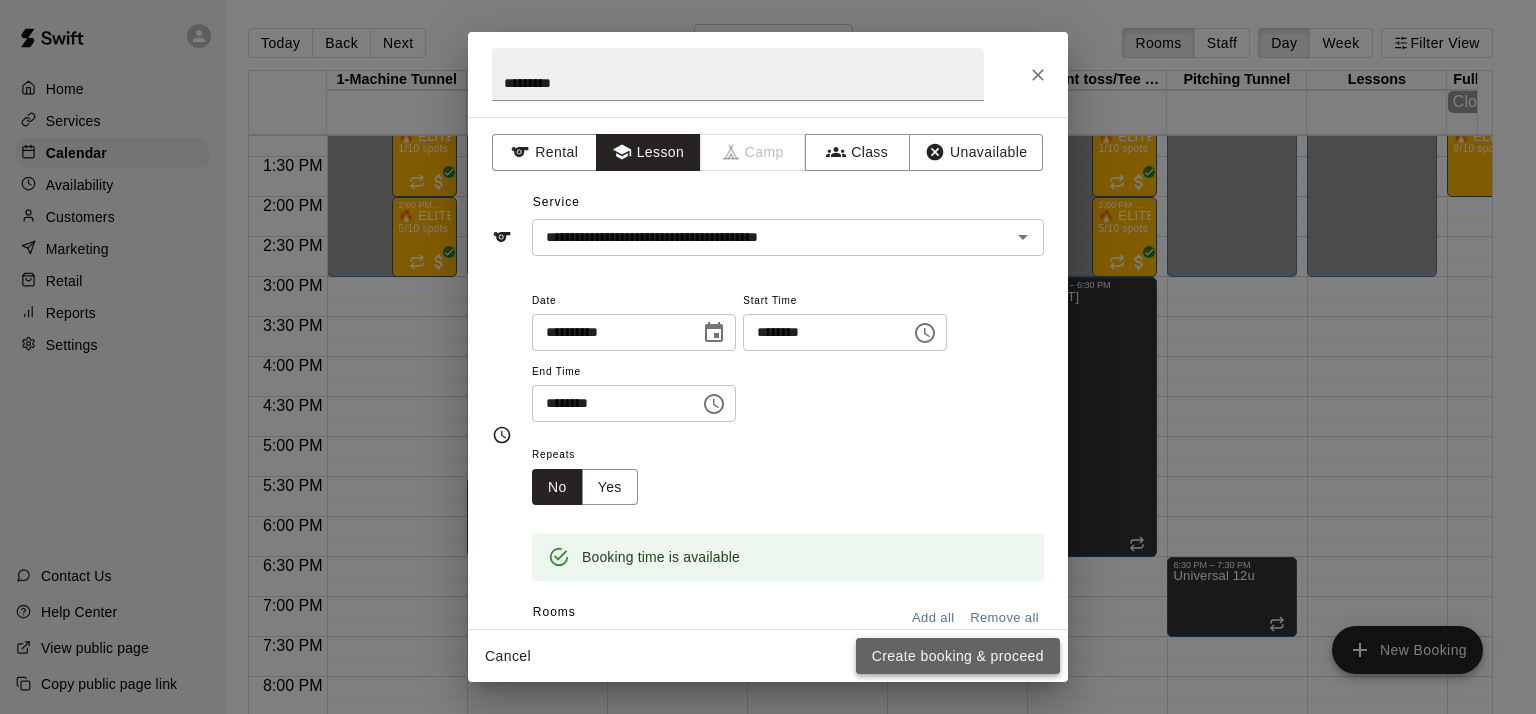 click on "Create booking & proceed" at bounding box center (958, 656) 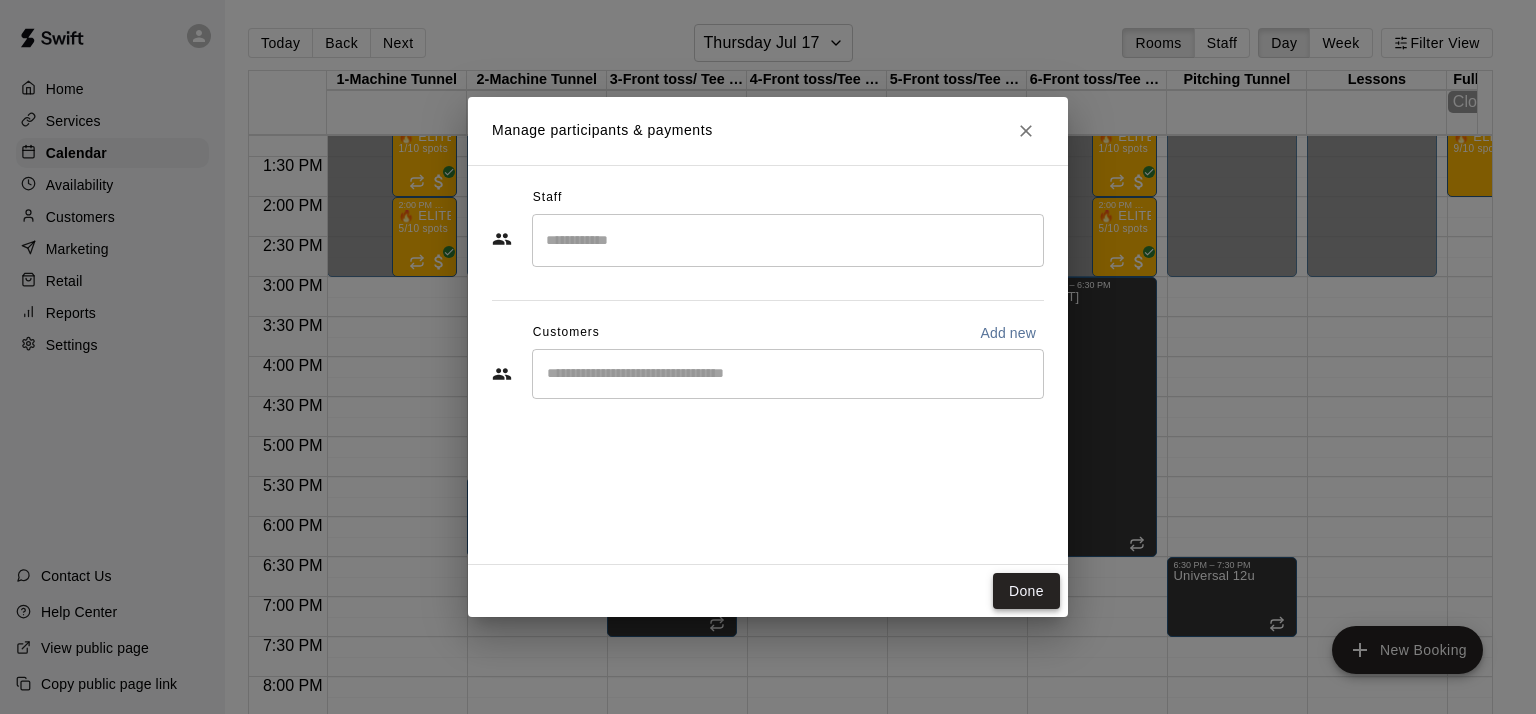 click on "Done" at bounding box center (1026, 591) 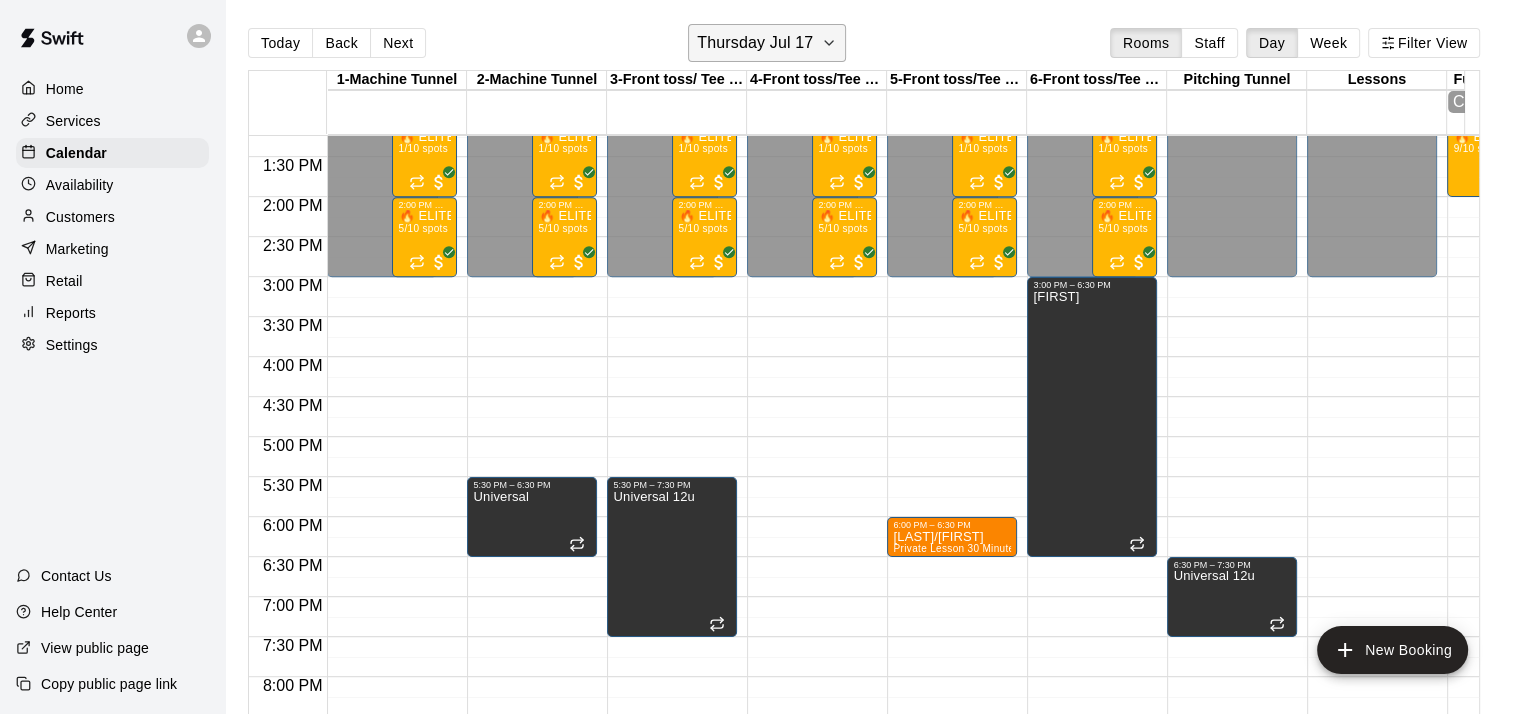 click on "Thursday Jul 17" at bounding box center [755, 43] 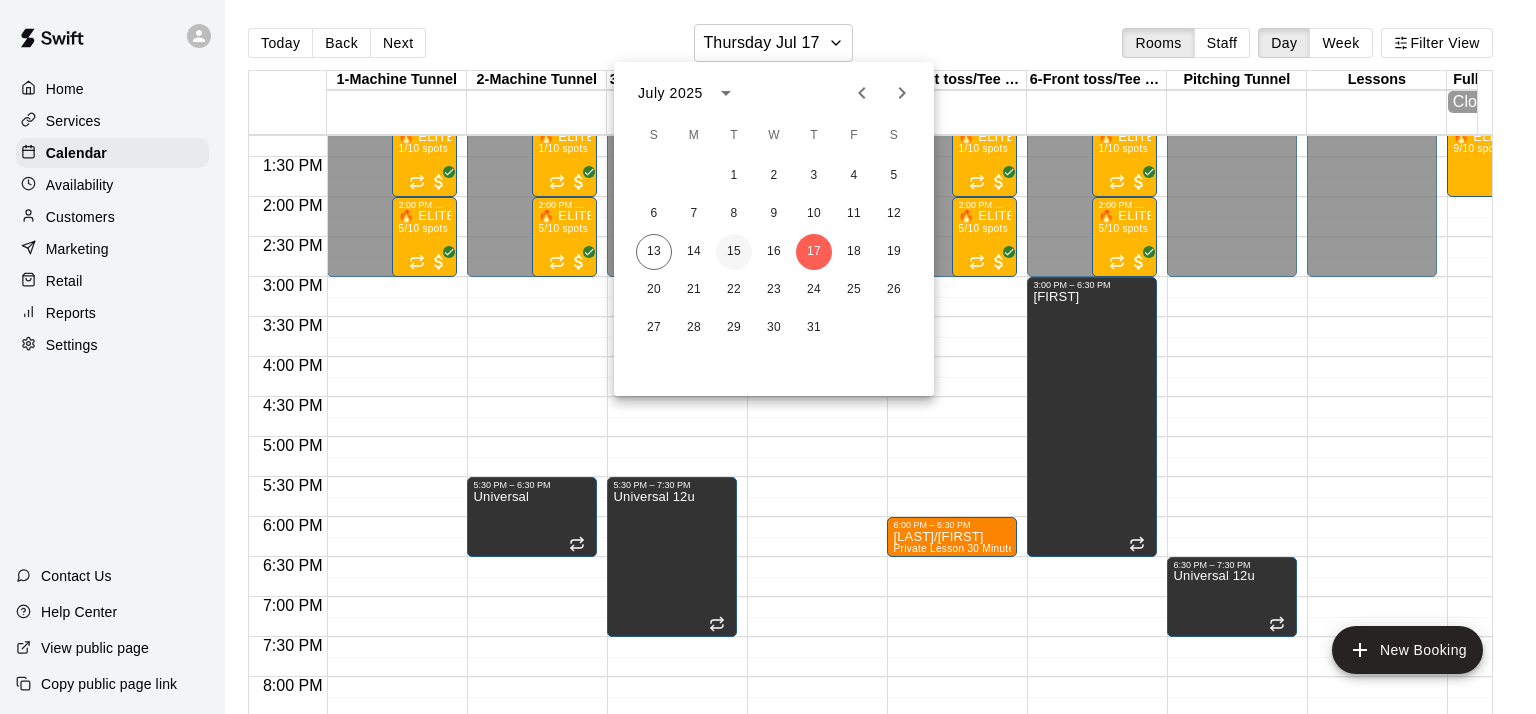 click on "15" at bounding box center (734, 252) 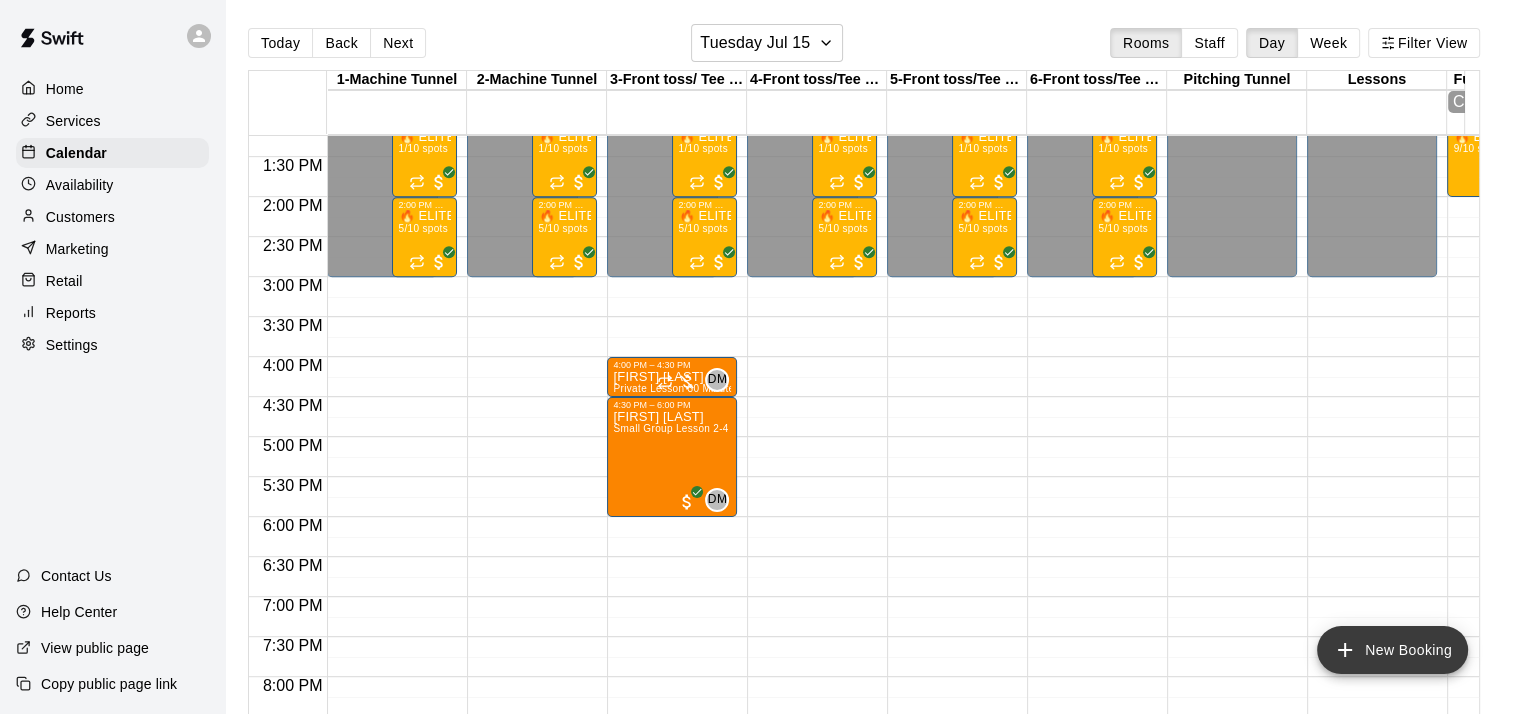 click on "New Booking" at bounding box center [1392, 650] 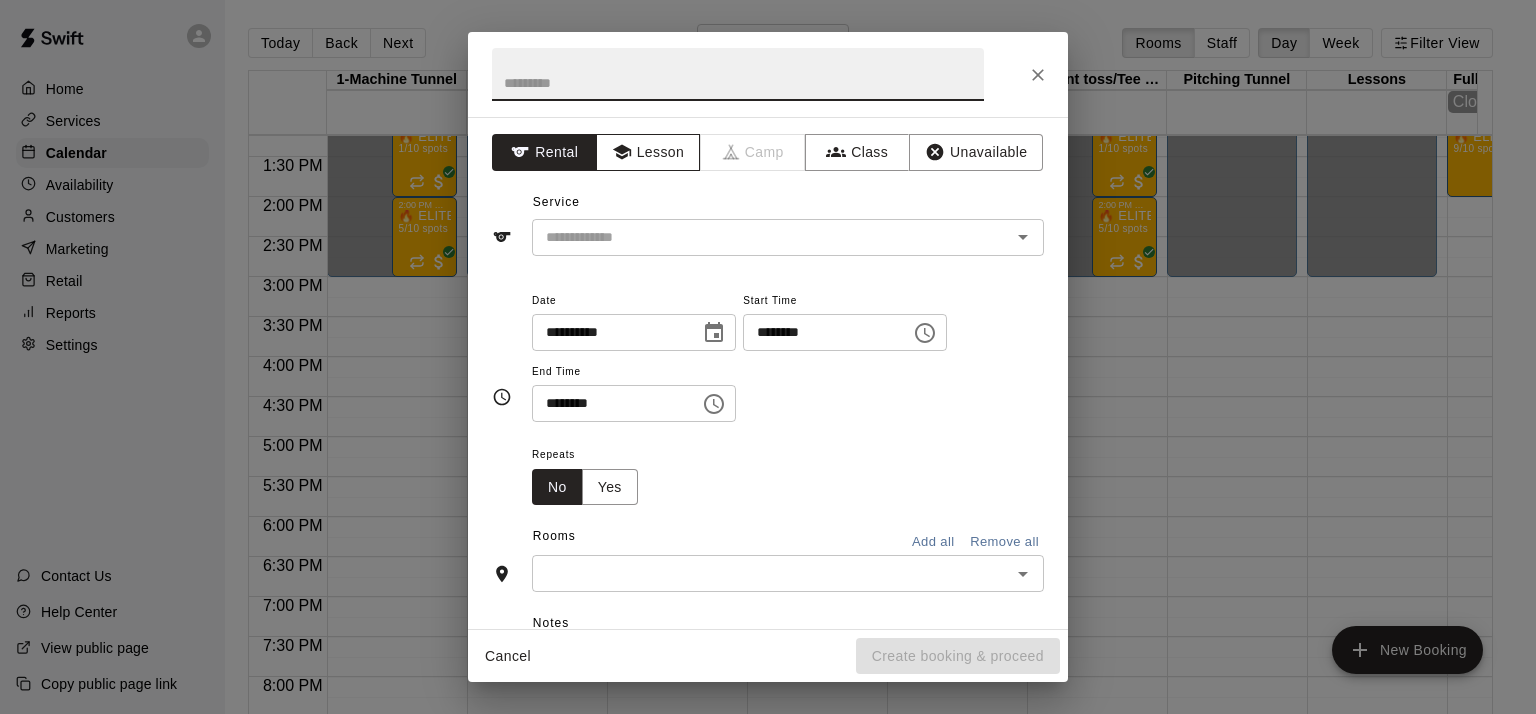 click on "Lesson" at bounding box center [648, 152] 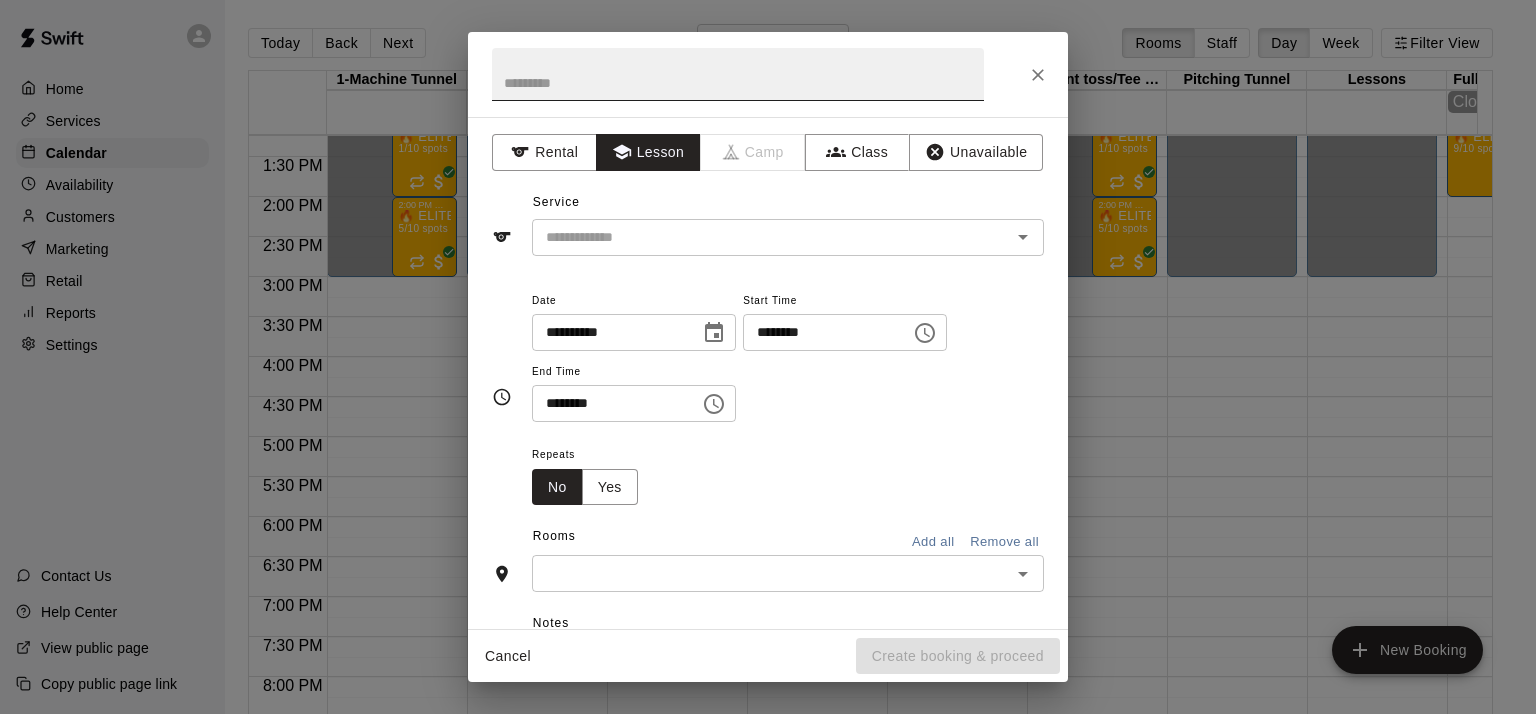 click at bounding box center [738, 74] 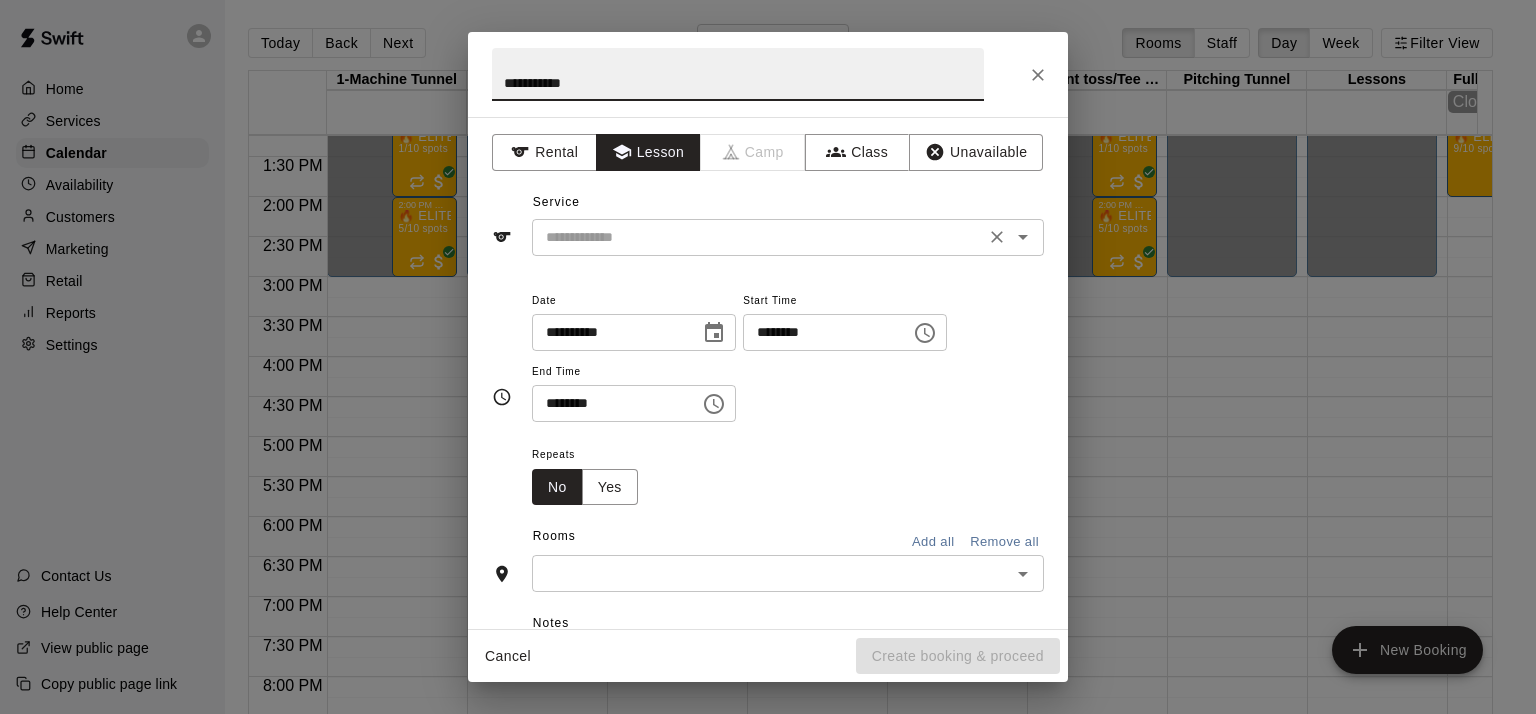 type on "**********" 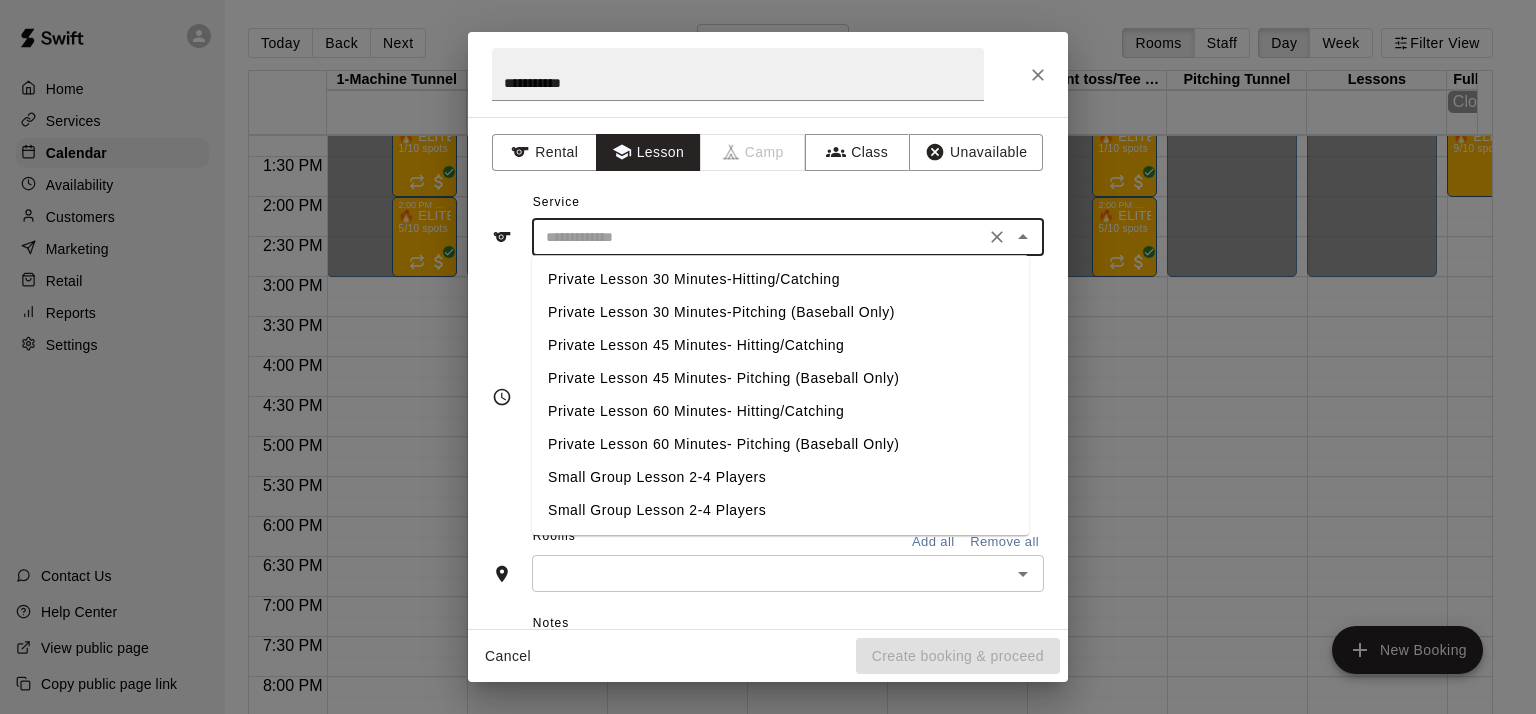 click at bounding box center (758, 237) 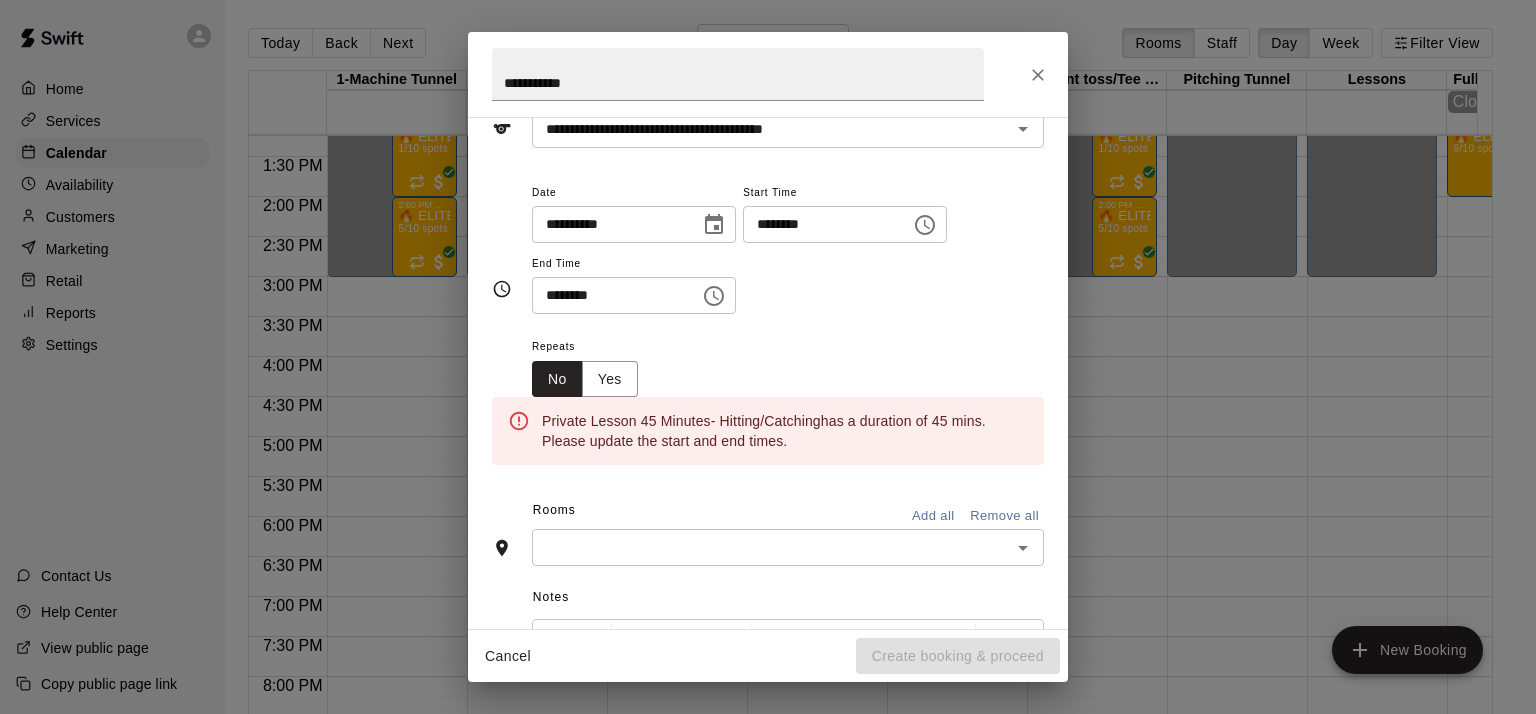 scroll, scrollTop: 110, scrollLeft: 0, axis: vertical 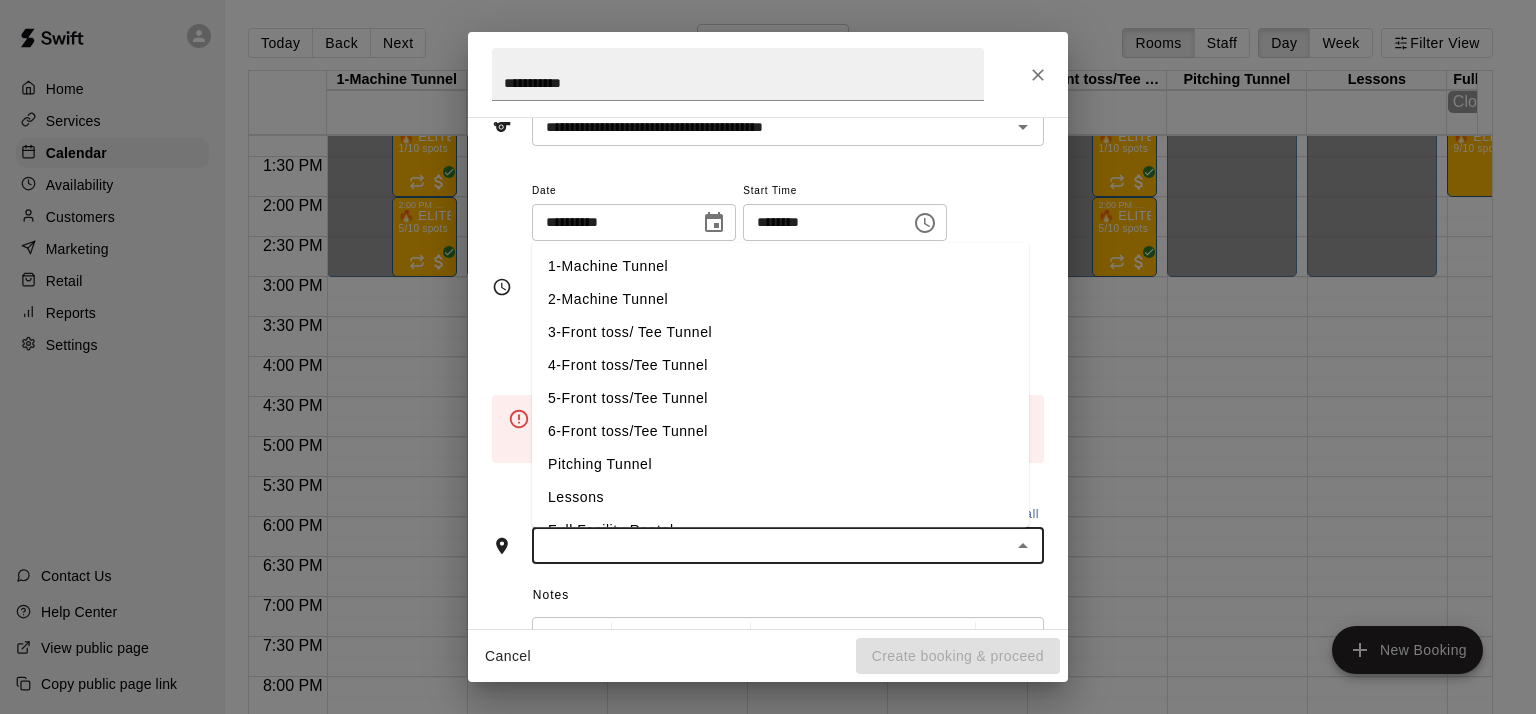 click at bounding box center (771, 545) 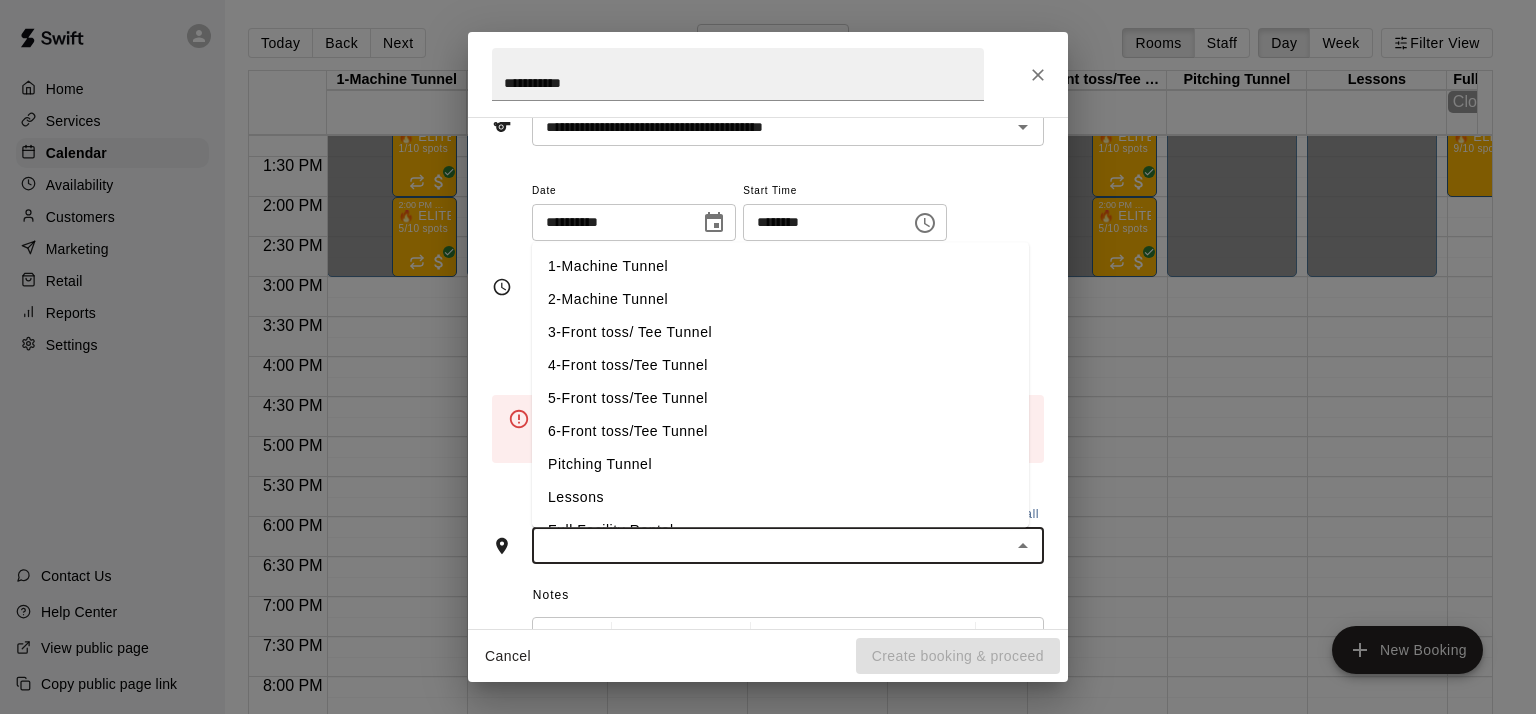 click on "5-Front toss/Tee Tunnel" at bounding box center [780, 398] 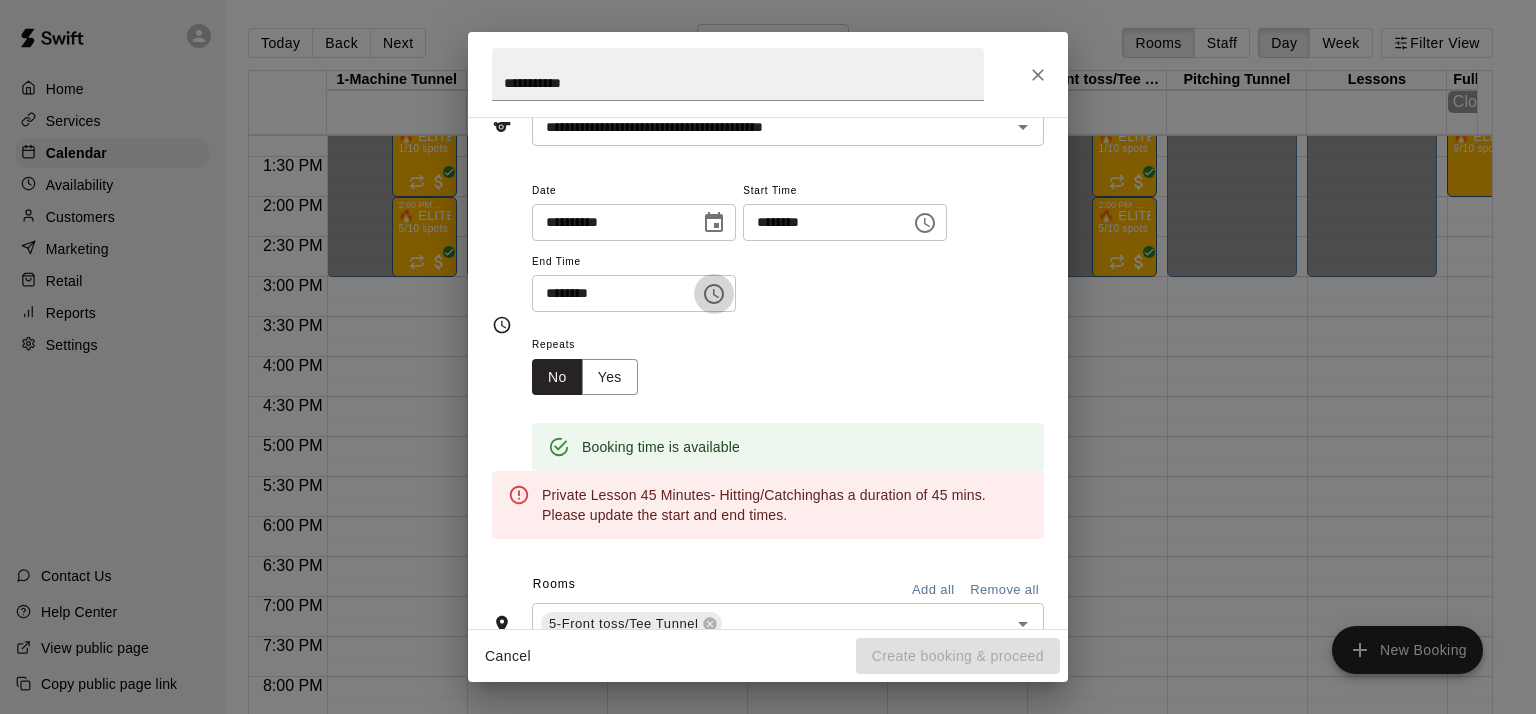 click 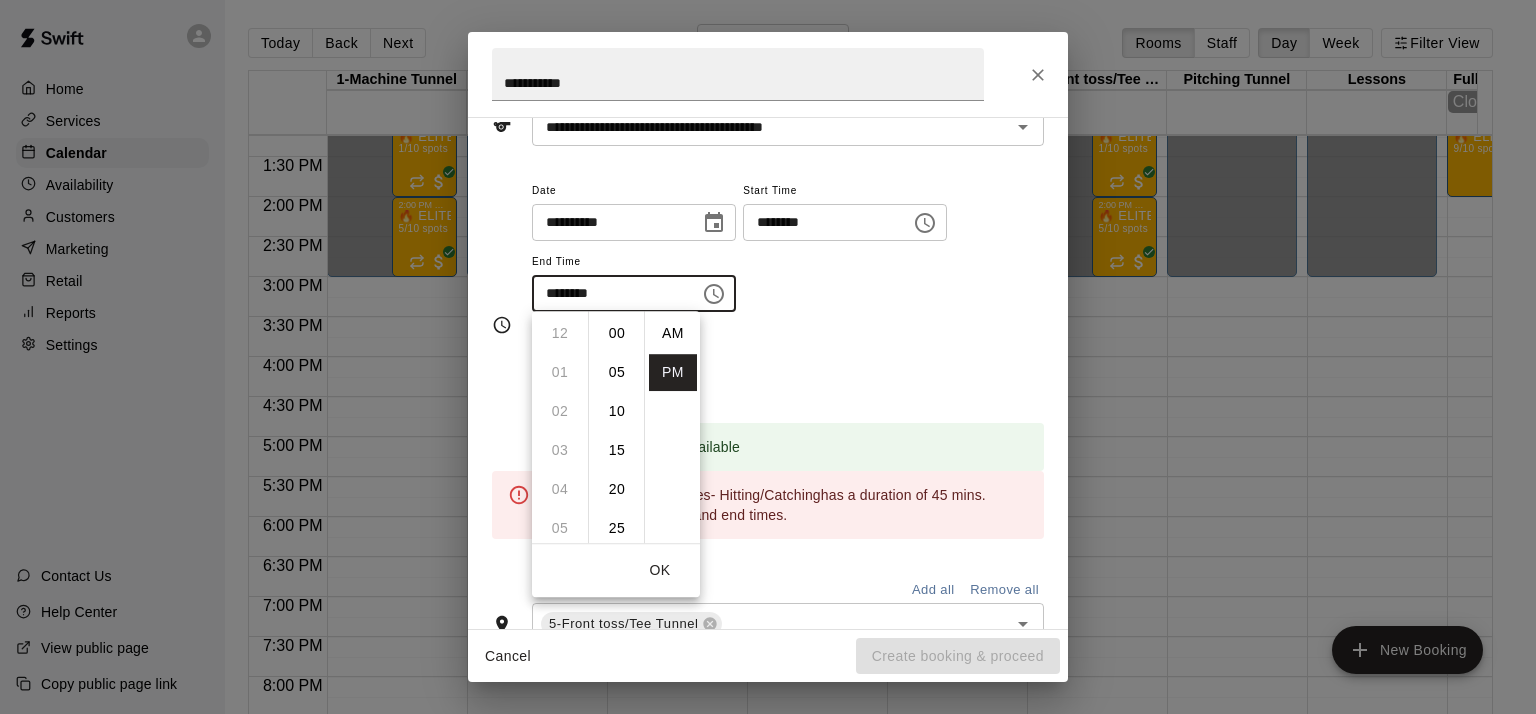 scroll, scrollTop: 234, scrollLeft: 0, axis: vertical 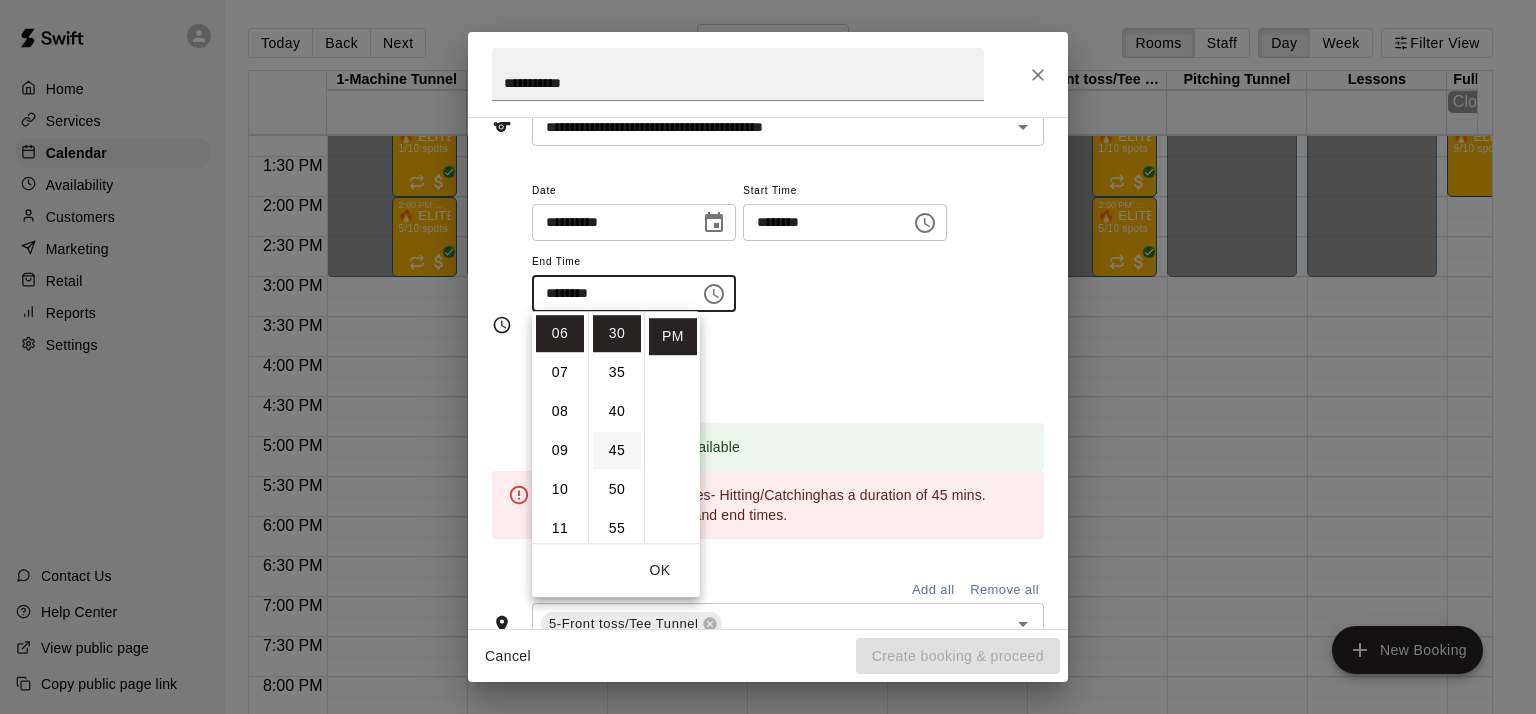 click on "45" at bounding box center (617, 450) 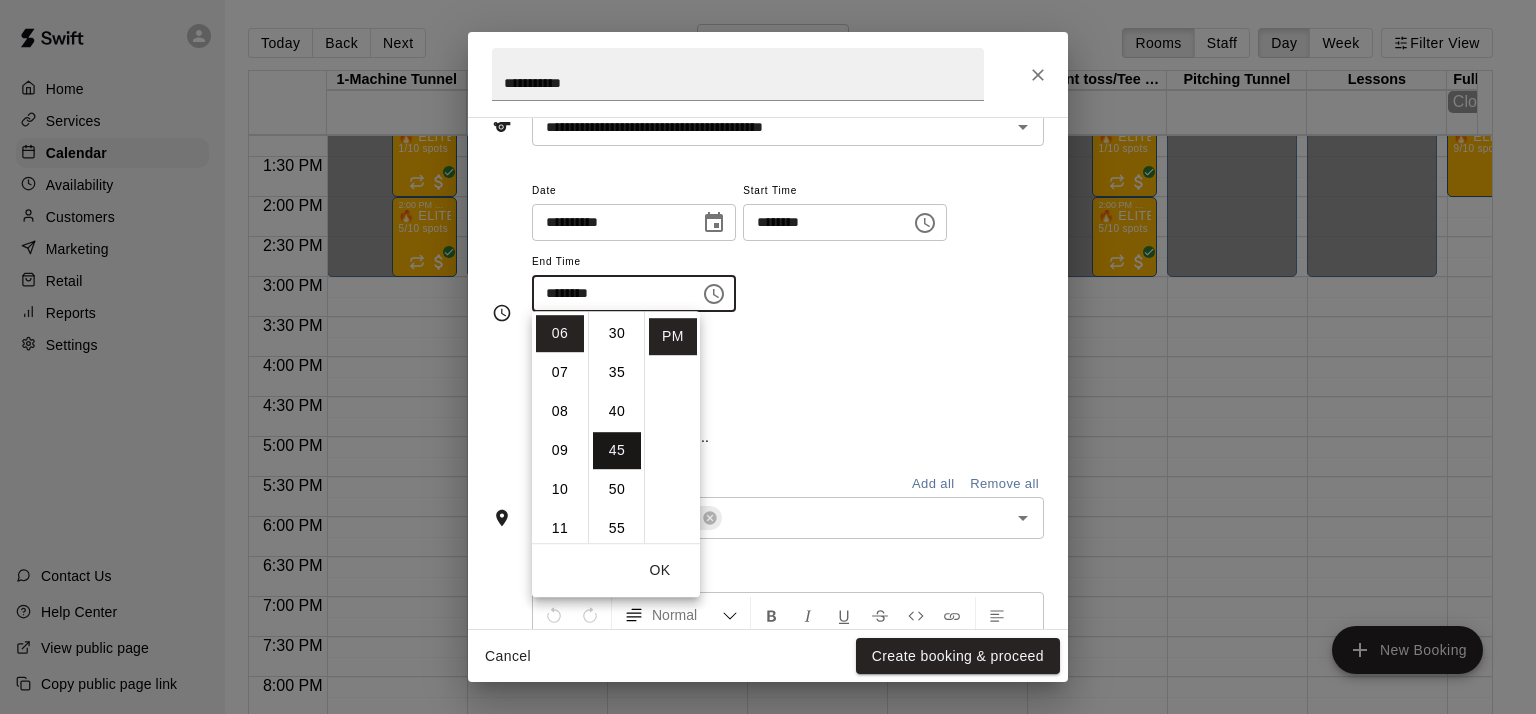 type on "********" 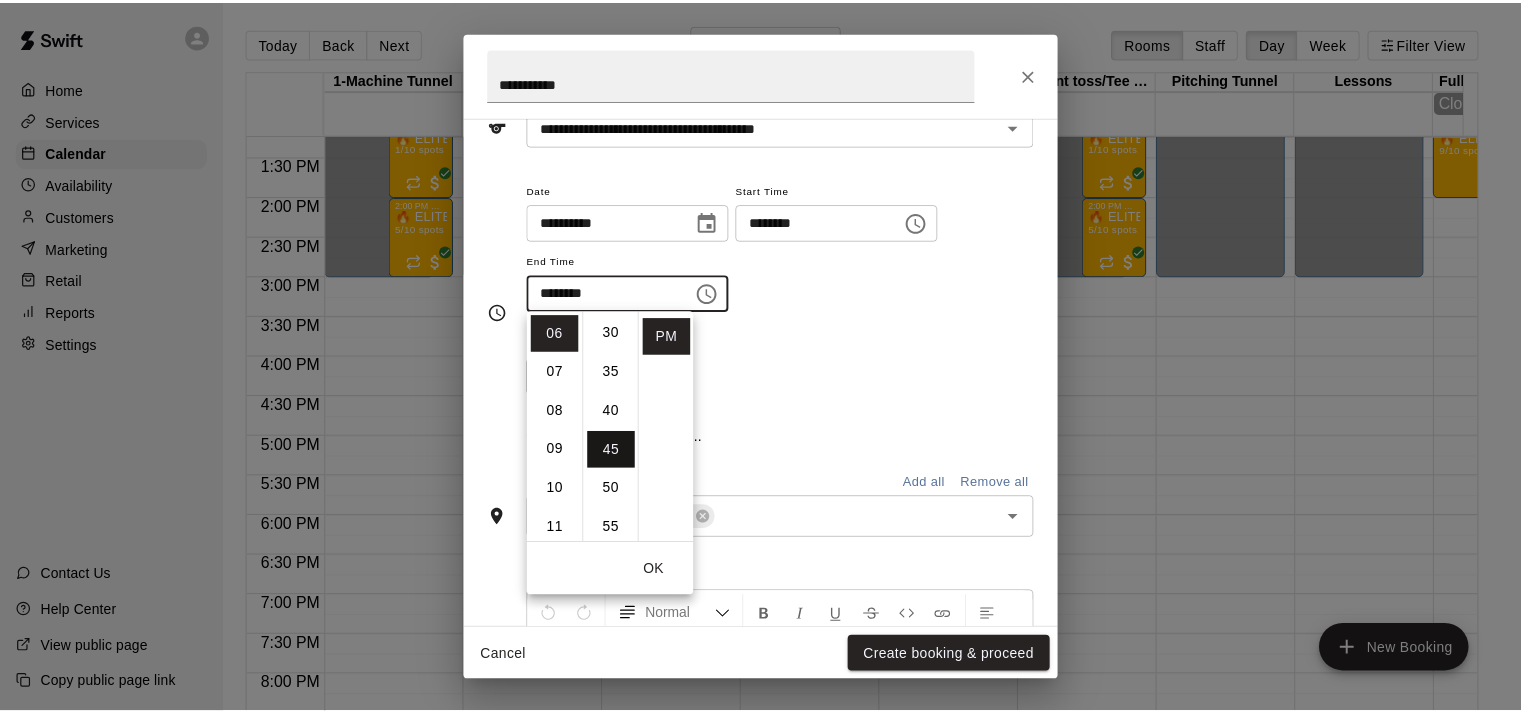 scroll, scrollTop: 351, scrollLeft: 0, axis: vertical 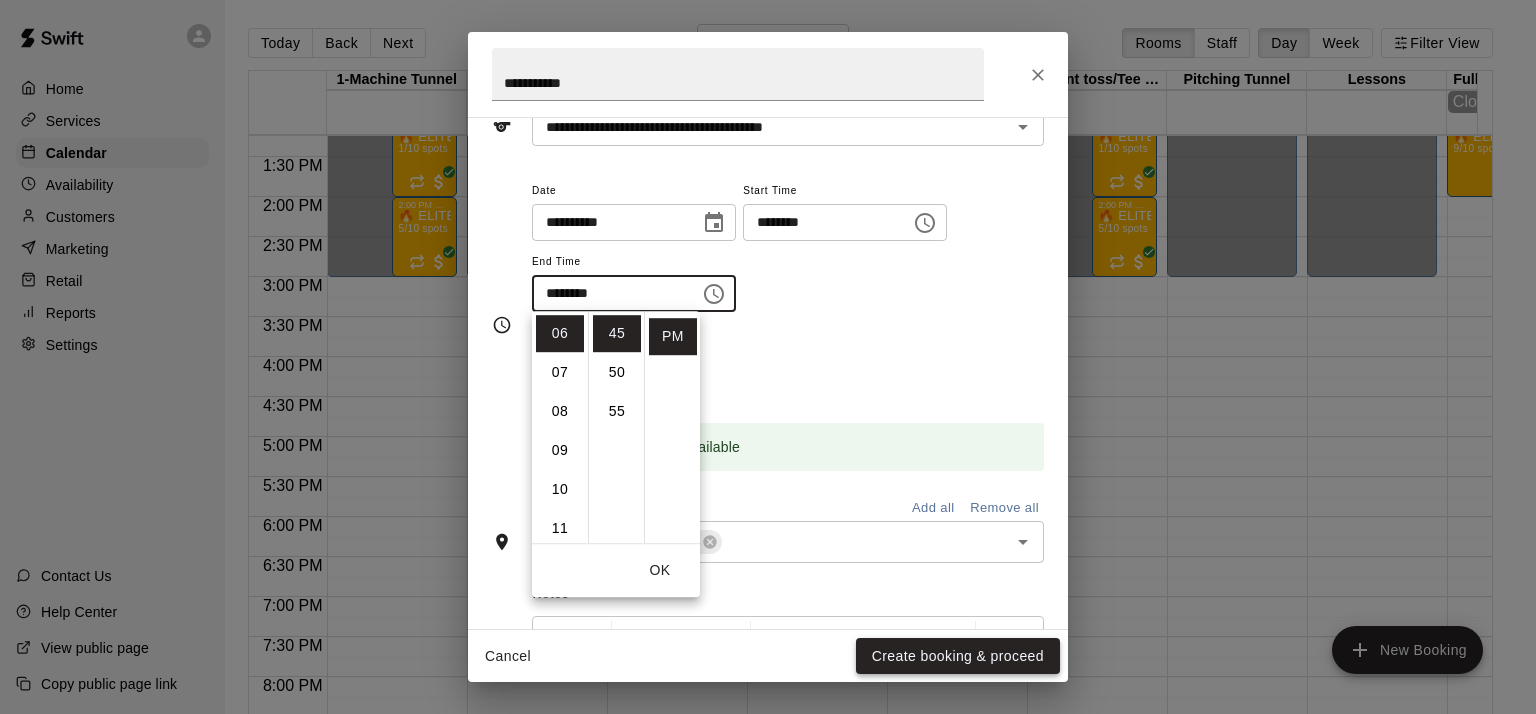 click on "Create booking & proceed" at bounding box center (958, 656) 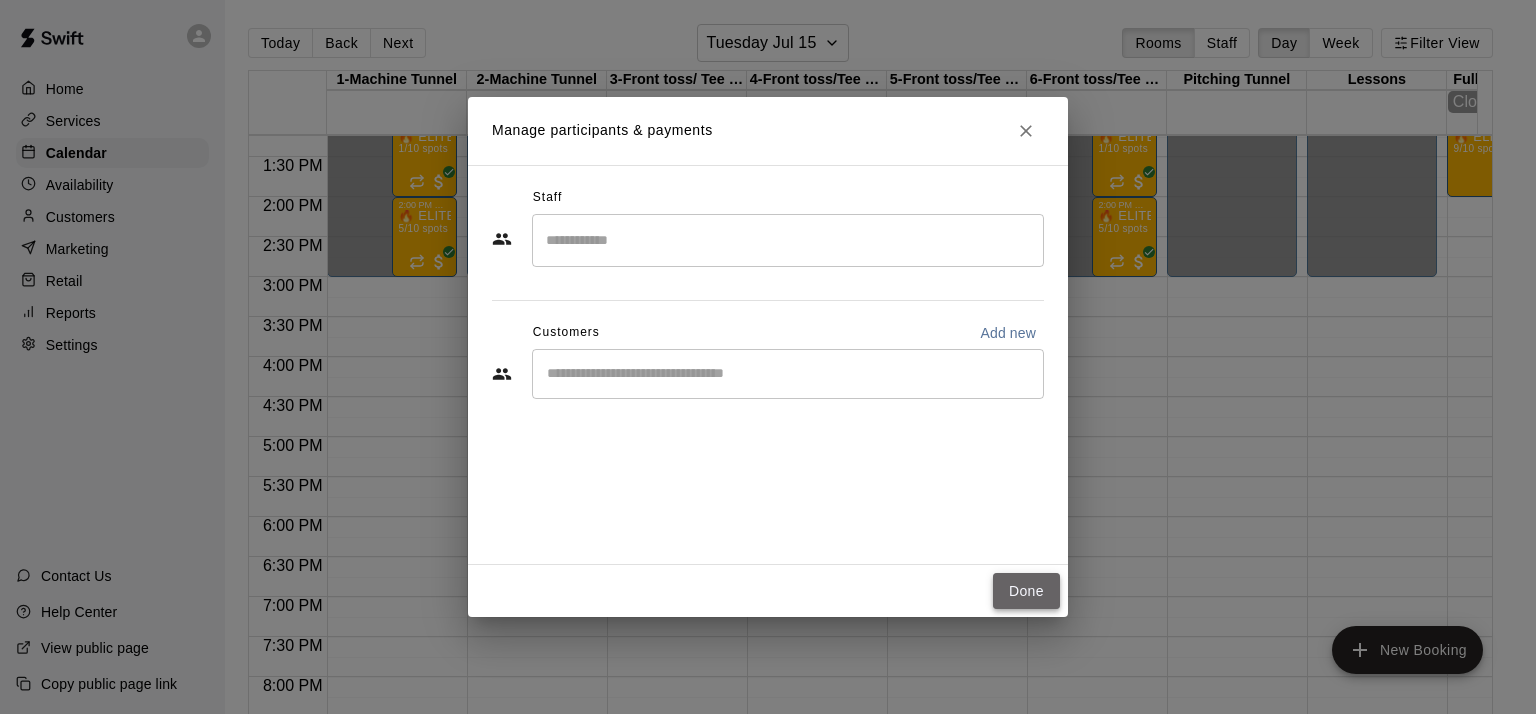 click on "Done" at bounding box center [1026, 591] 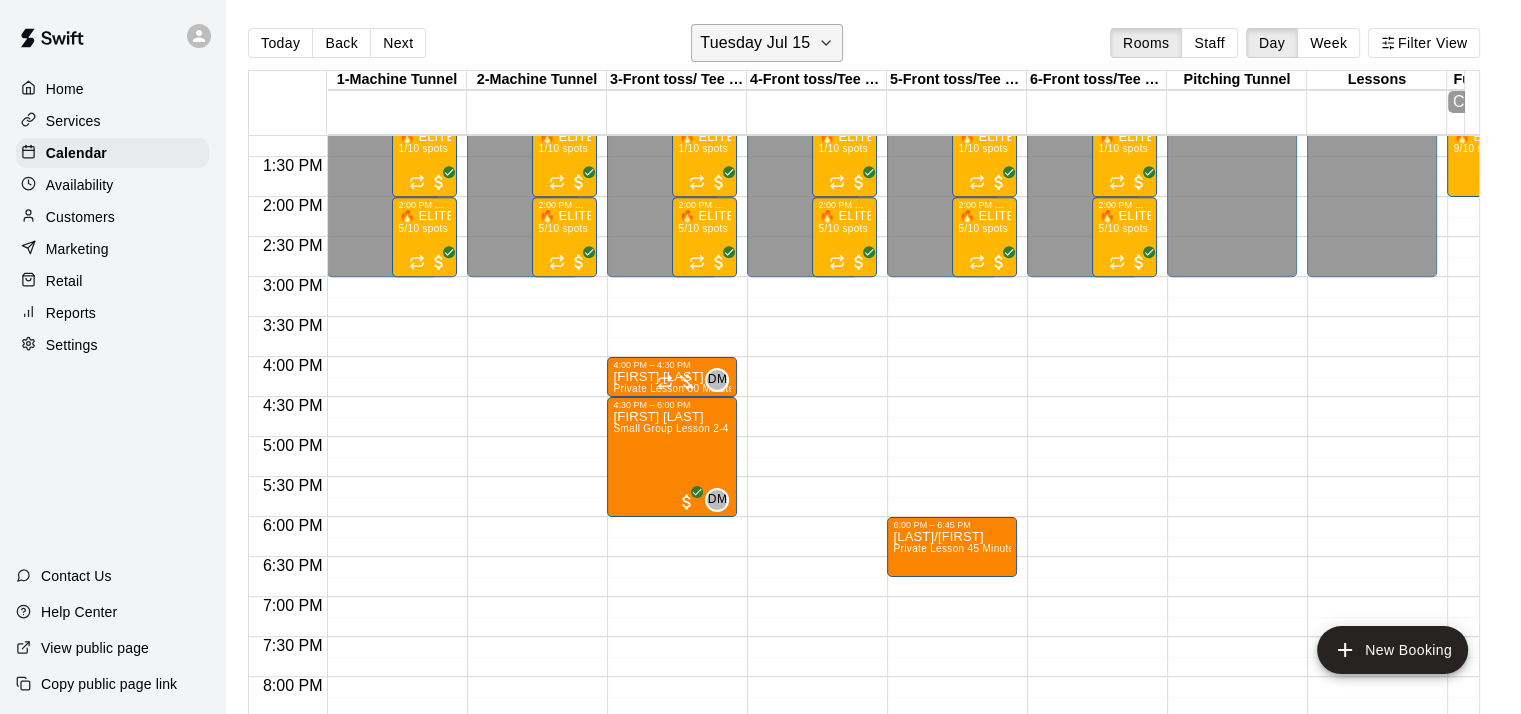 click on "Tuesday Jul 15" at bounding box center [755, 43] 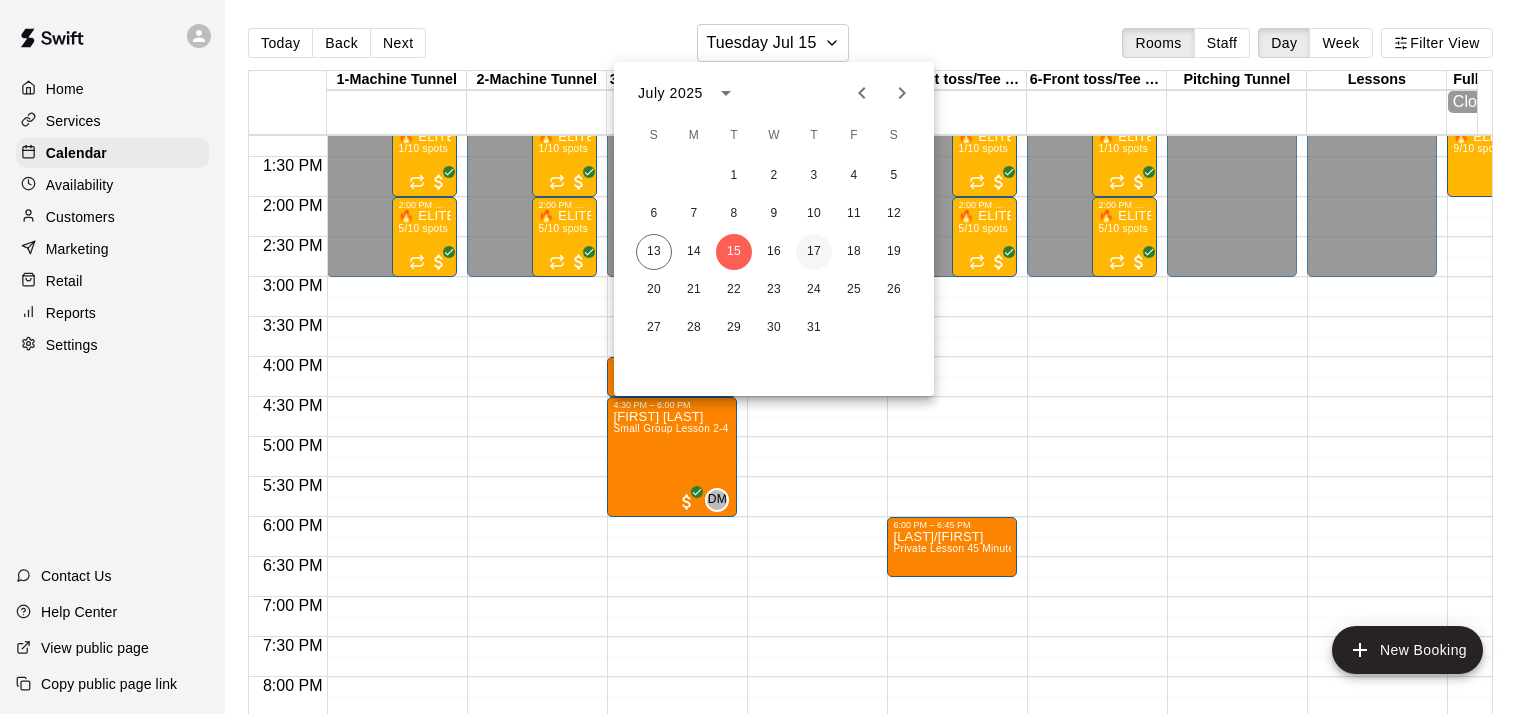 click on "17" at bounding box center (814, 252) 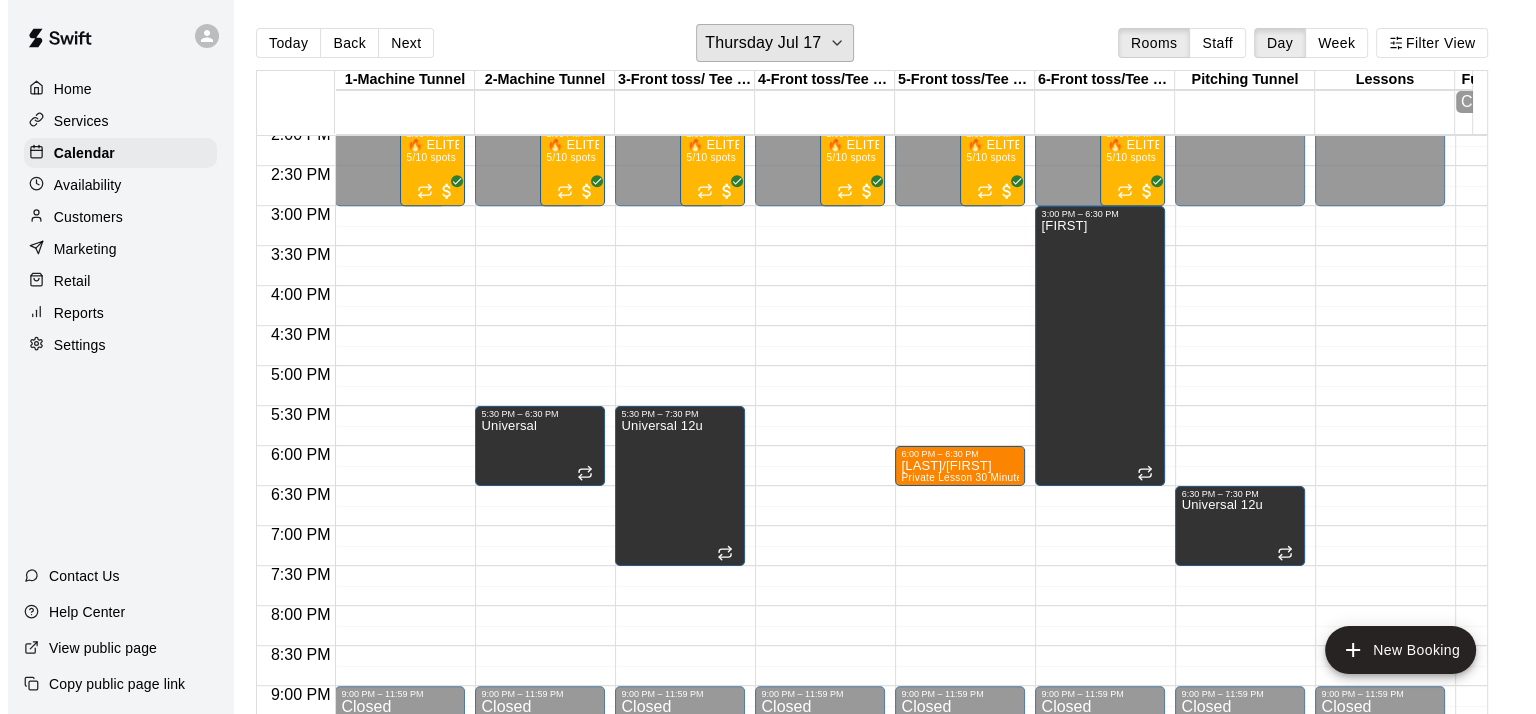 scroll, scrollTop: 1136, scrollLeft: 0, axis: vertical 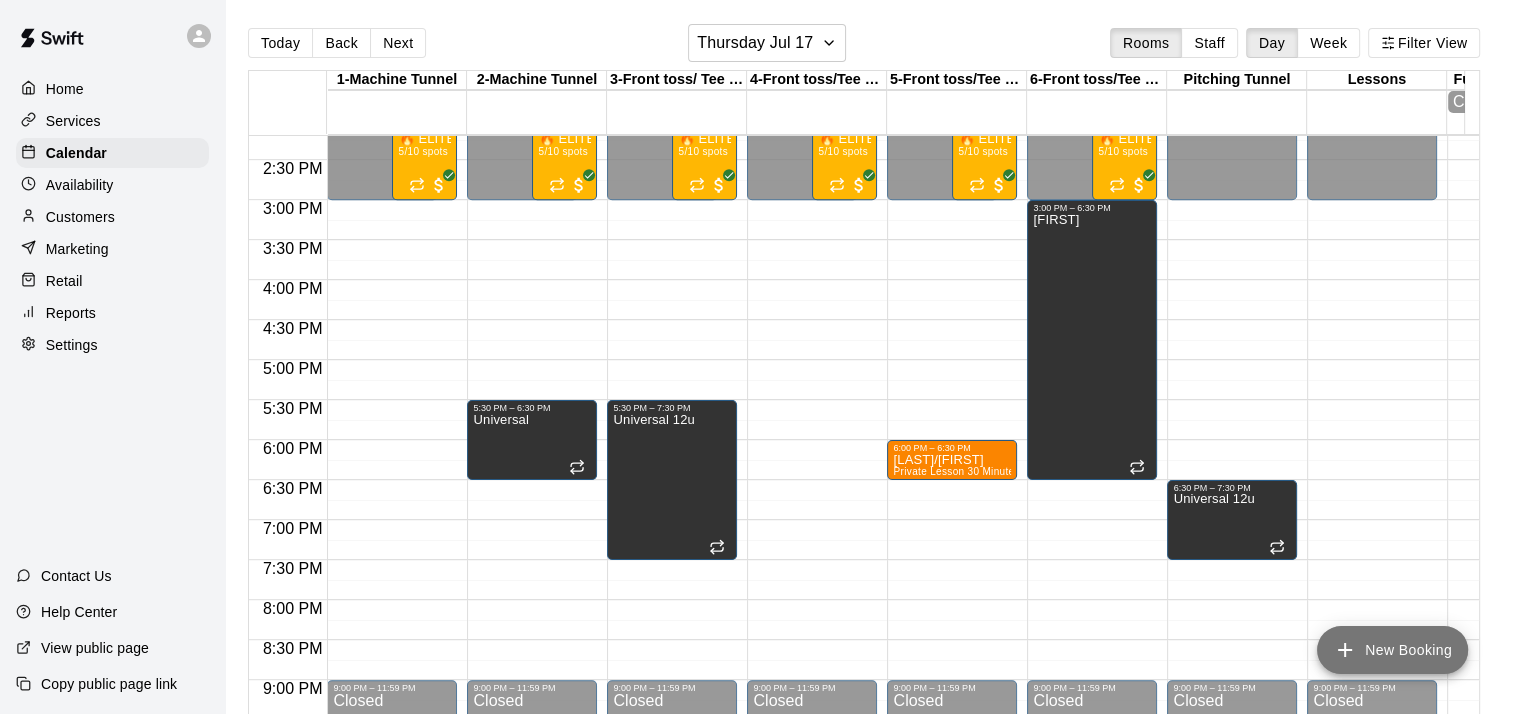 click on "New Booking" at bounding box center [1392, 650] 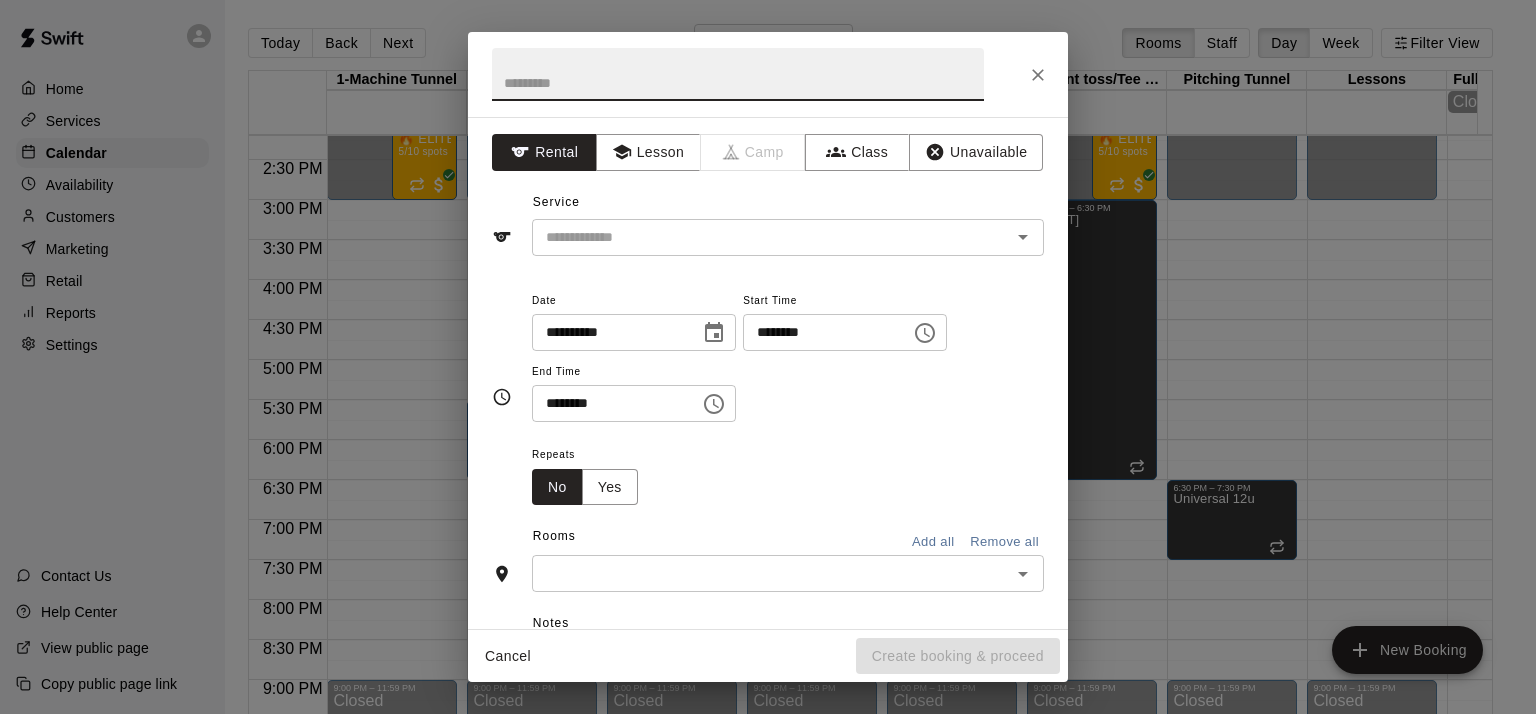 click at bounding box center (738, 74) 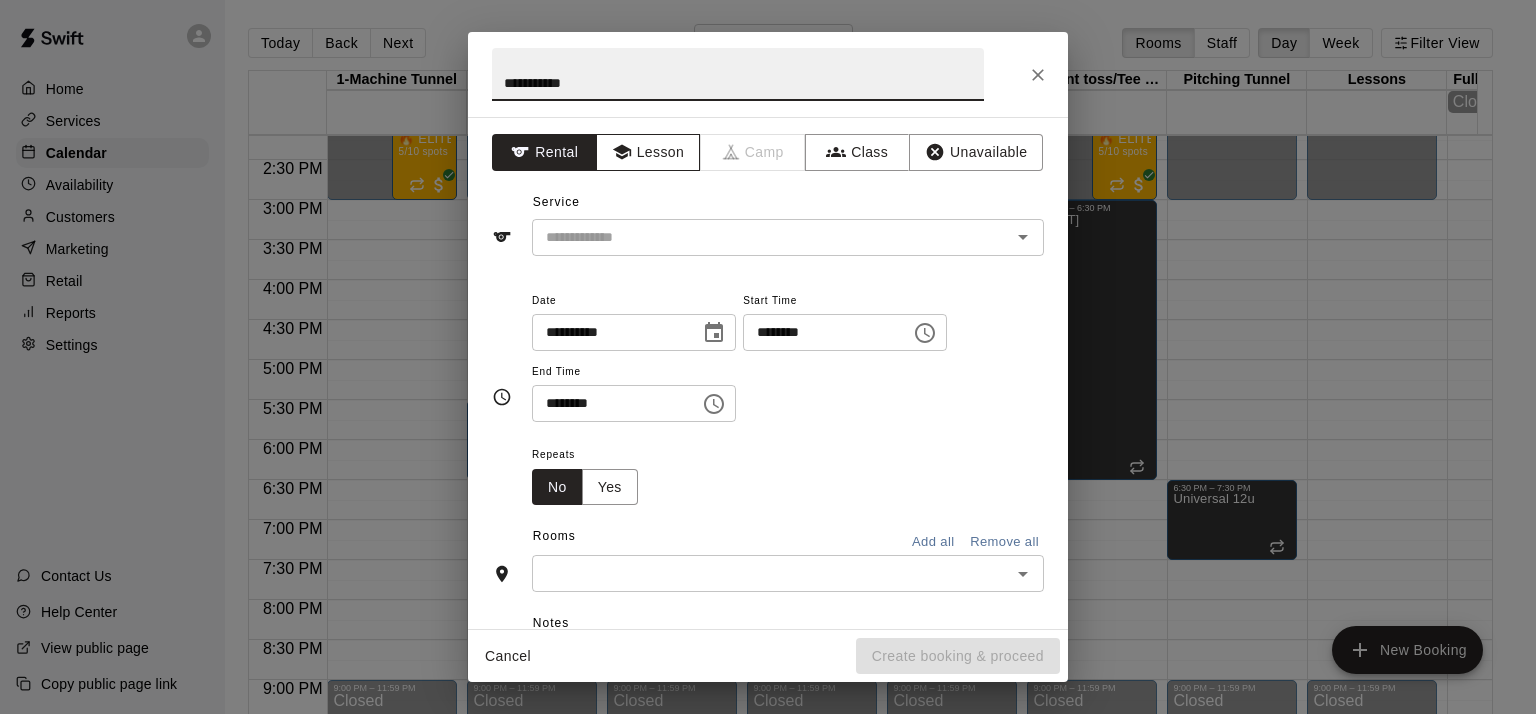 type on "**********" 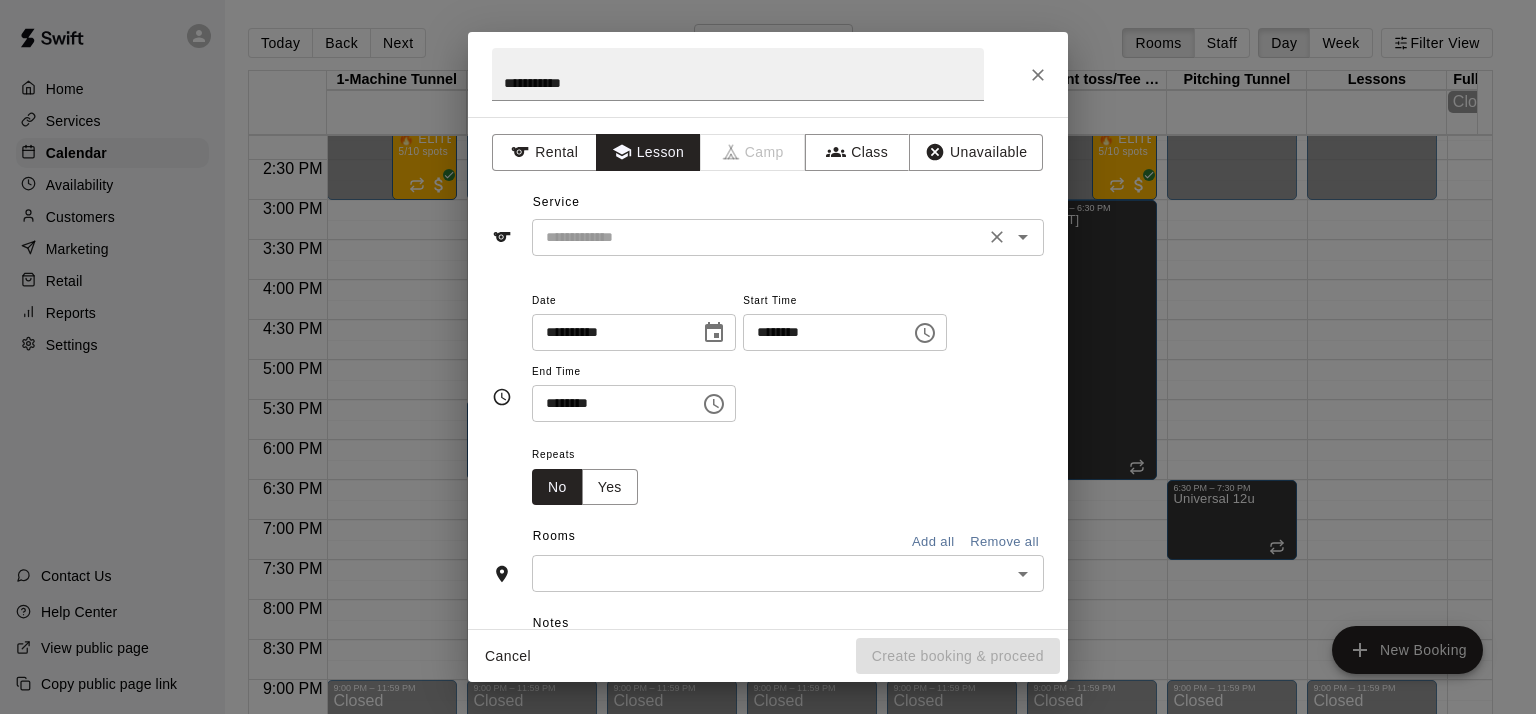 click at bounding box center (758, 237) 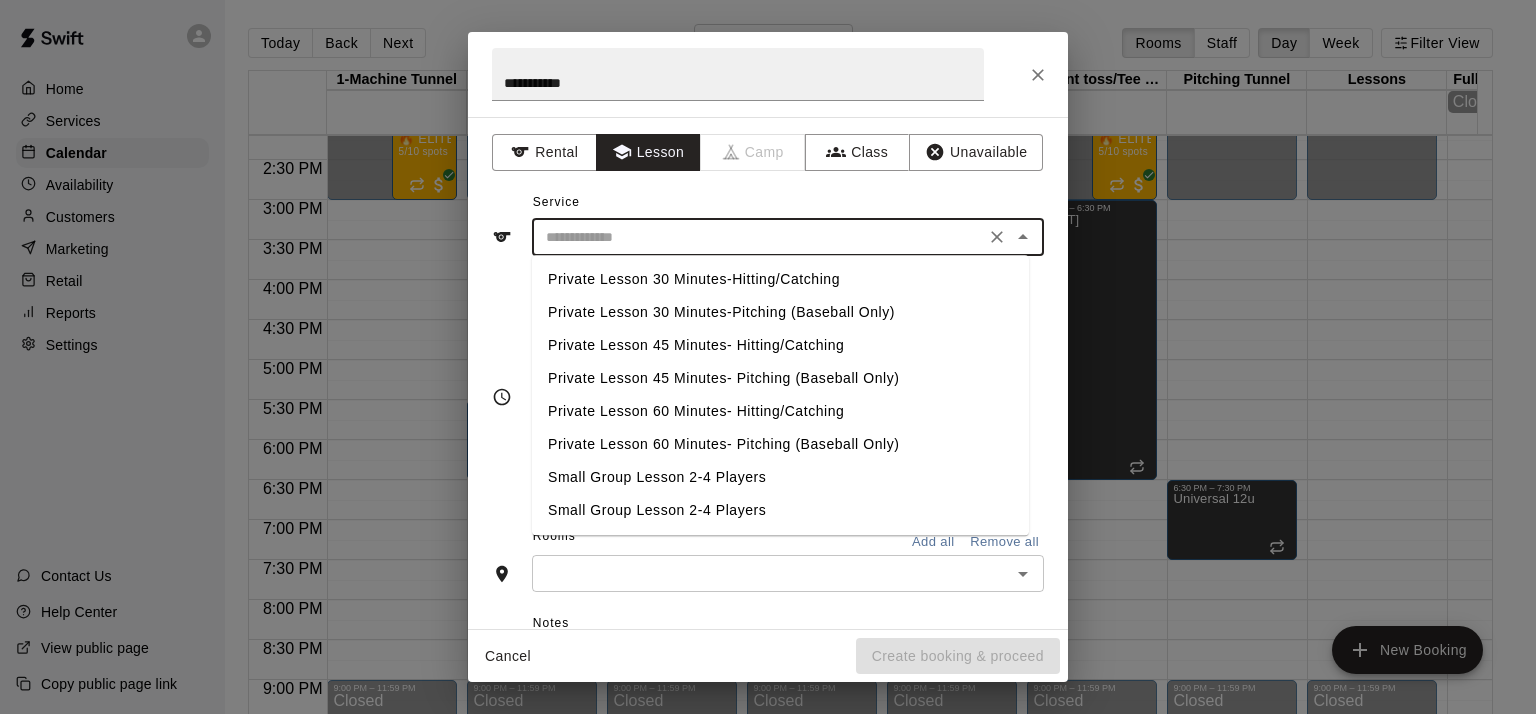 click on "Private Lesson 45 Minutes- Pitching (Baseball Only)" at bounding box center [780, 378] 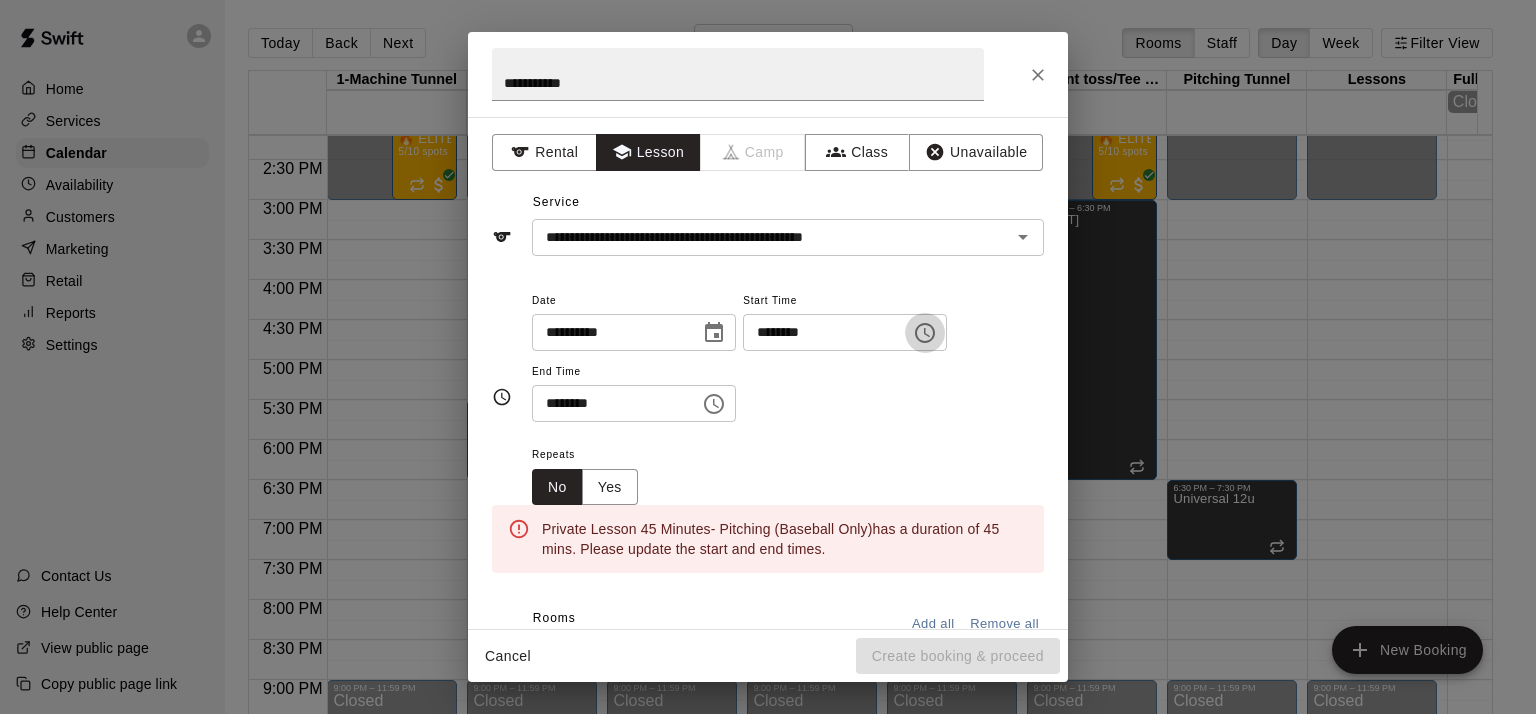 click 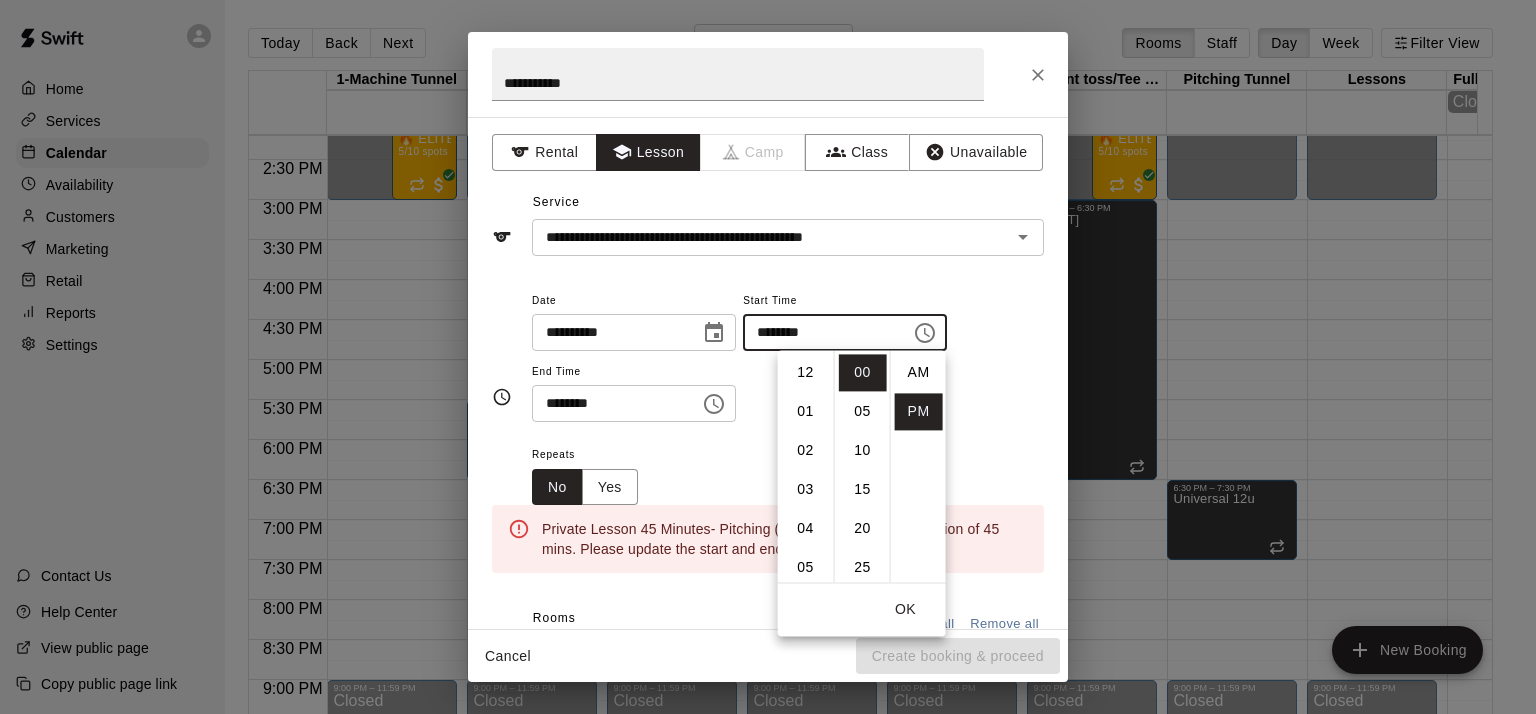 scroll, scrollTop: 234, scrollLeft: 0, axis: vertical 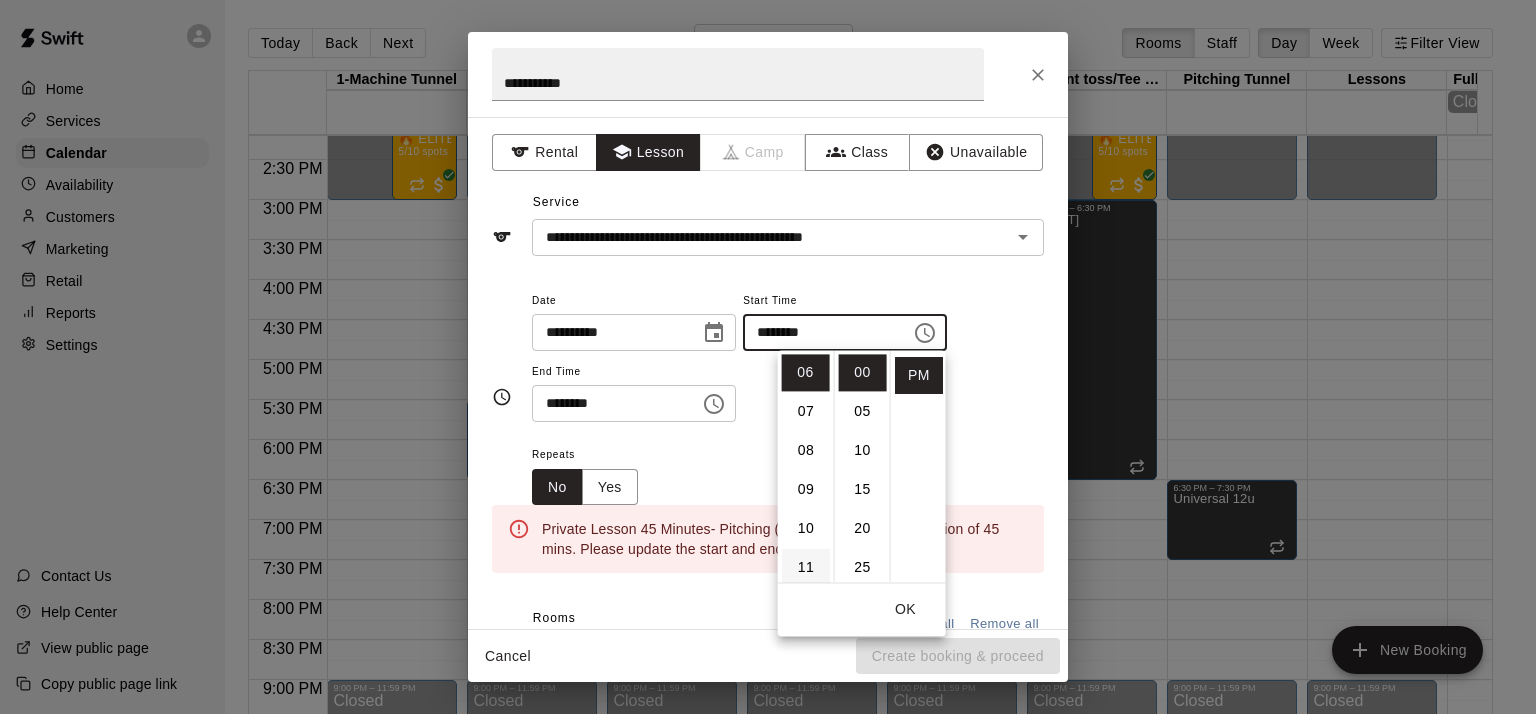 click on "11" at bounding box center (806, 567) 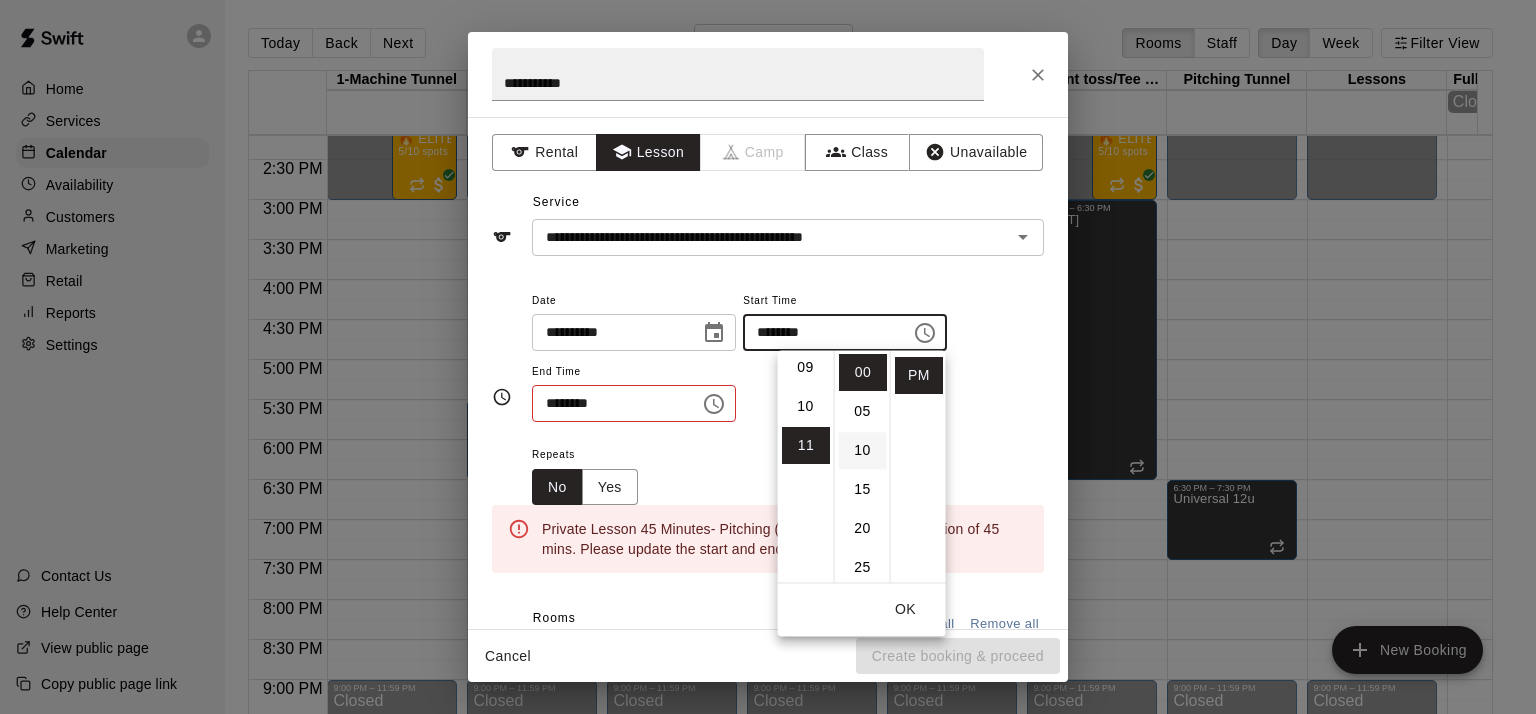 scroll, scrollTop: 426, scrollLeft: 0, axis: vertical 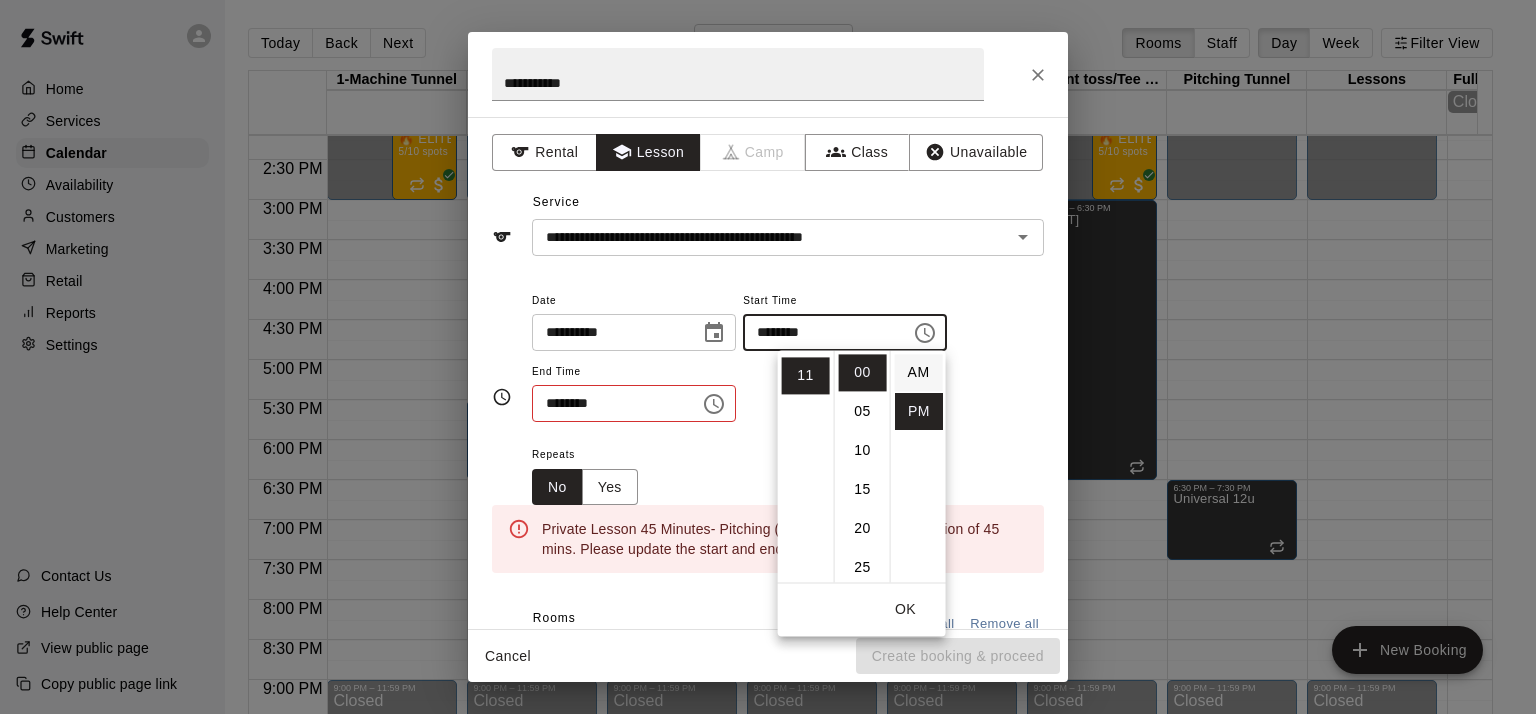 click on "AM" at bounding box center (919, 372) 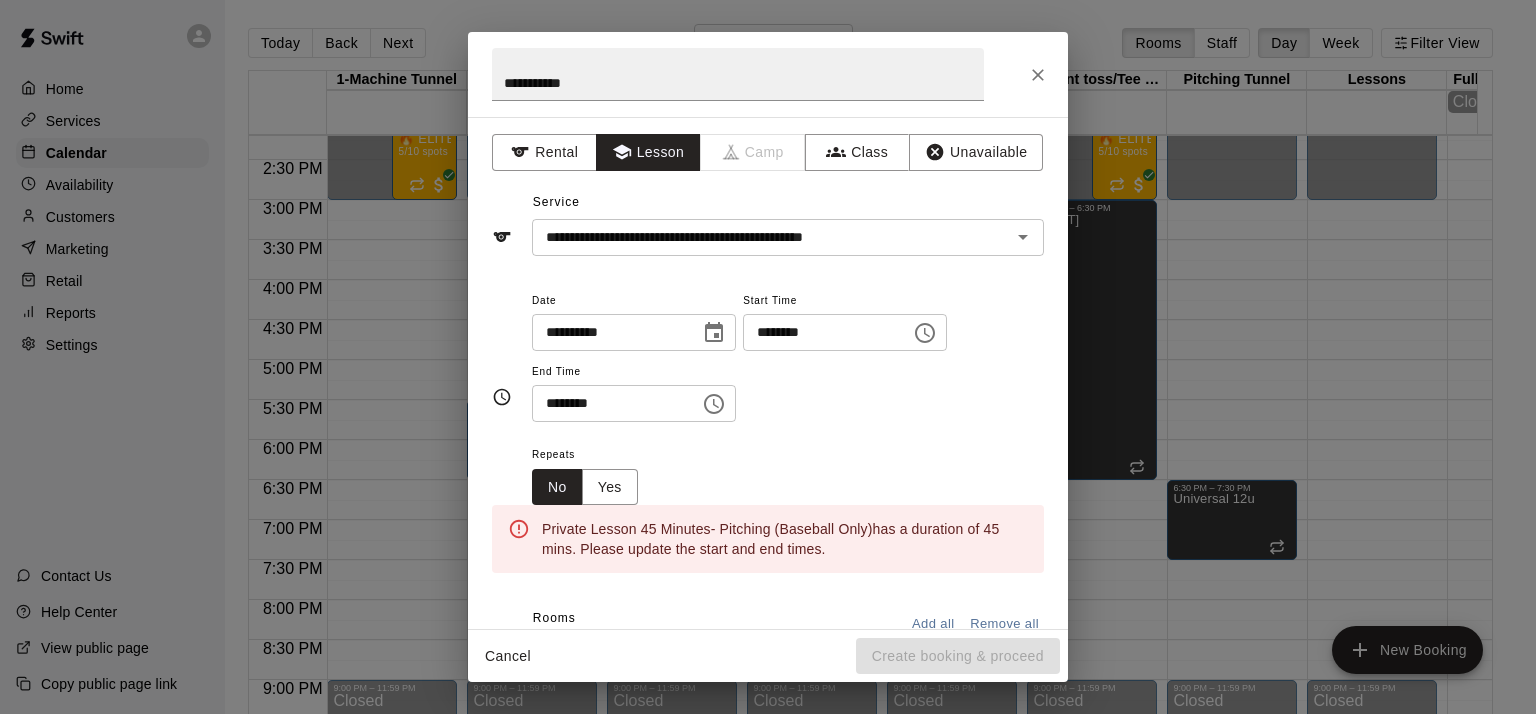 click 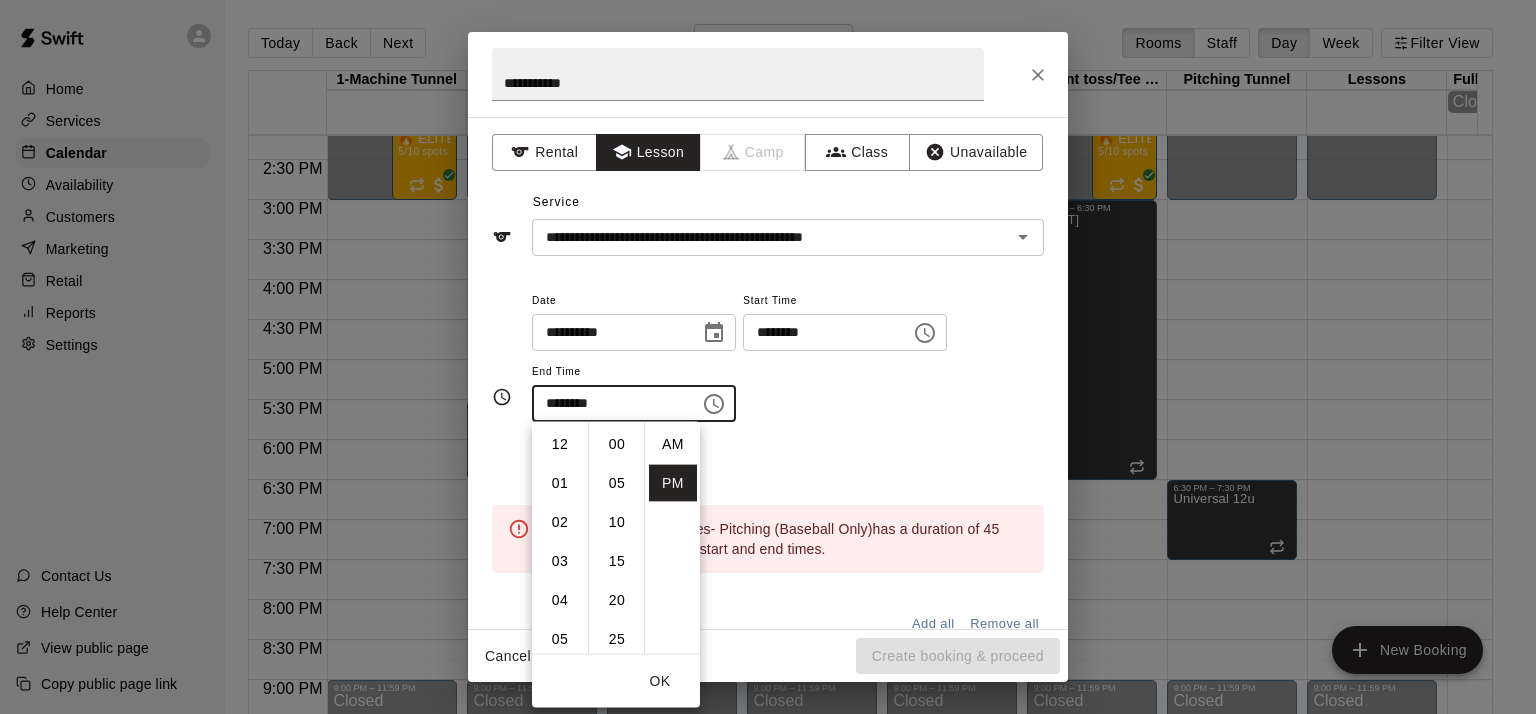 scroll, scrollTop: 234, scrollLeft: 0, axis: vertical 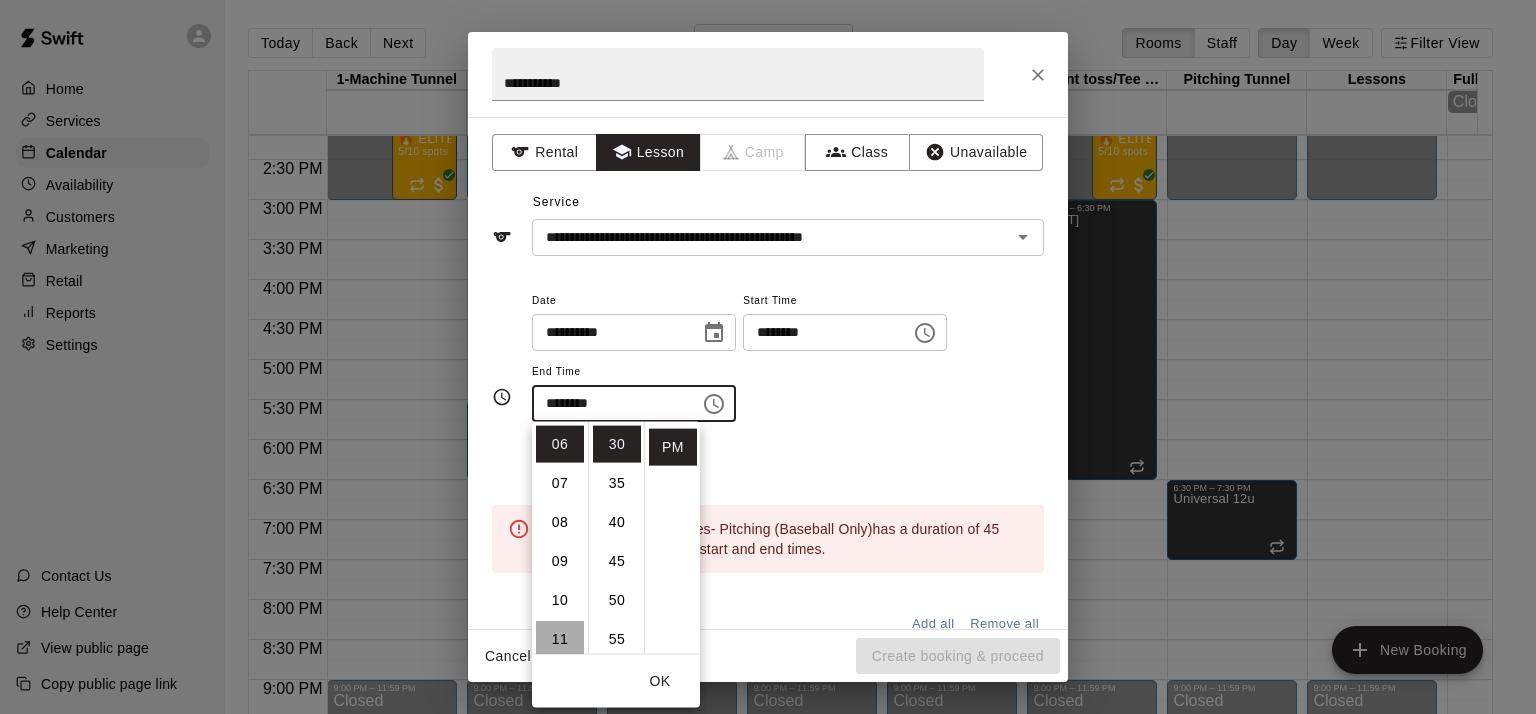 click on "11" at bounding box center (560, 639) 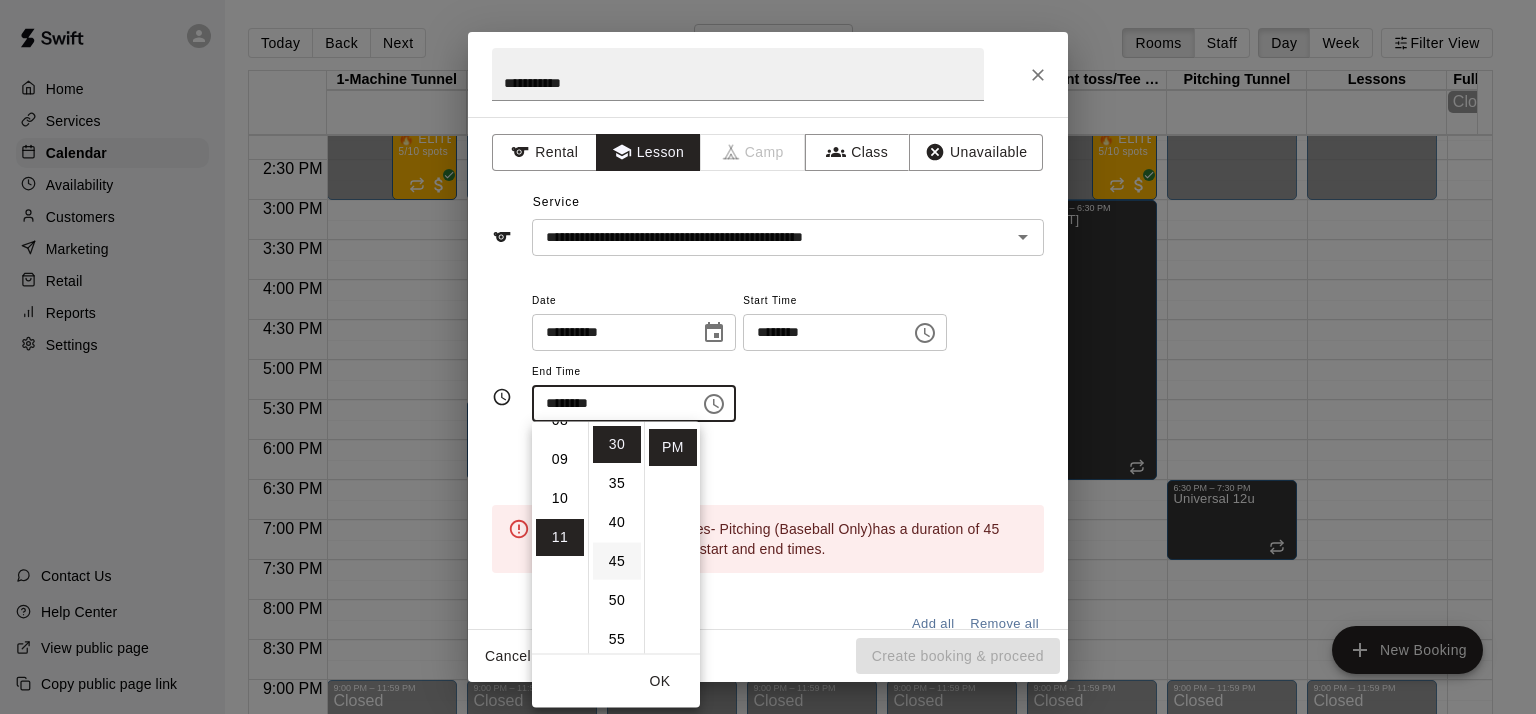 scroll, scrollTop: 426, scrollLeft: 0, axis: vertical 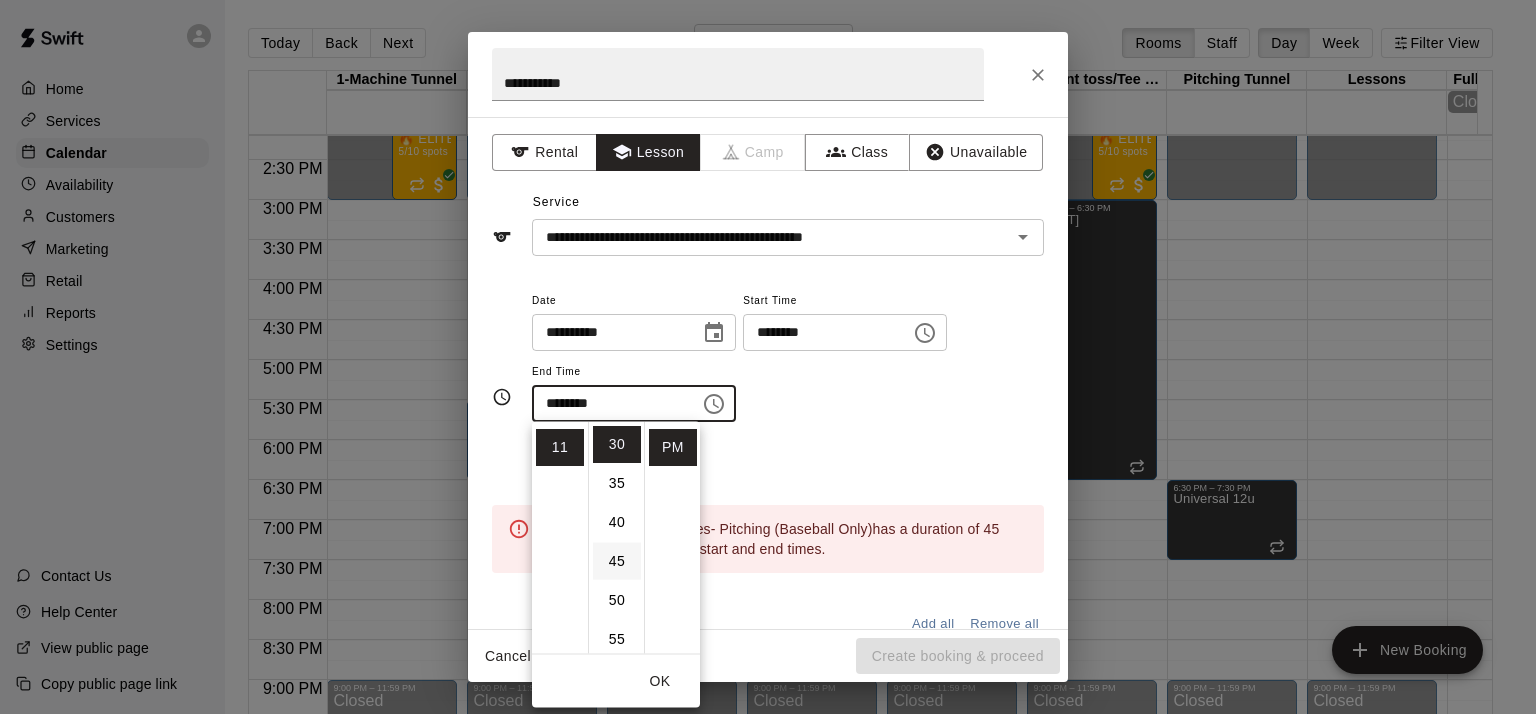 click on "45" at bounding box center (617, 561) 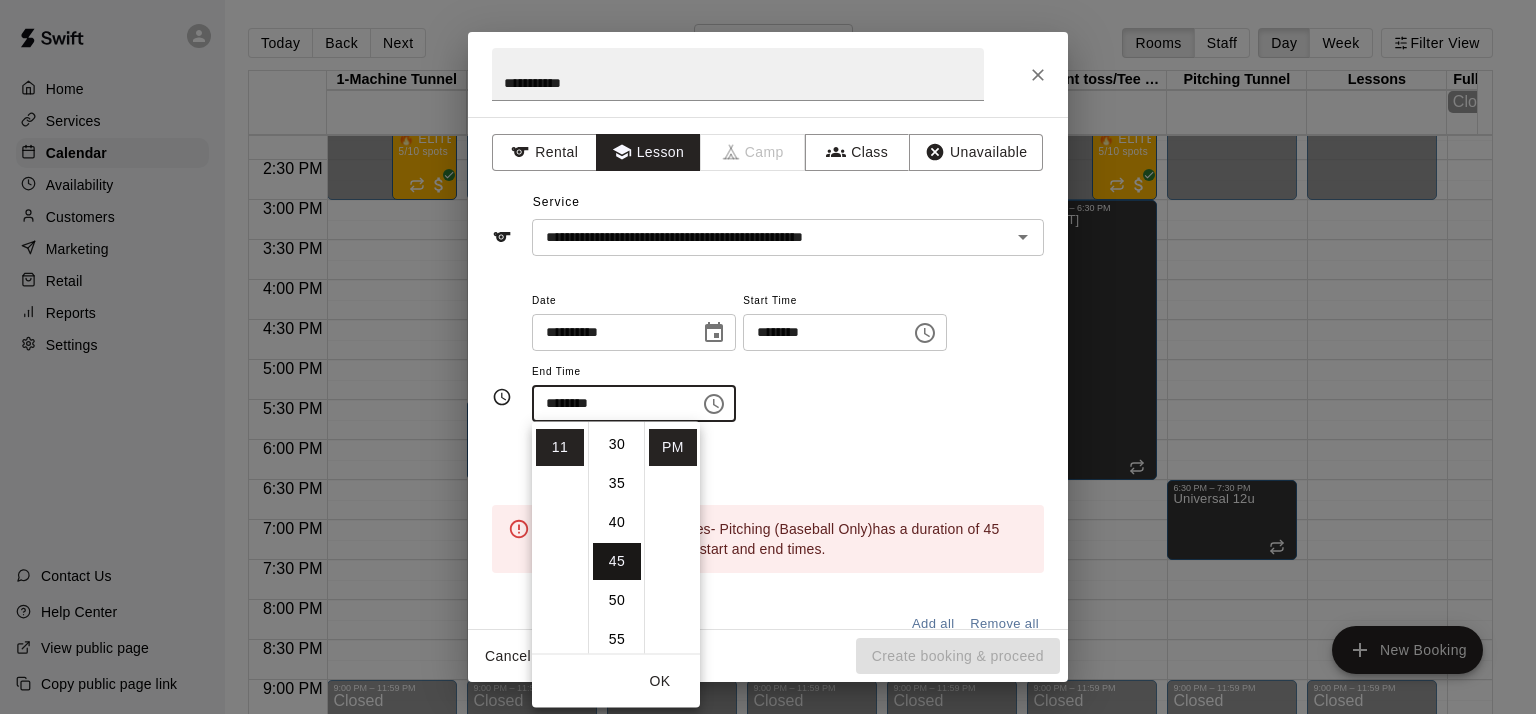 scroll, scrollTop: 351, scrollLeft: 0, axis: vertical 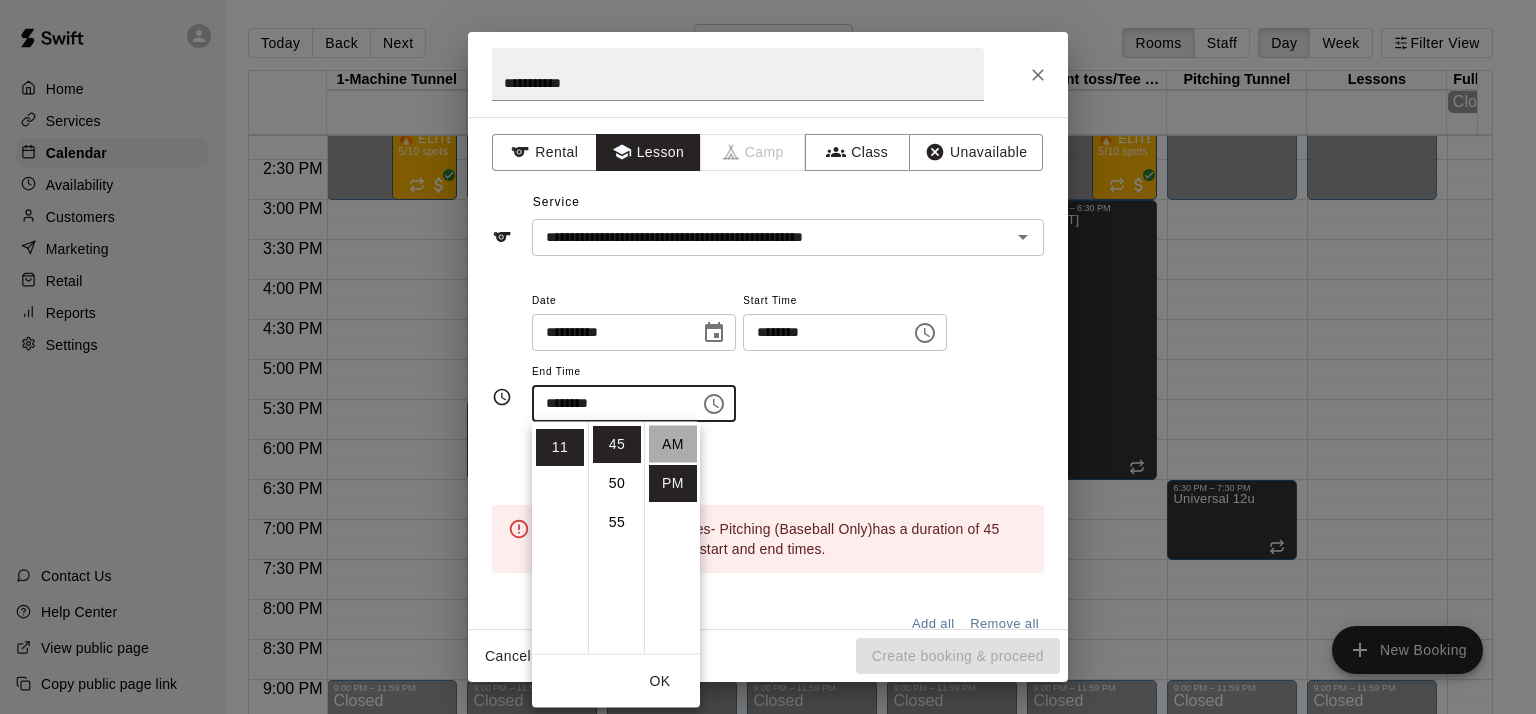 click on "AM" at bounding box center [673, 444] 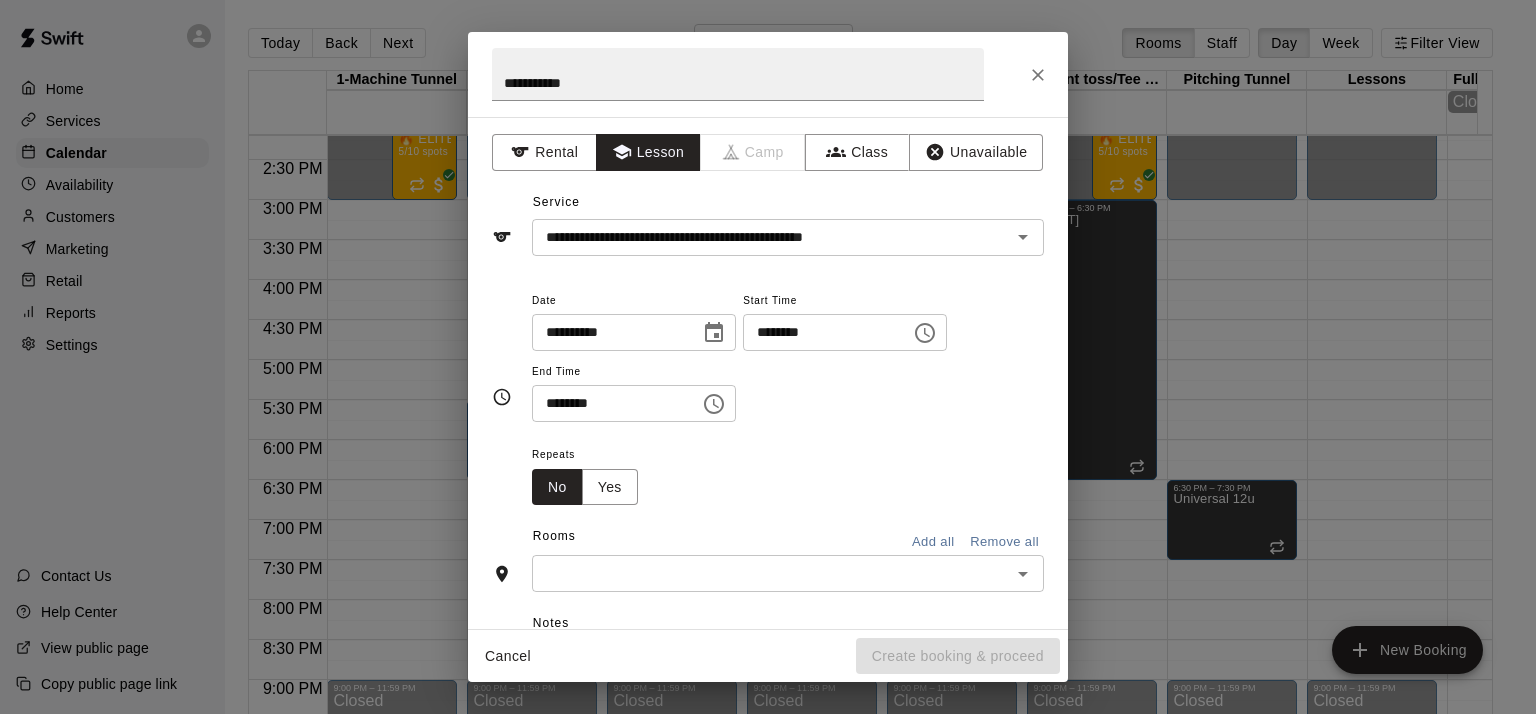 click at bounding box center [771, 573] 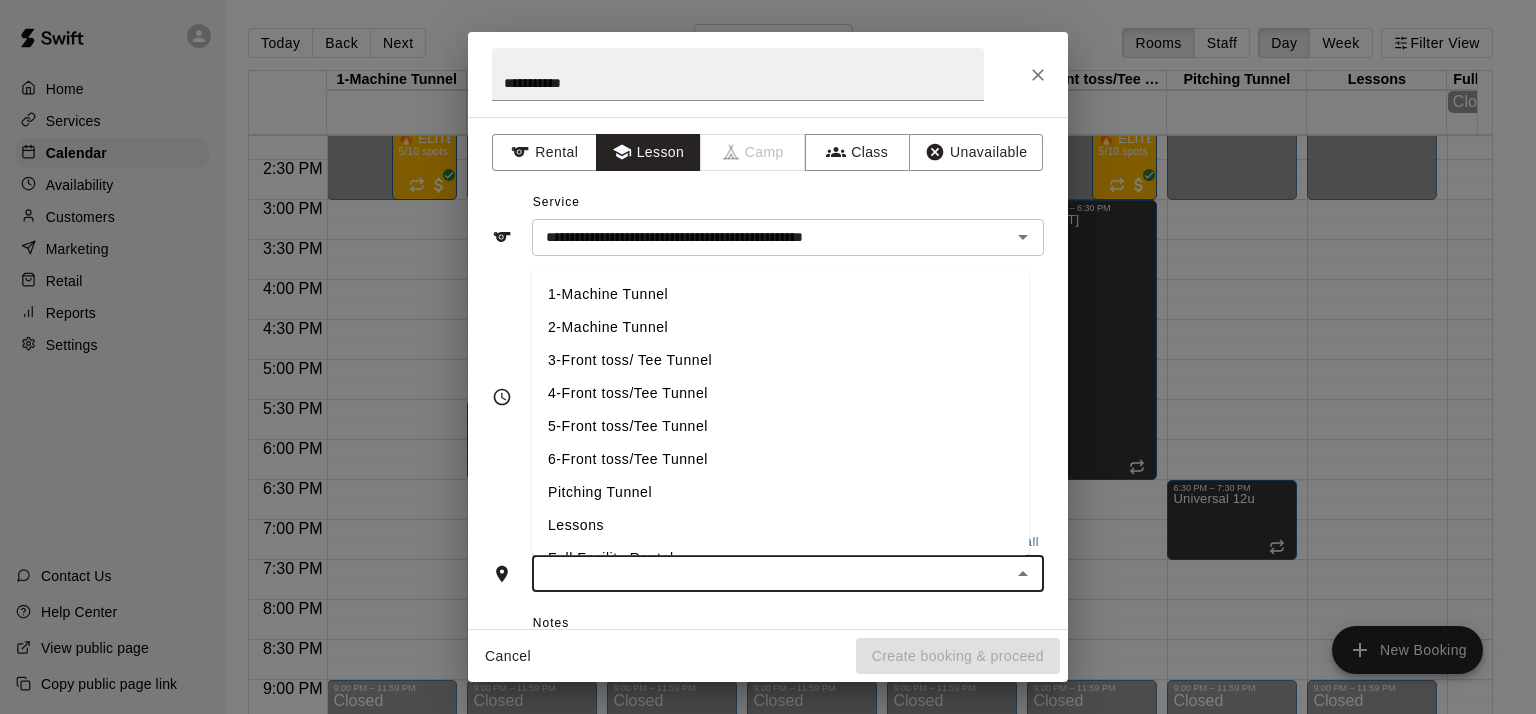 click on "Pitching Tunnel" at bounding box center (780, 492) 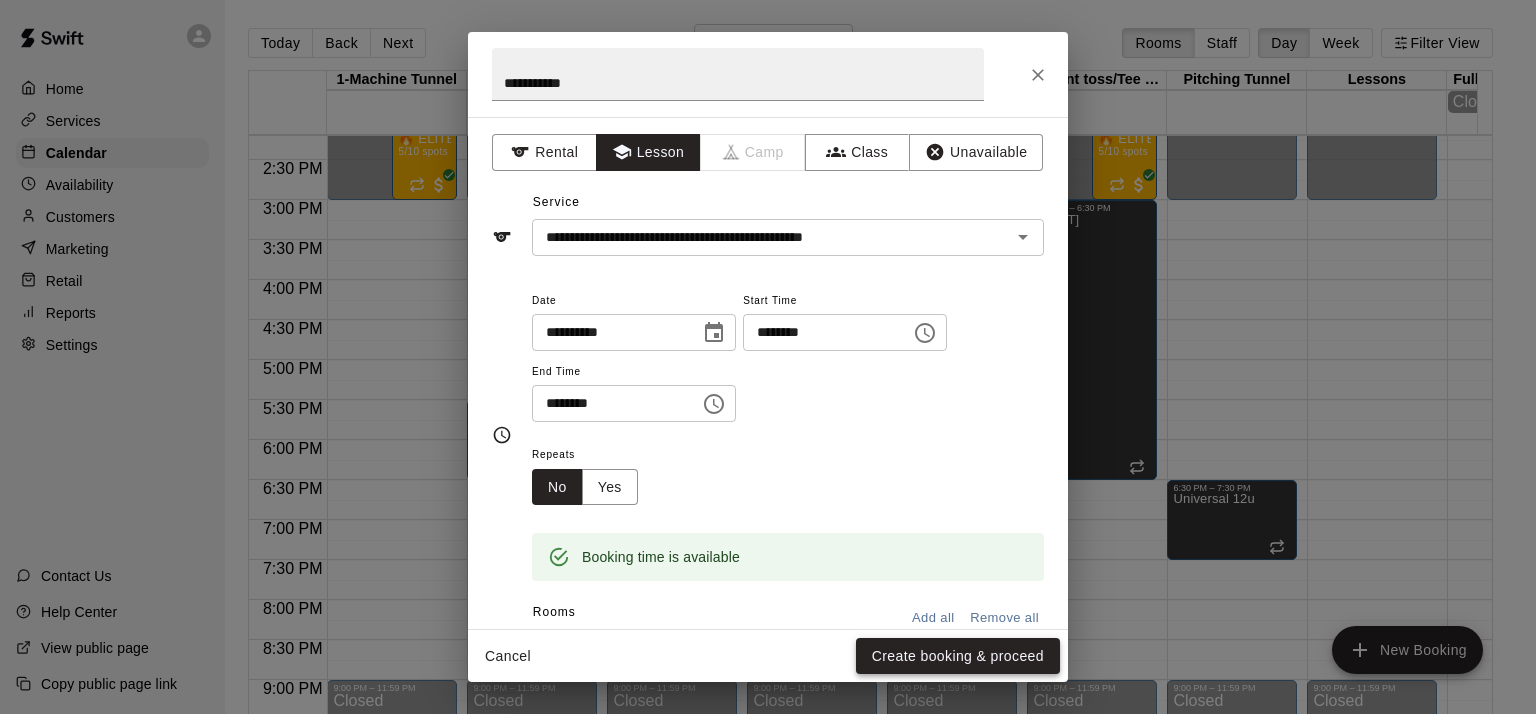 click on "Create booking & proceed" at bounding box center (958, 656) 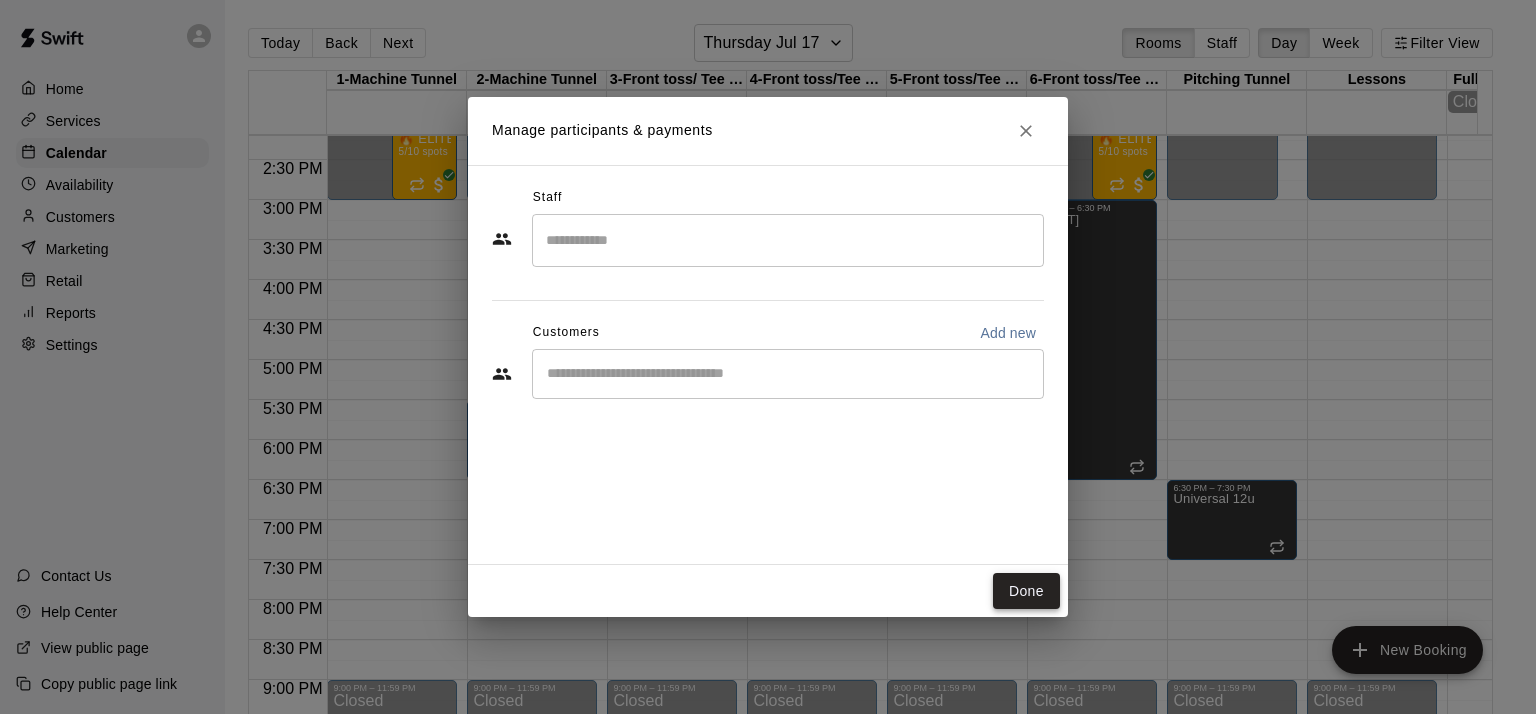 click on "Done" at bounding box center [1026, 591] 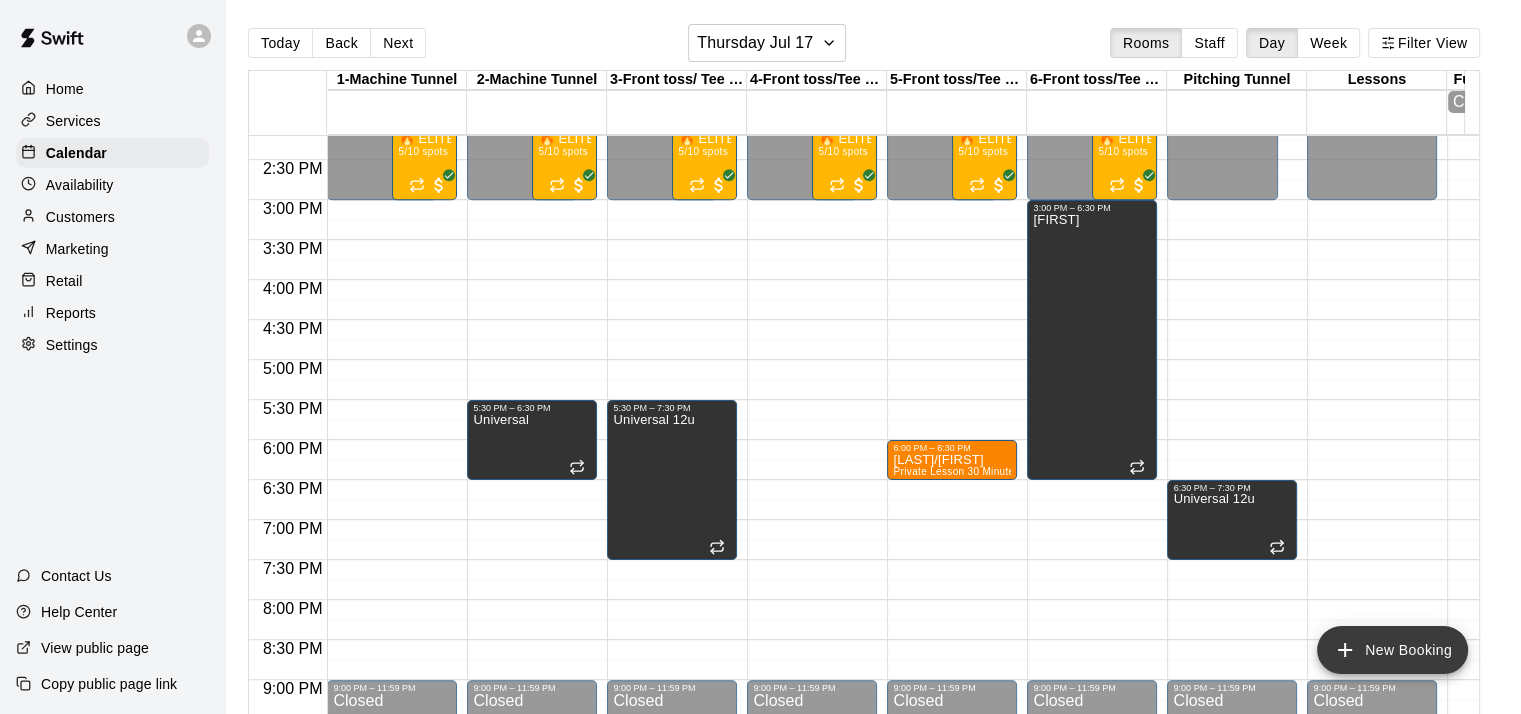 click on "New Booking" at bounding box center [1392, 650] 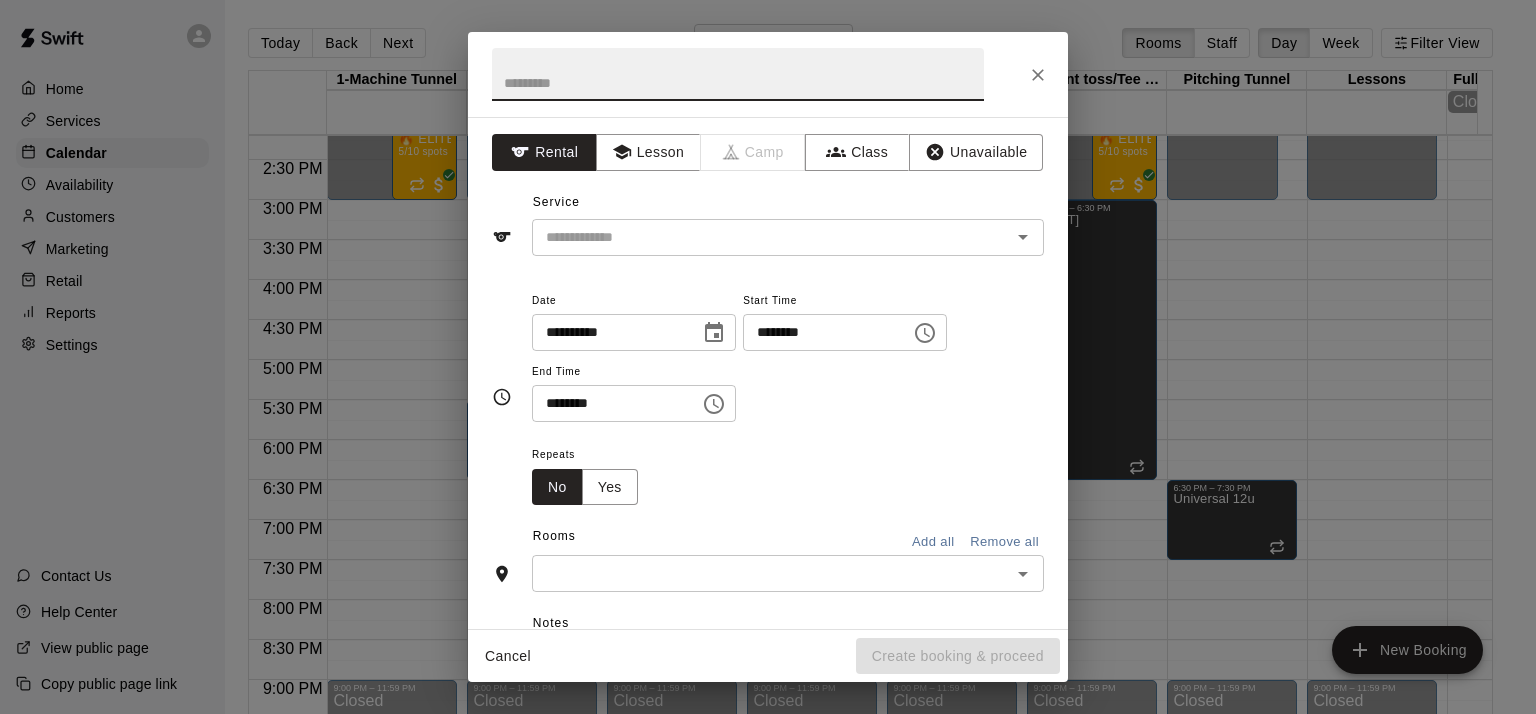 click at bounding box center [738, 74] 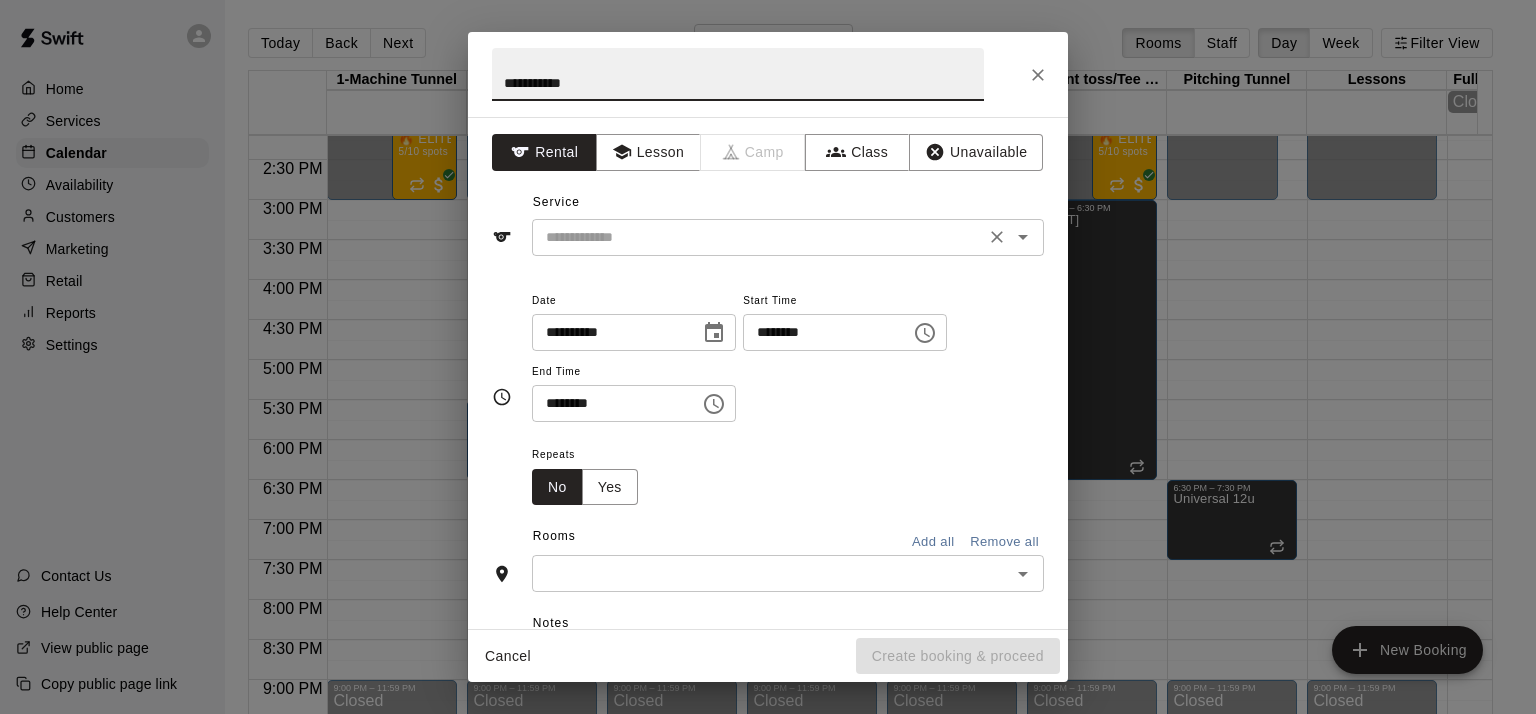 type on "**********" 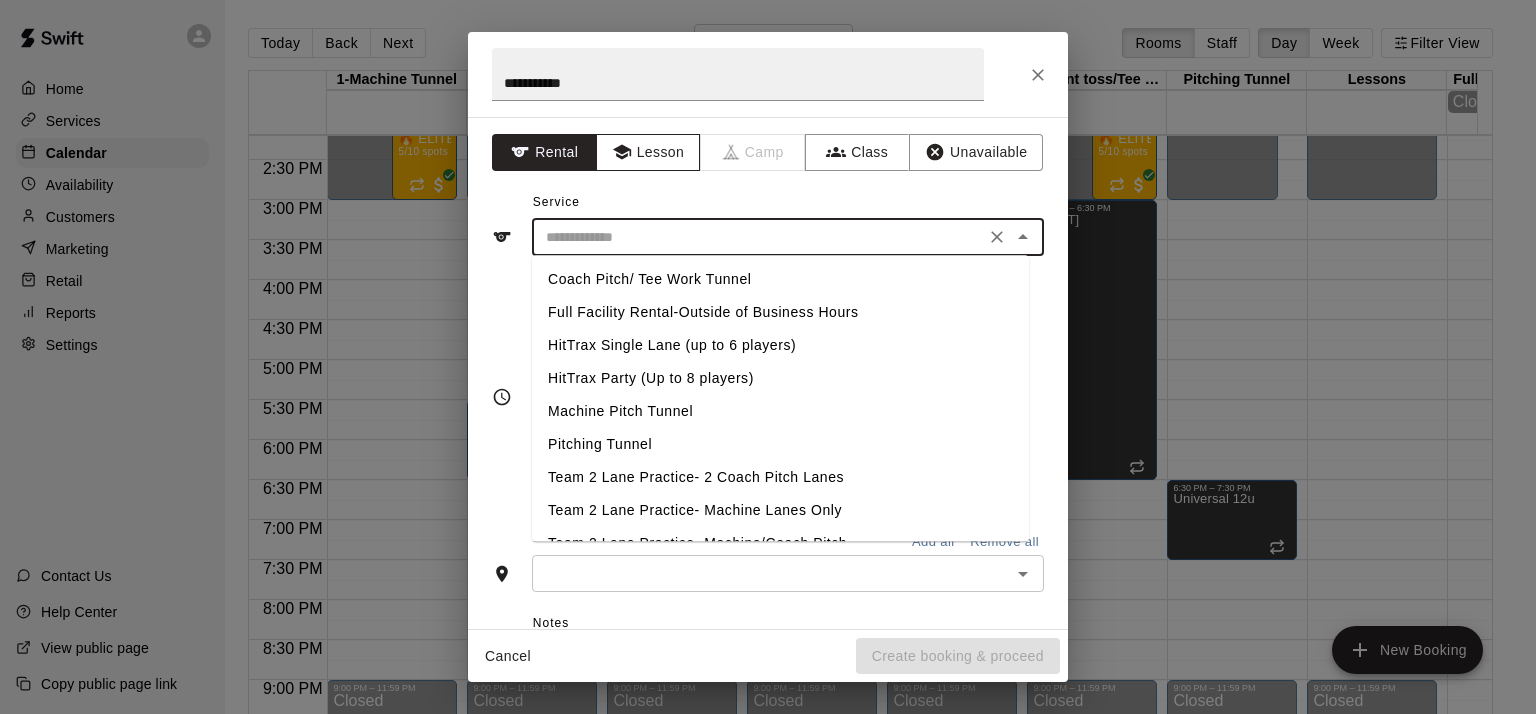 click on "Lesson" at bounding box center (648, 152) 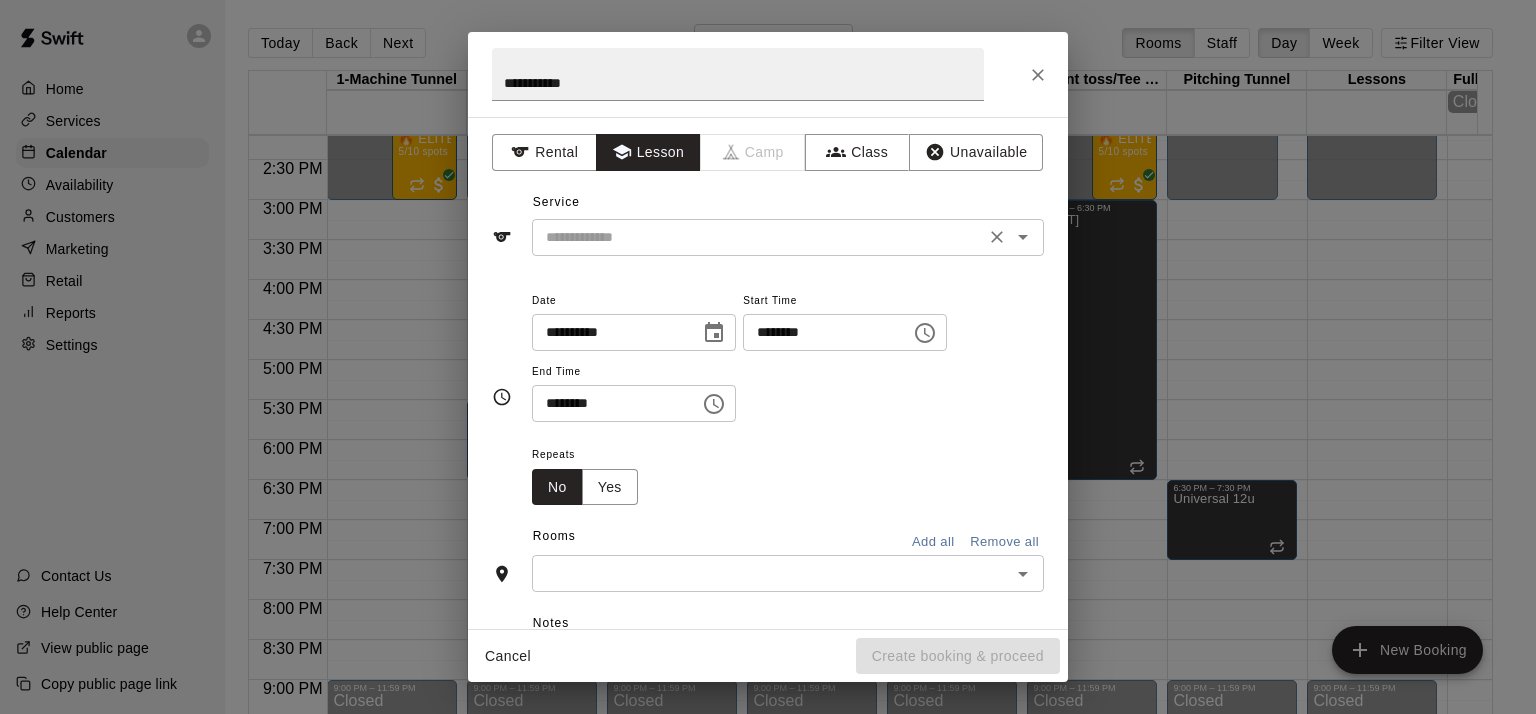 click at bounding box center (758, 237) 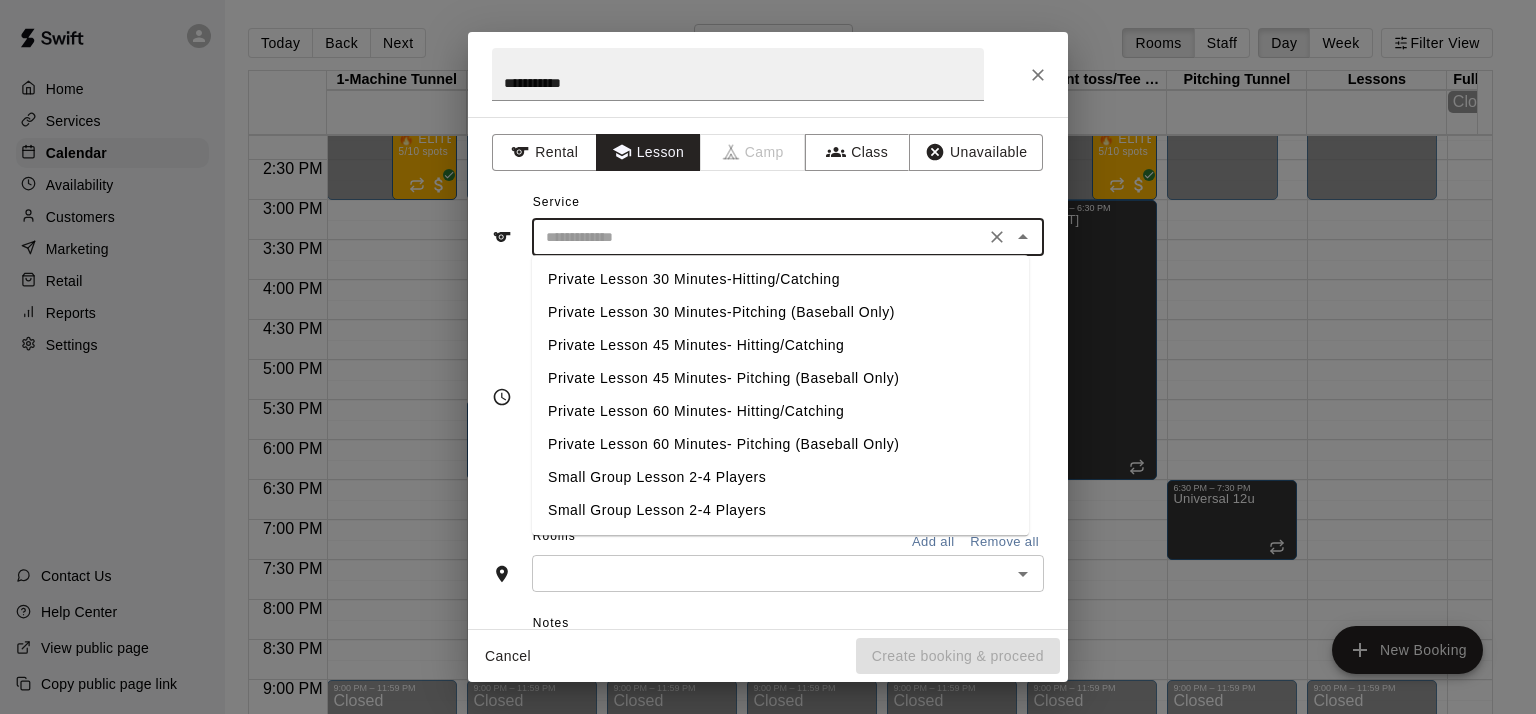 click on "Private Lesson 60 Minutes- Hitting/Catching" at bounding box center (780, 411) 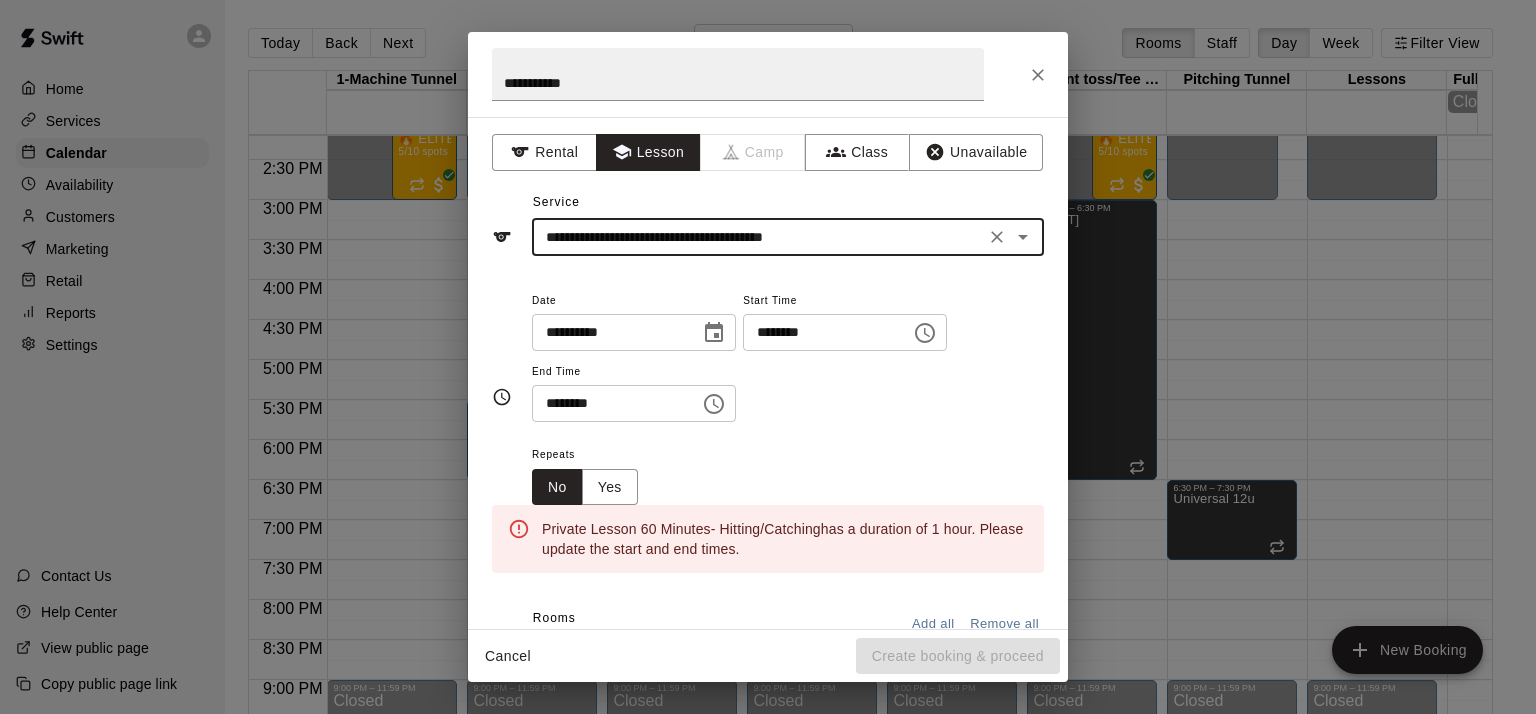 click 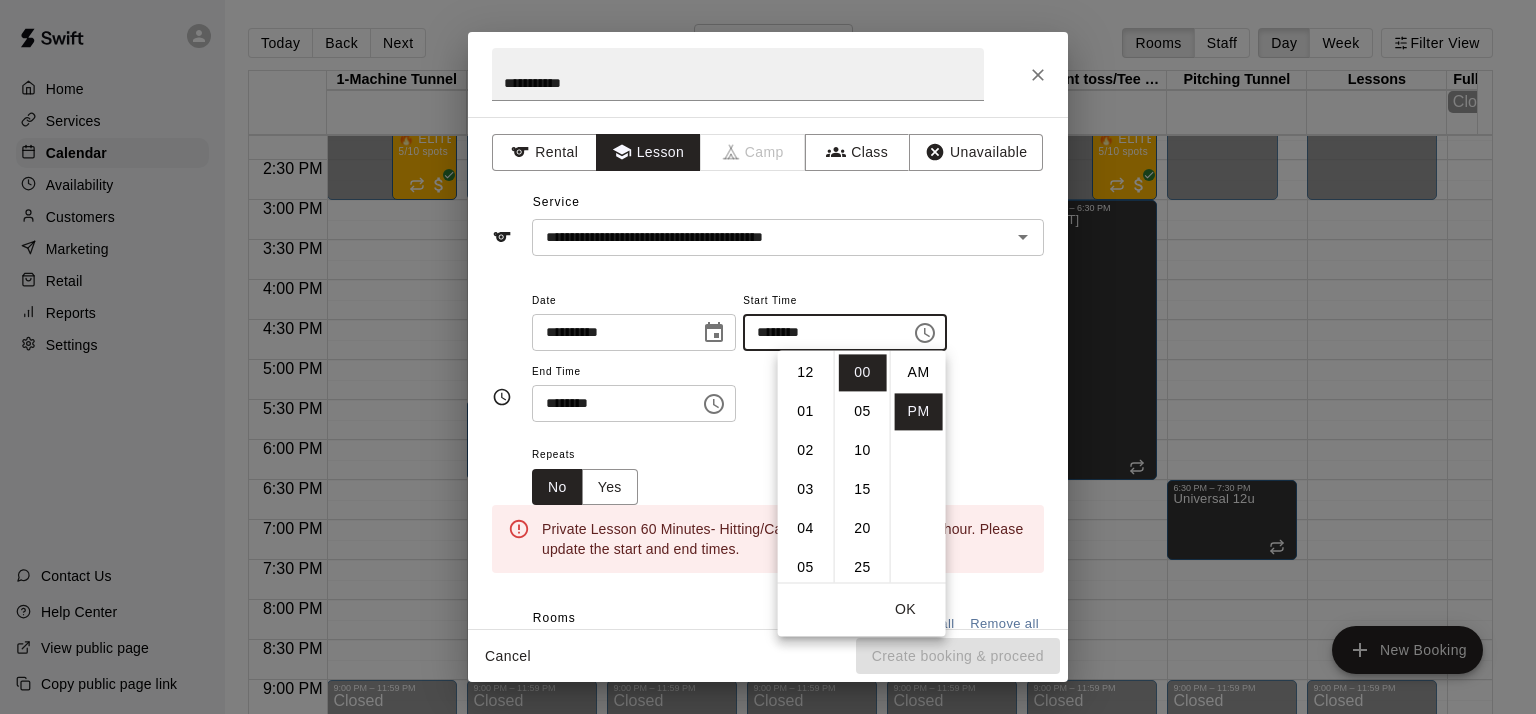 scroll, scrollTop: 234, scrollLeft: 0, axis: vertical 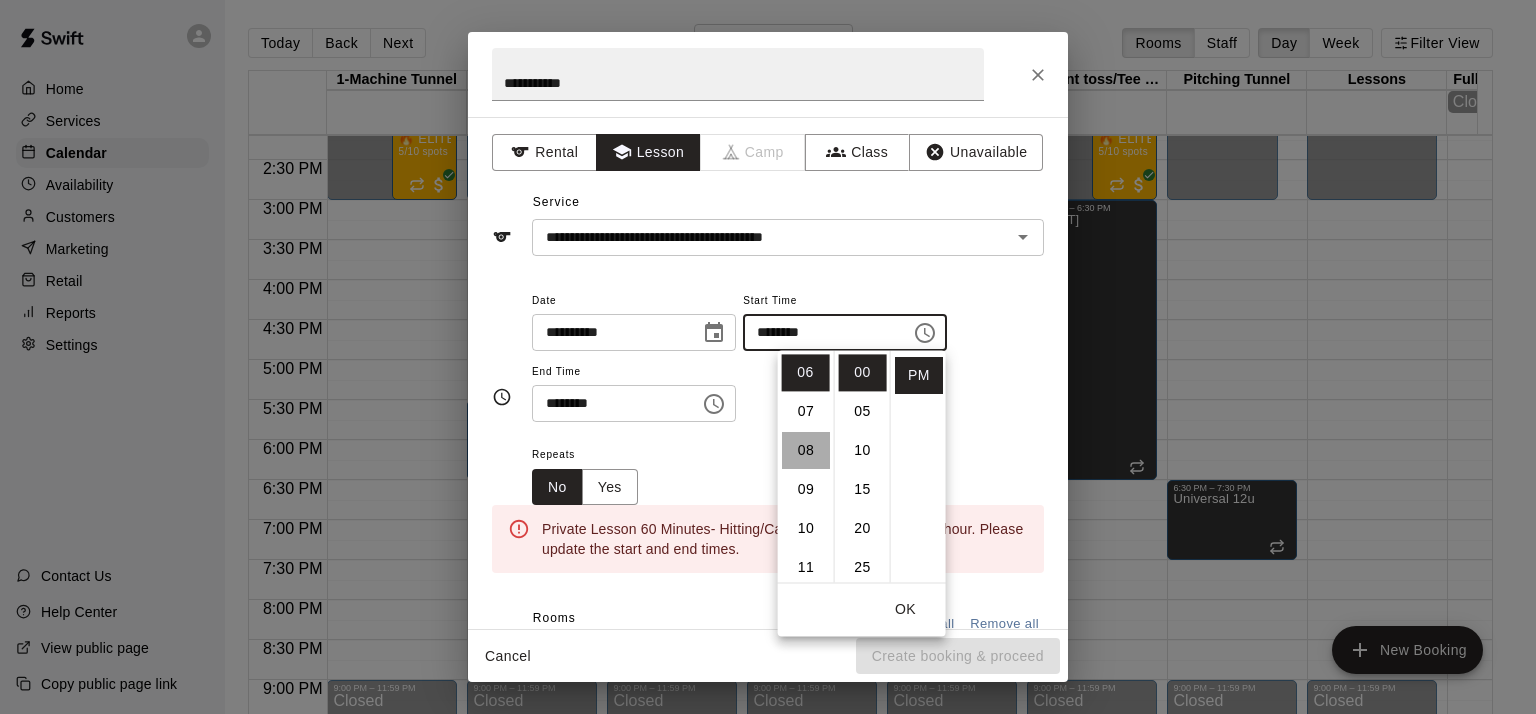 click on "08" at bounding box center (806, 450) 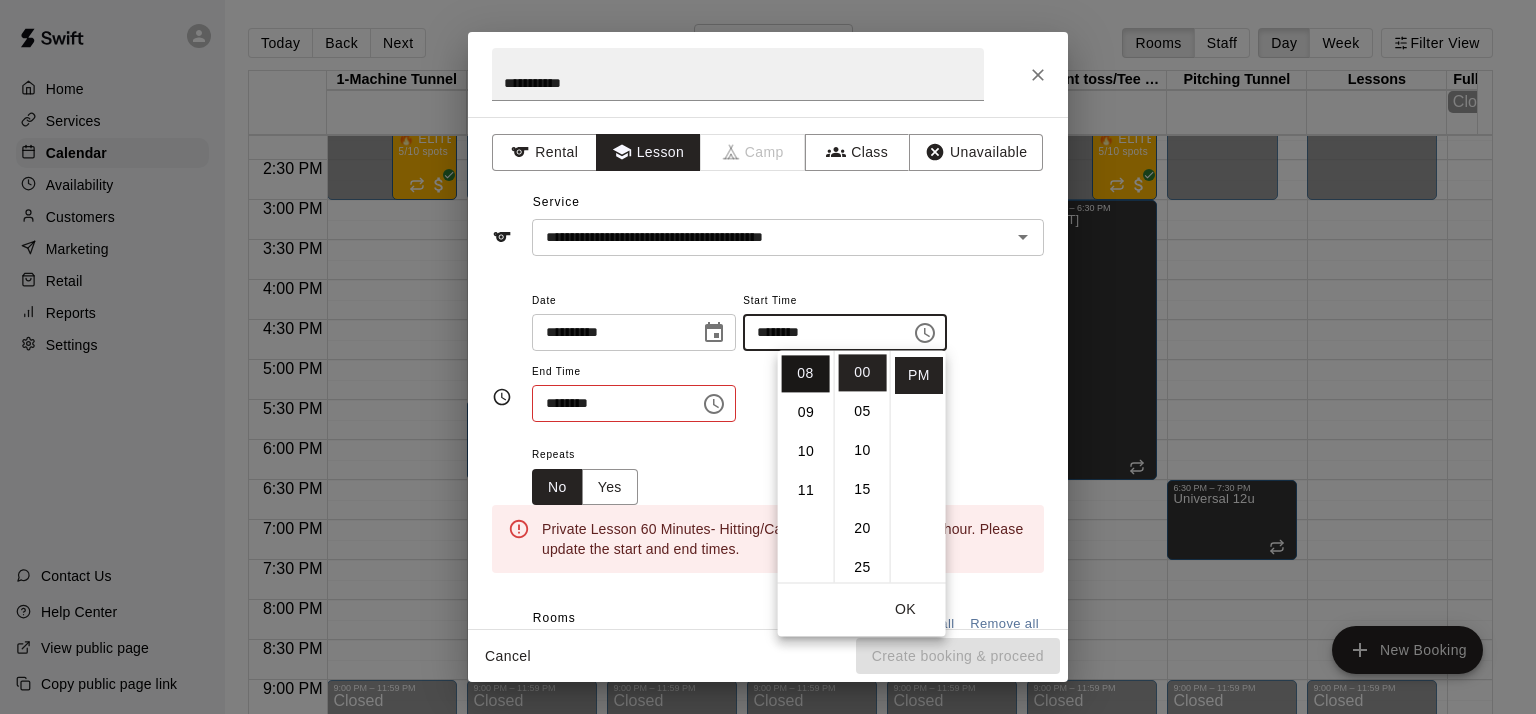 scroll, scrollTop: 312, scrollLeft: 0, axis: vertical 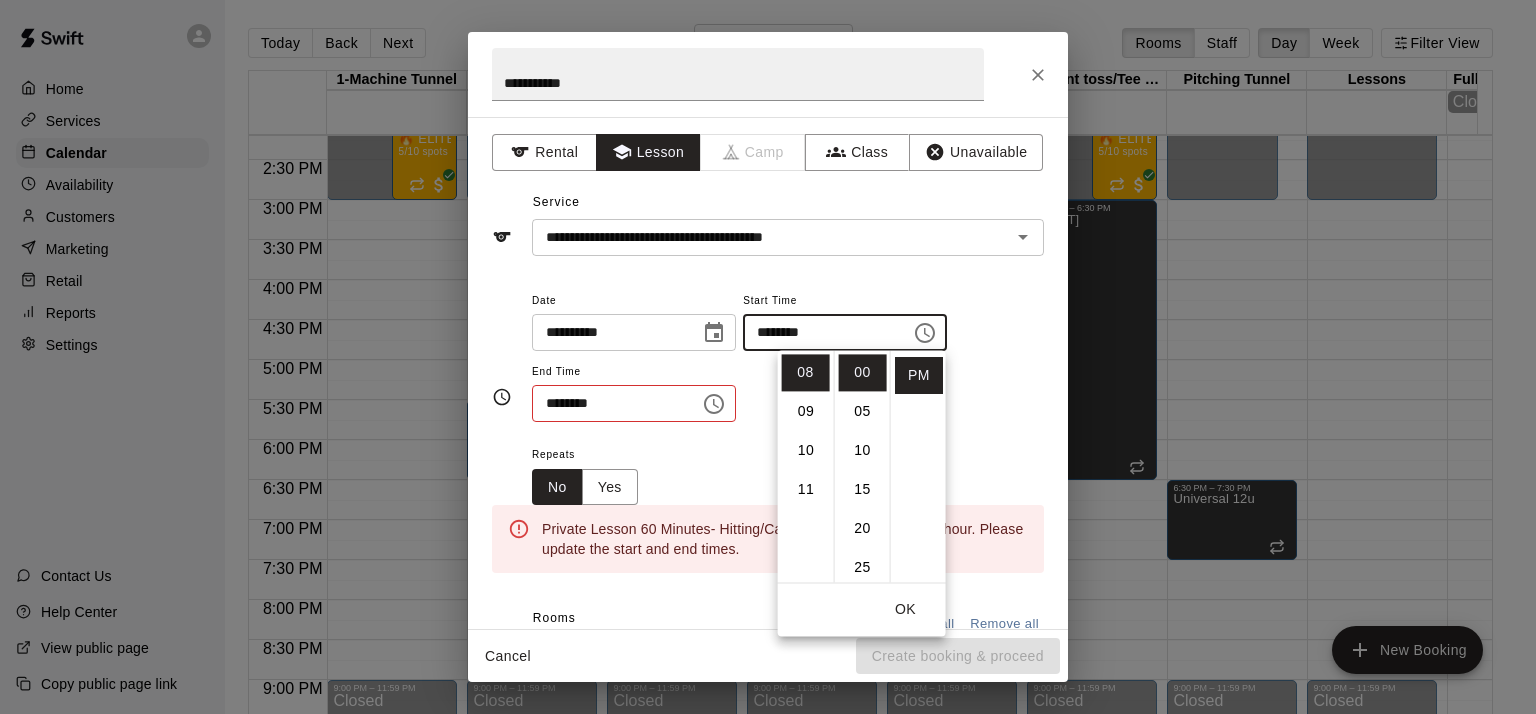 click 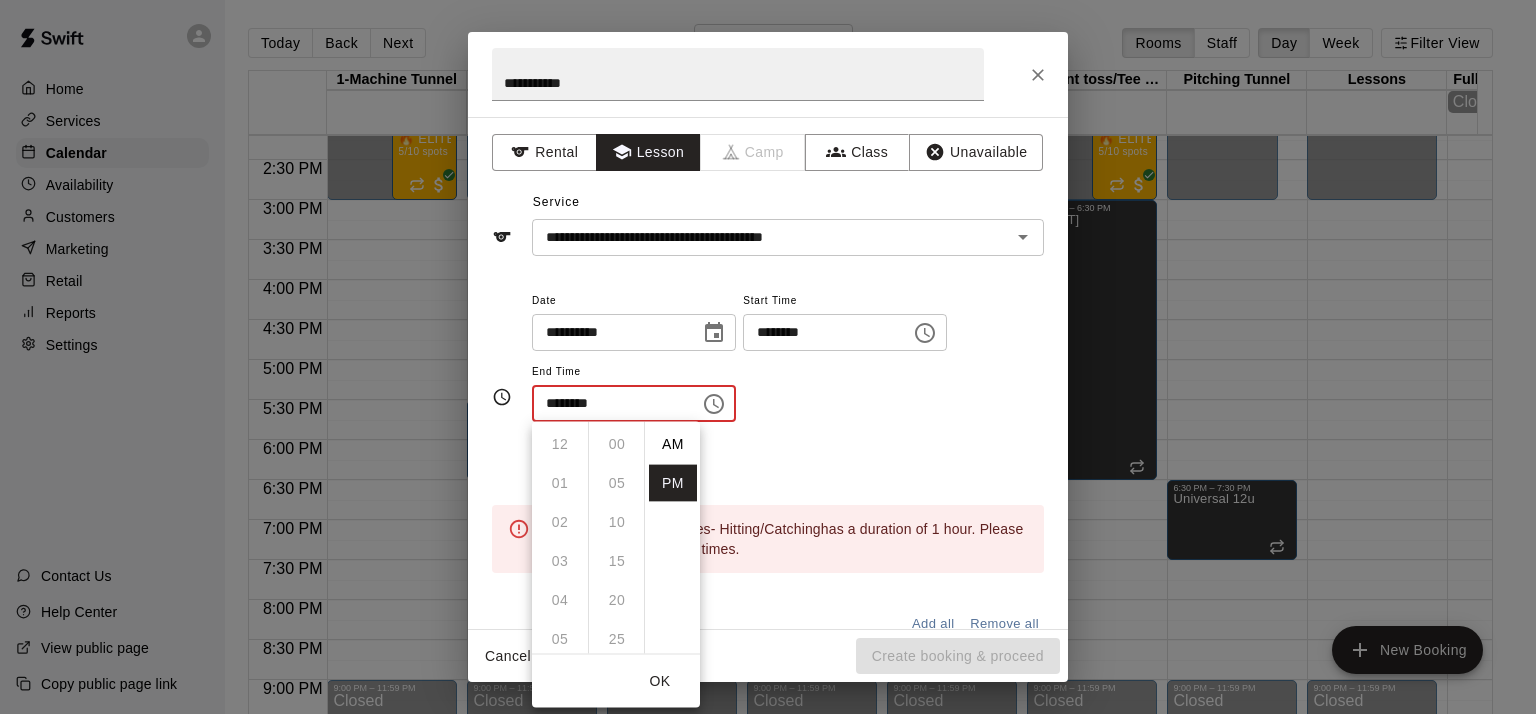 scroll, scrollTop: 234, scrollLeft: 0, axis: vertical 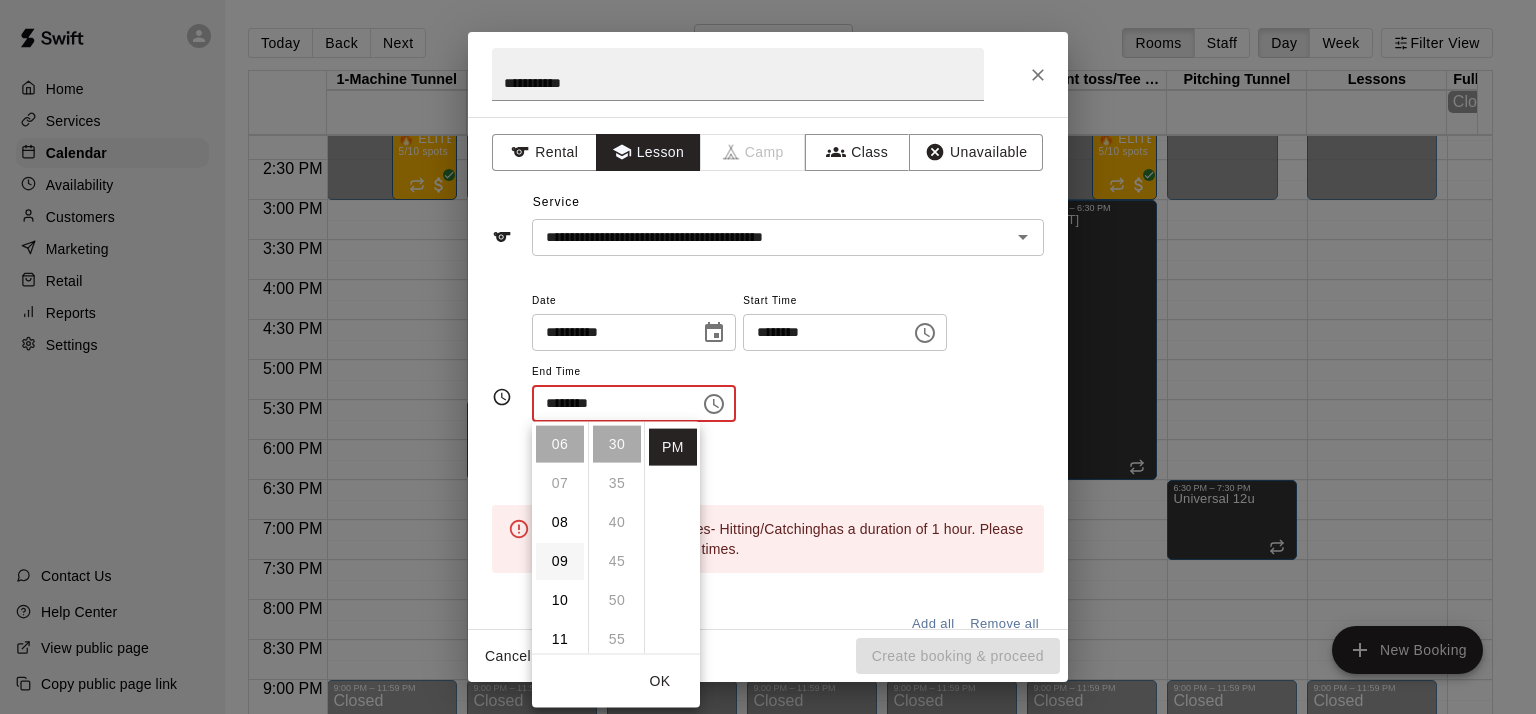 click on "09" at bounding box center [560, 561] 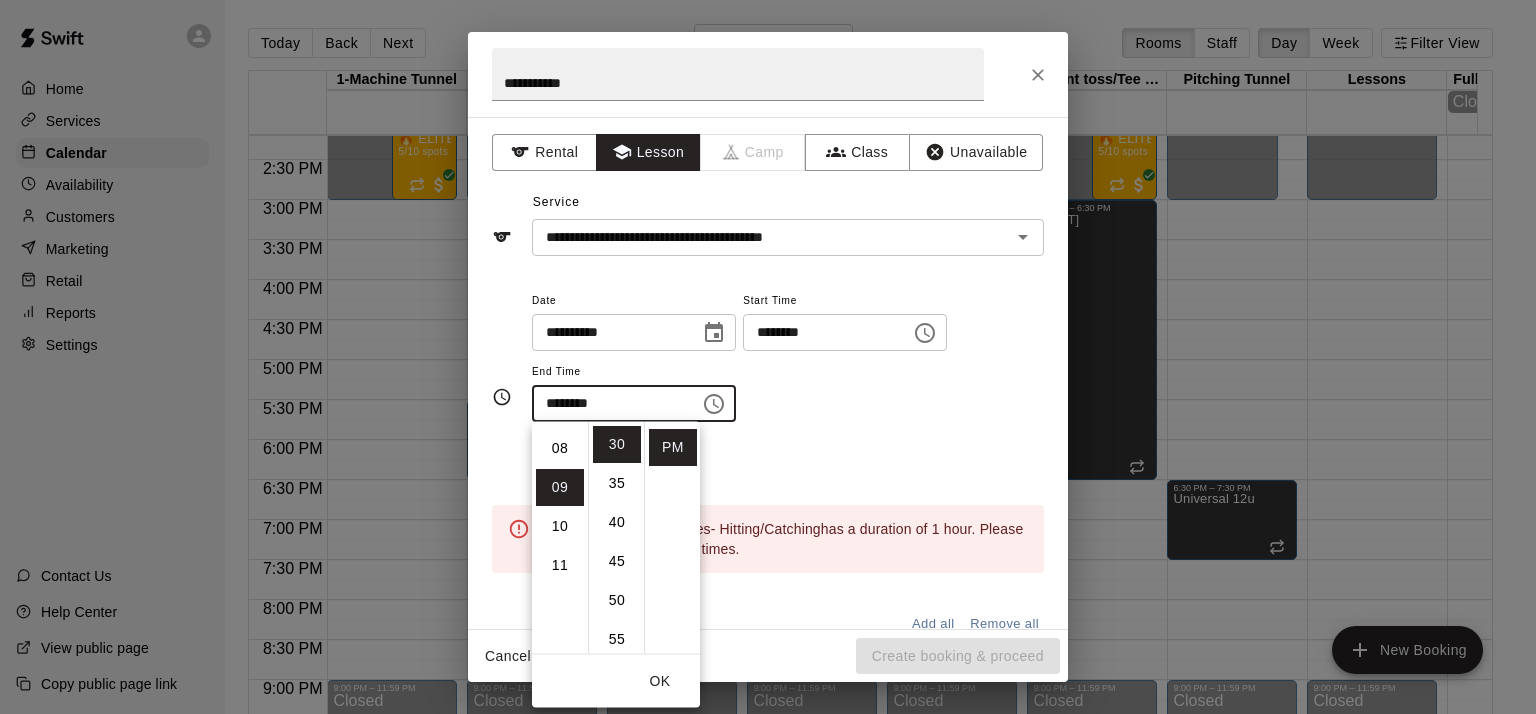 scroll, scrollTop: 351, scrollLeft: 0, axis: vertical 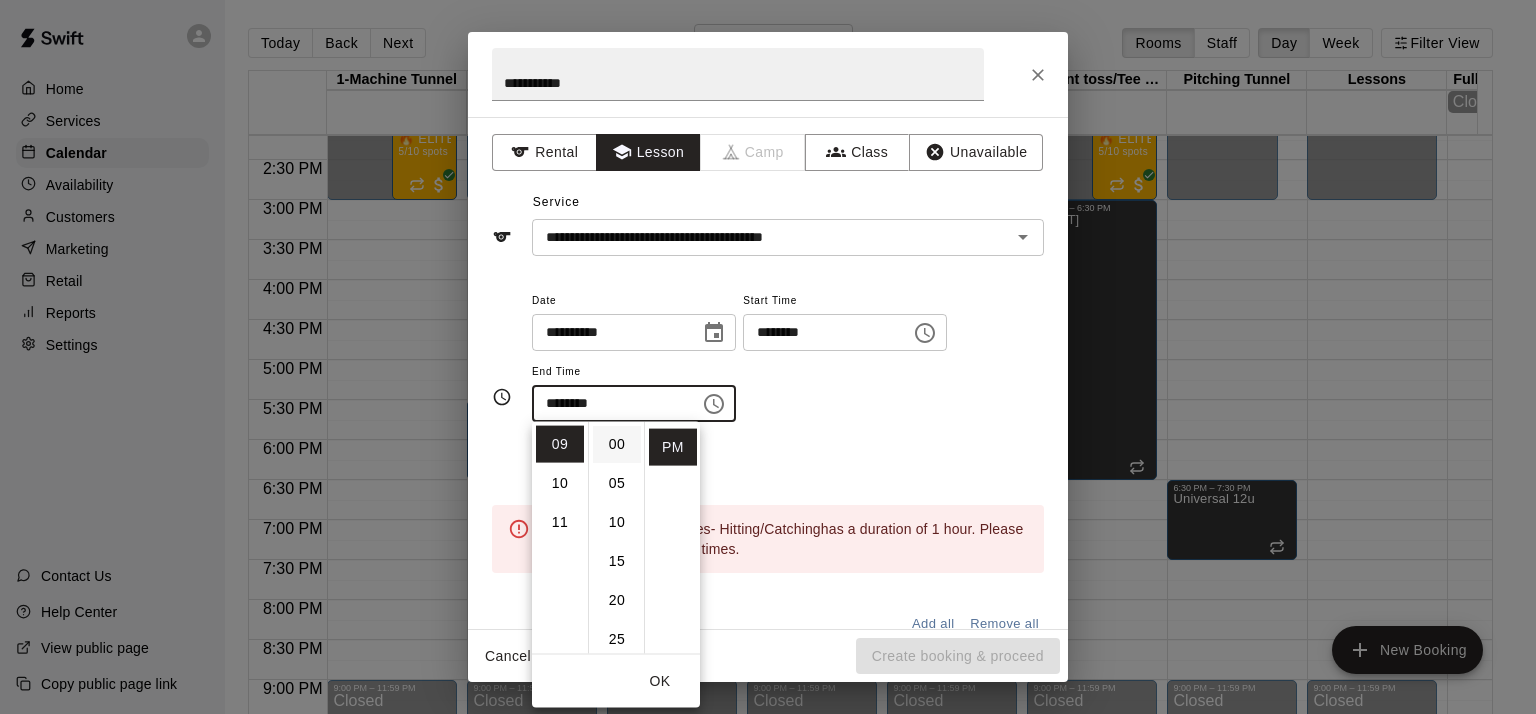 click on "00" at bounding box center (617, 444) 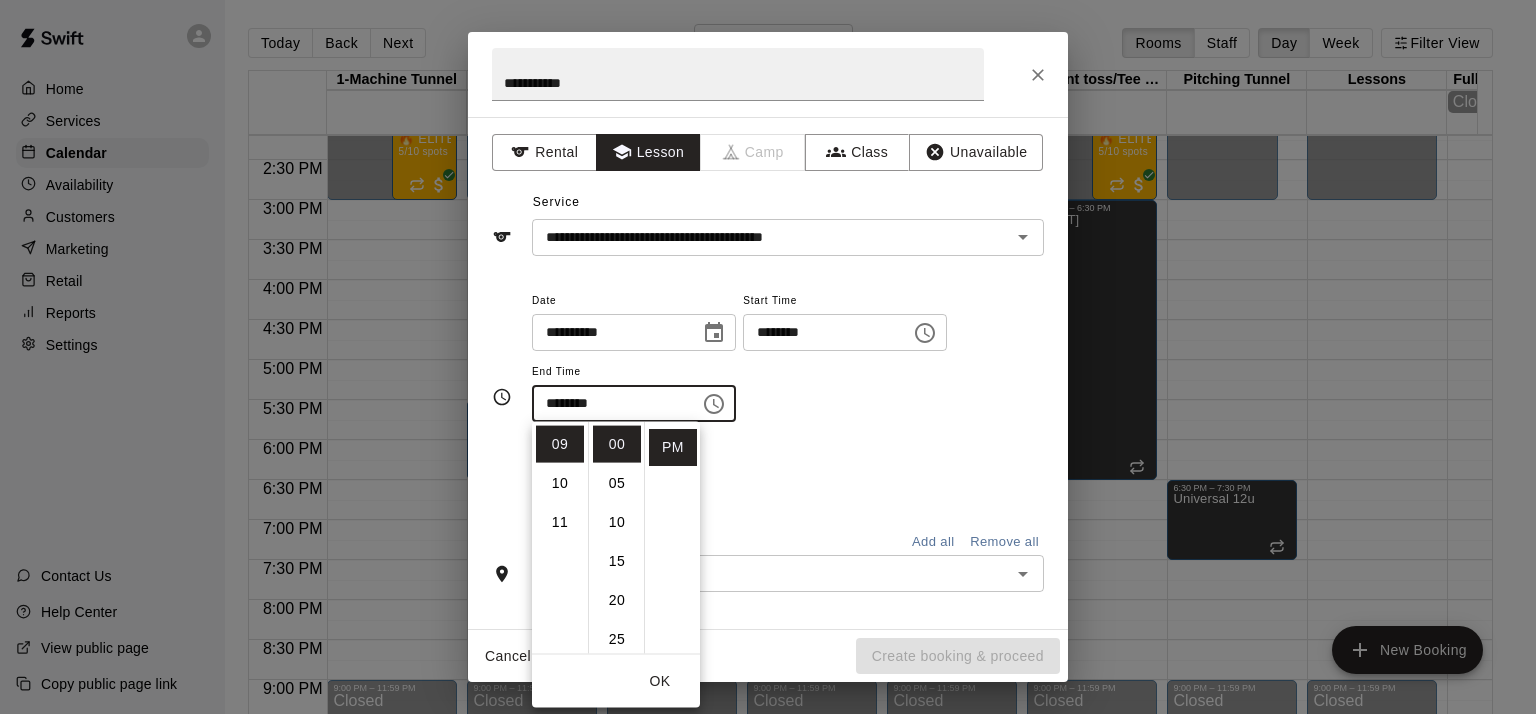 drag, startPoint x: 846, startPoint y: 471, endPoint x: 783, endPoint y: 523, distance: 81.68843 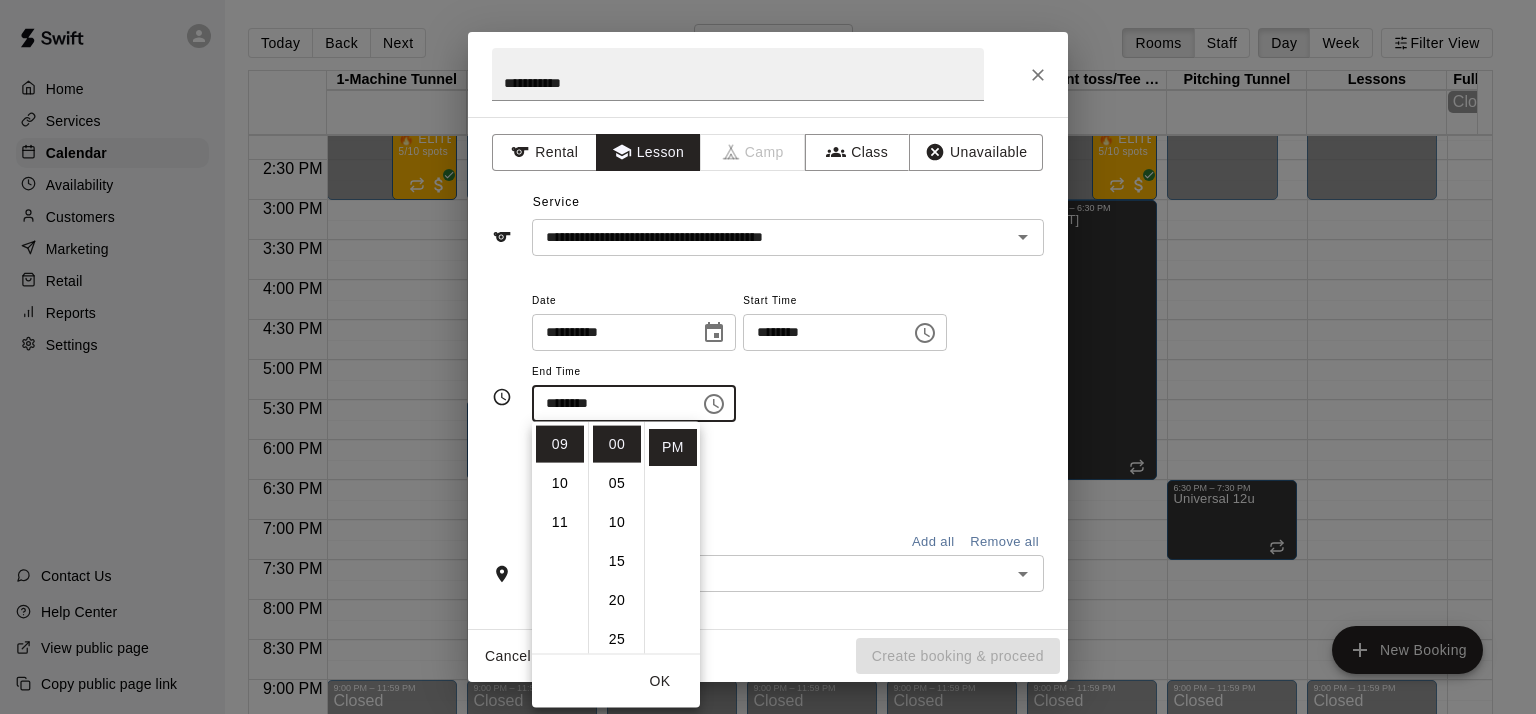 click on "Rooms Add all Remove all" at bounding box center [768, 538] 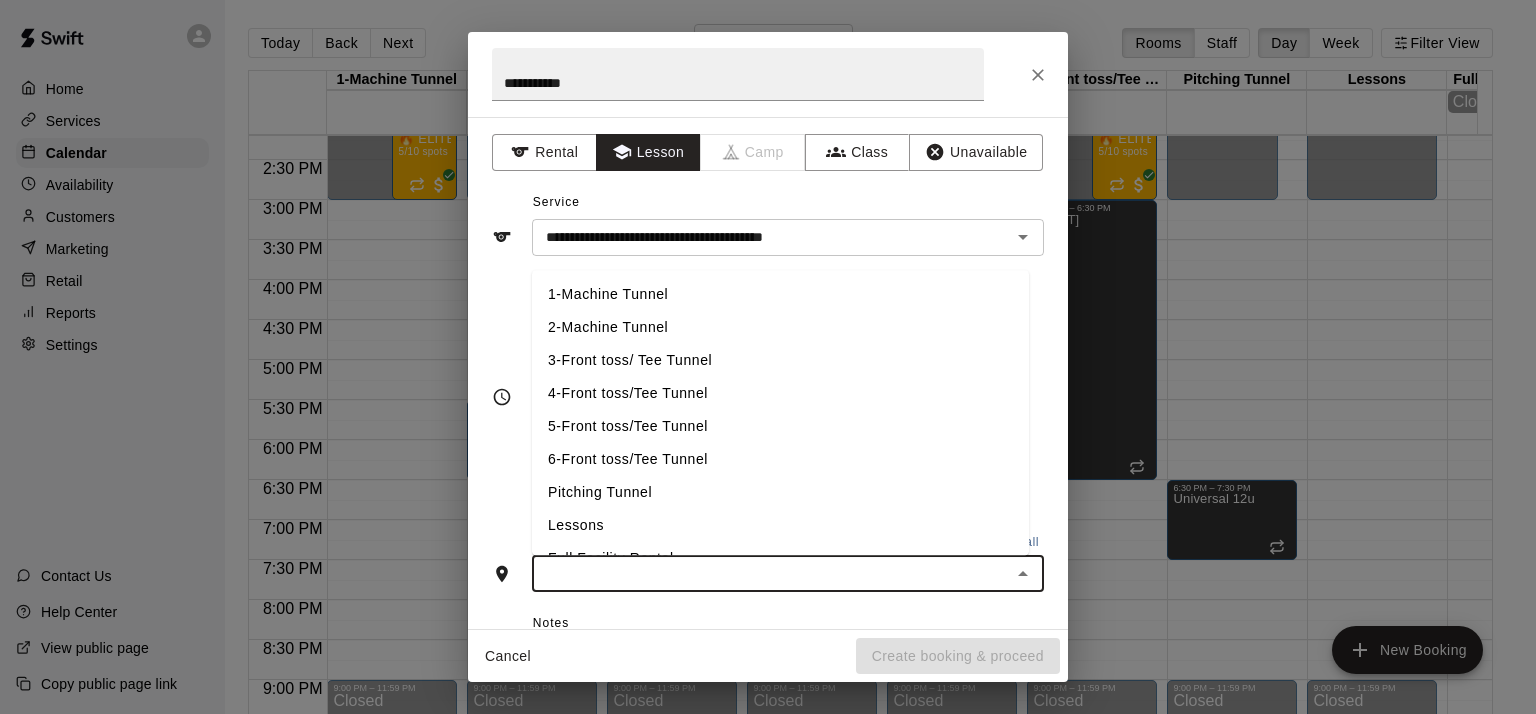 click at bounding box center [771, 573] 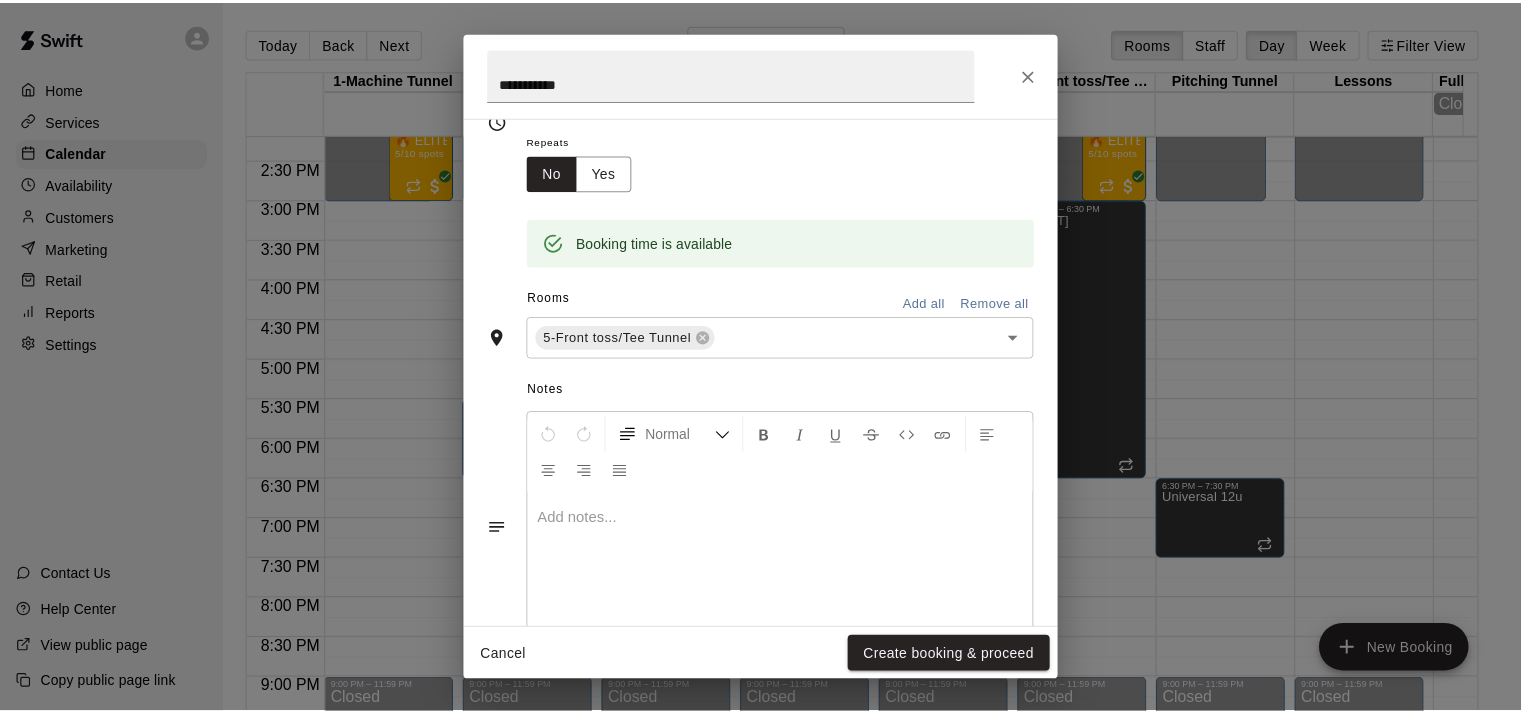 scroll, scrollTop: 366, scrollLeft: 0, axis: vertical 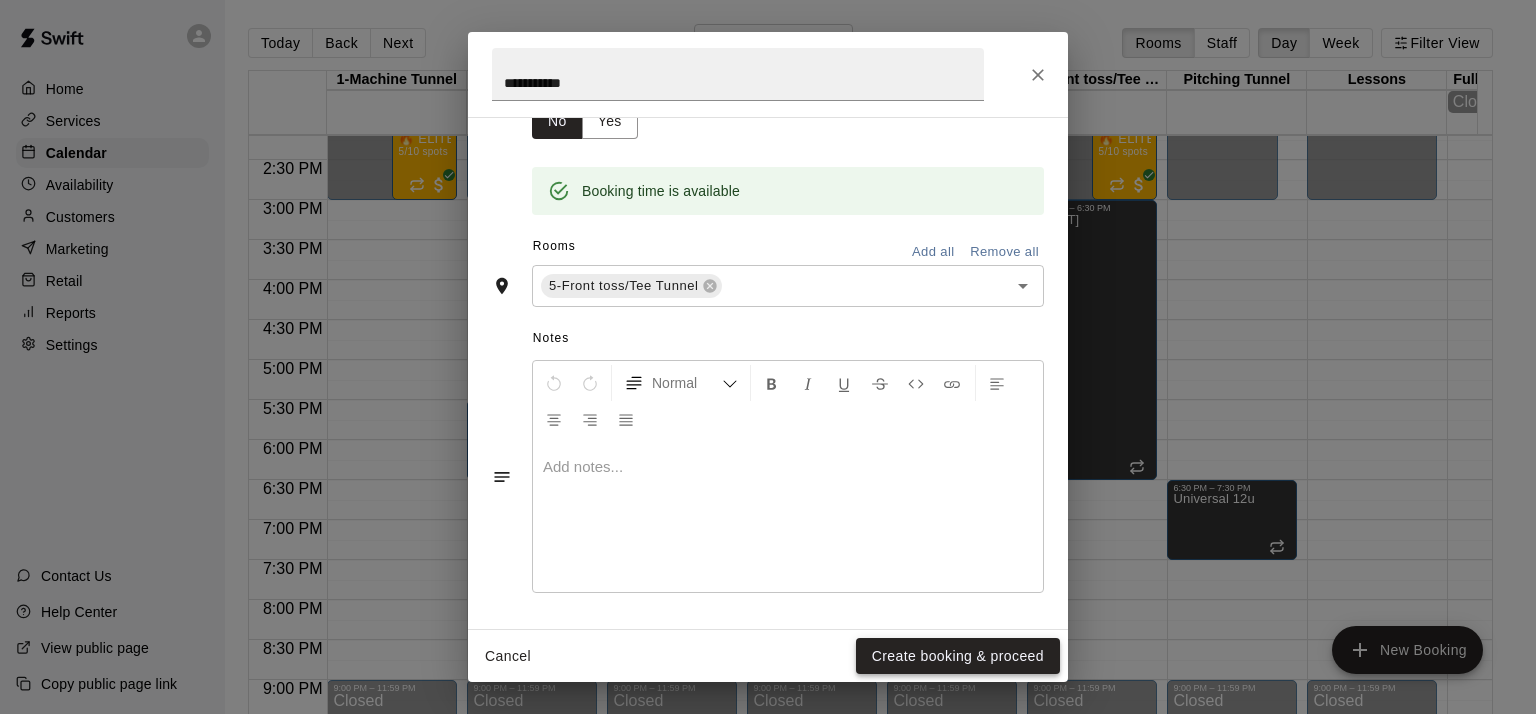 click on "Create booking & proceed" at bounding box center (958, 656) 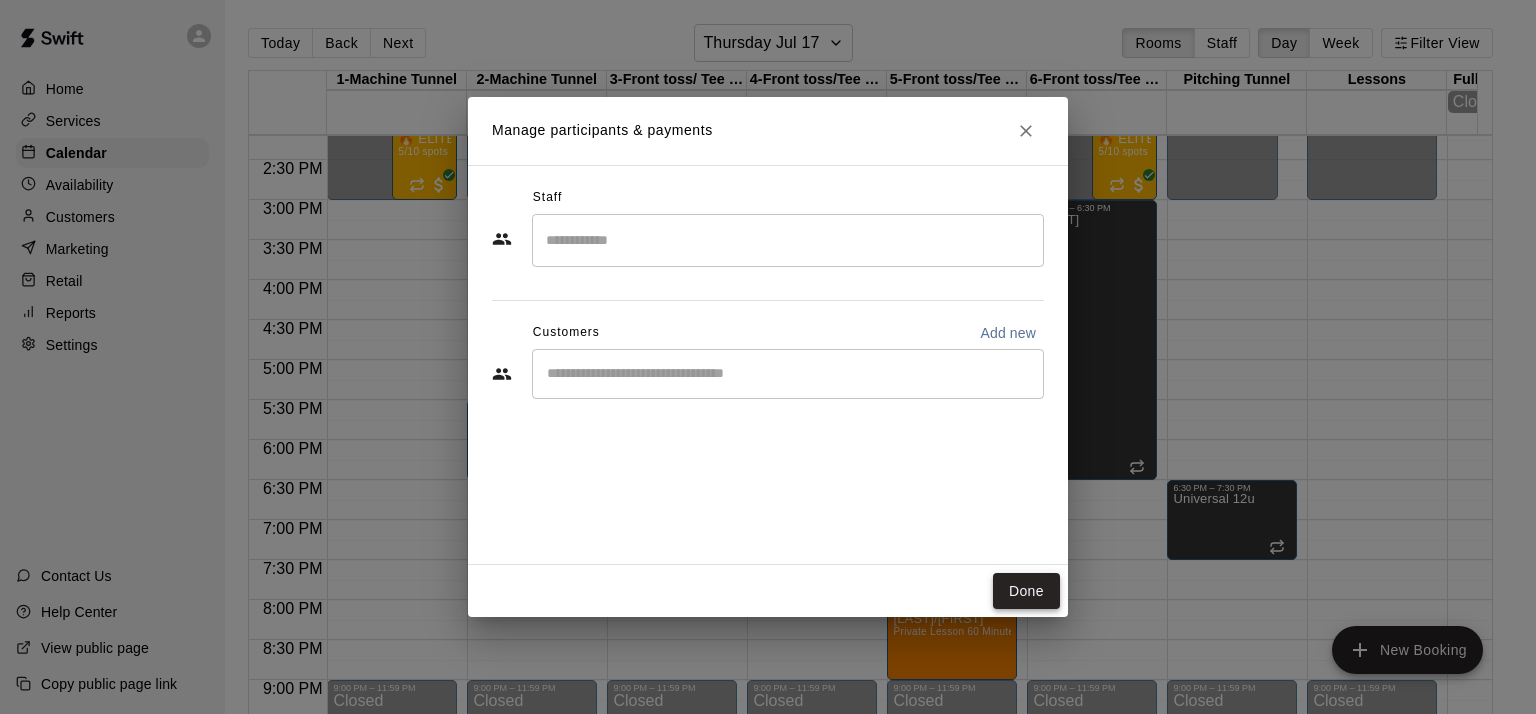 click on "Done" at bounding box center (1026, 591) 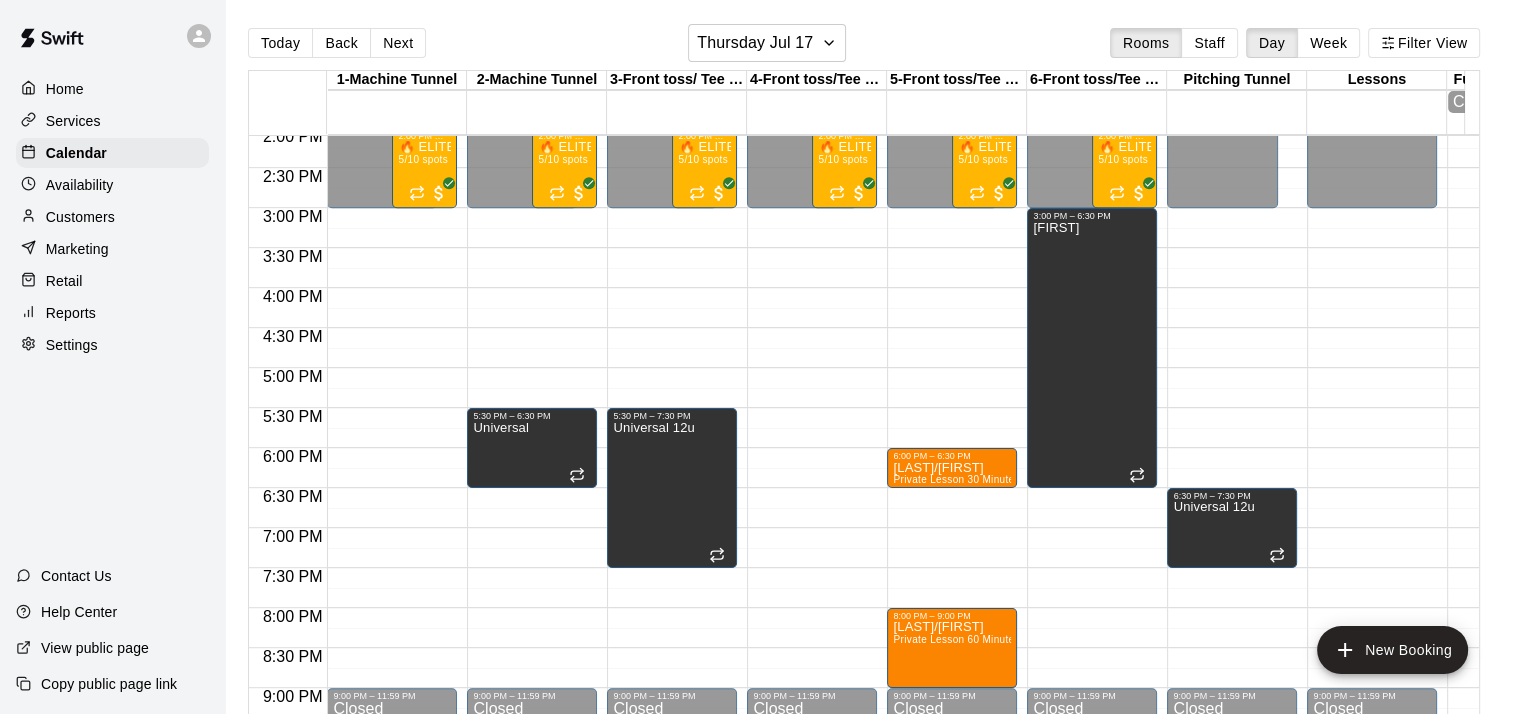 scroll, scrollTop: 1131, scrollLeft: 0, axis: vertical 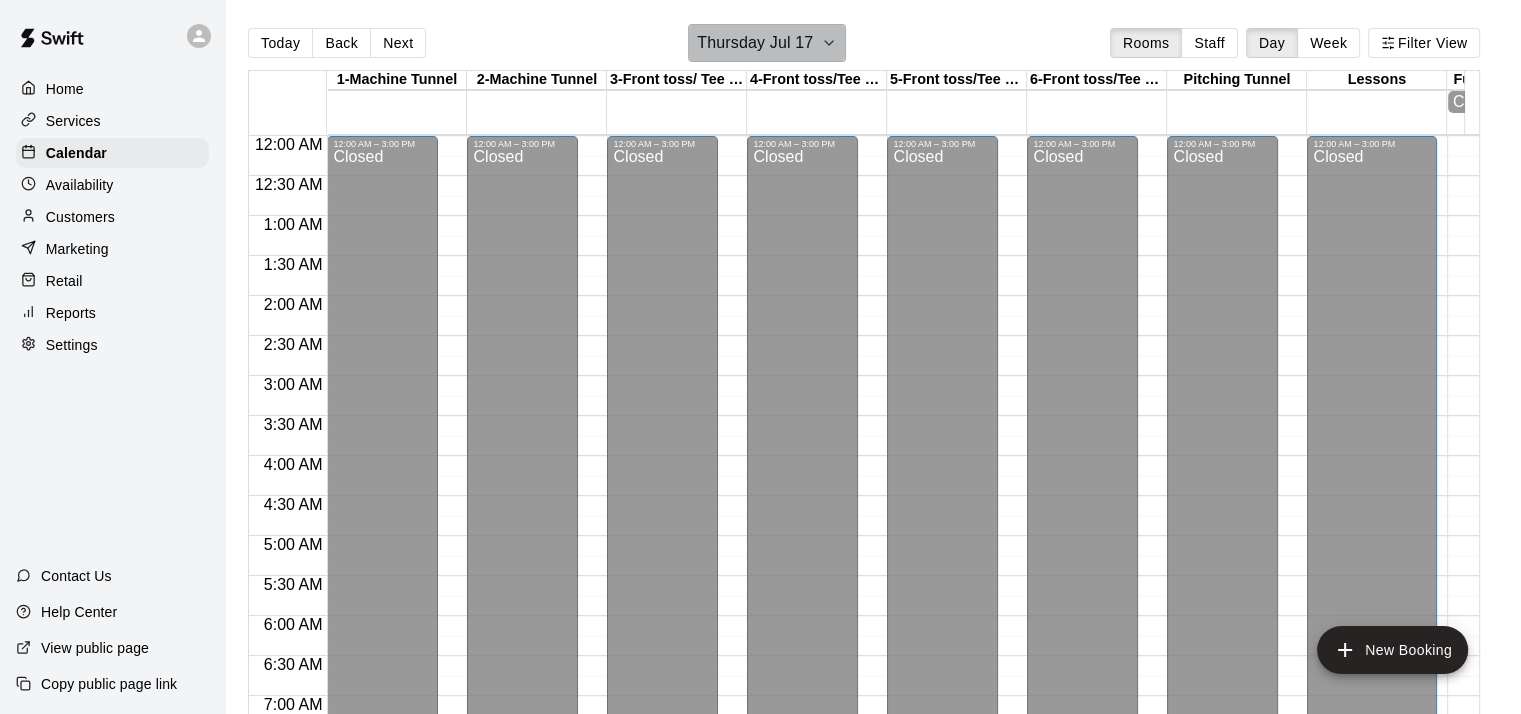 click 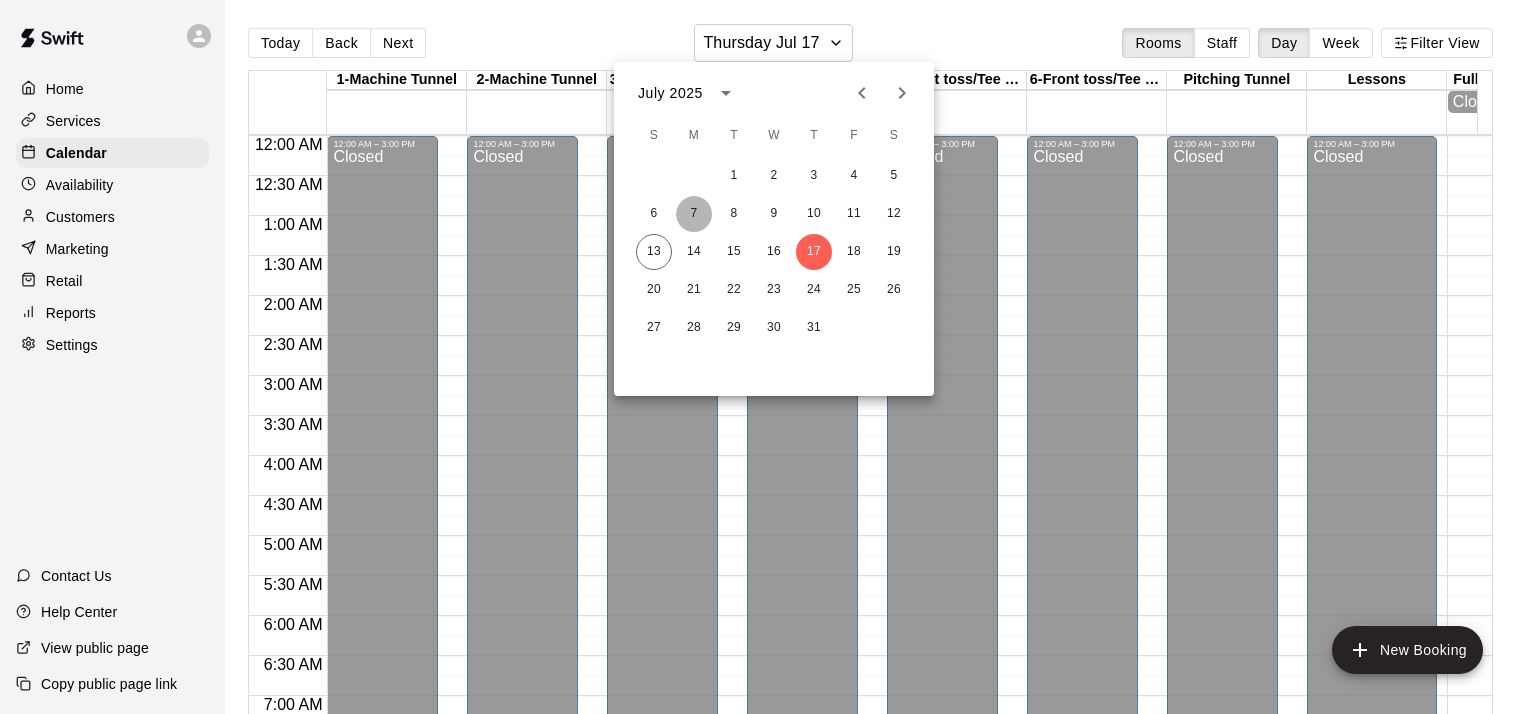 click on "7" at bounding box center (694, 214) 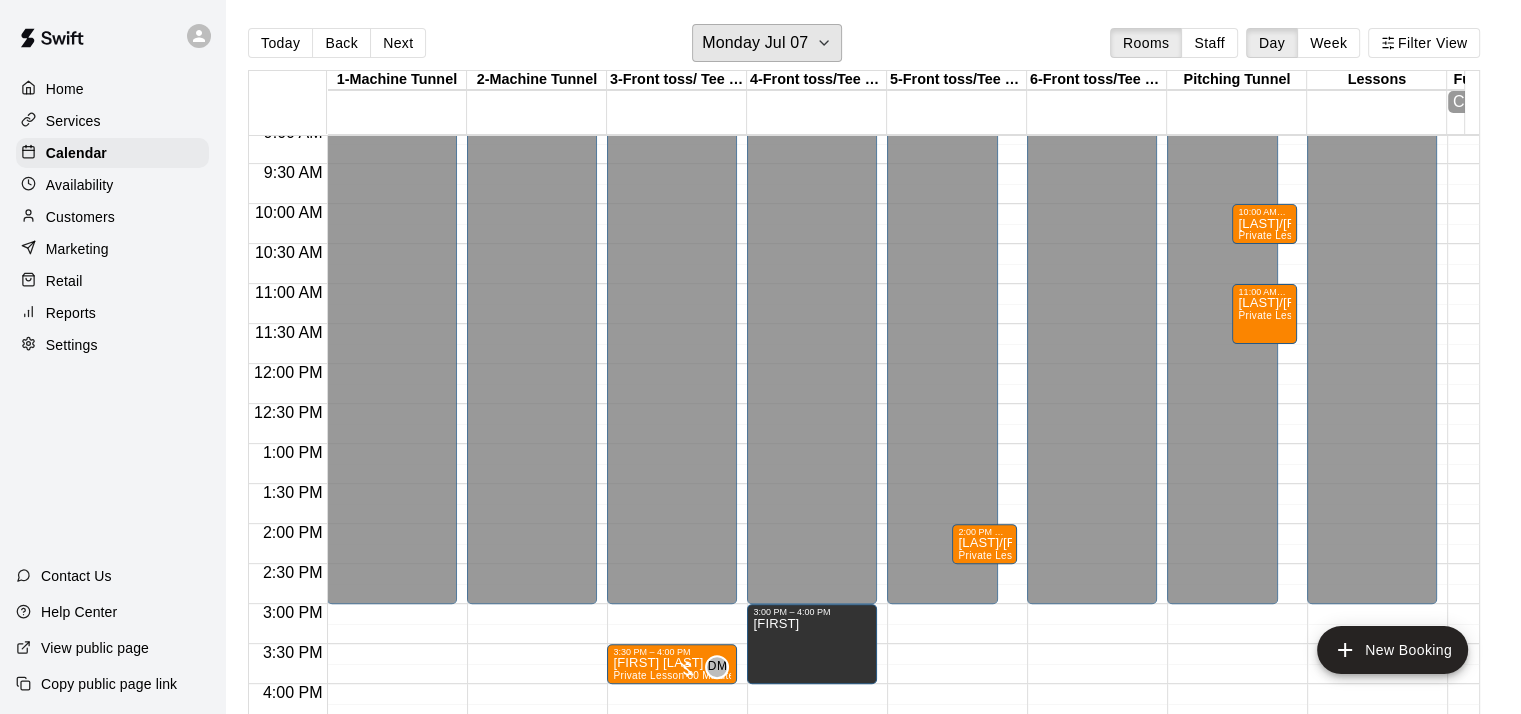 scroll, scrollTop: 758, scrollLeft: 0, axis: vertical 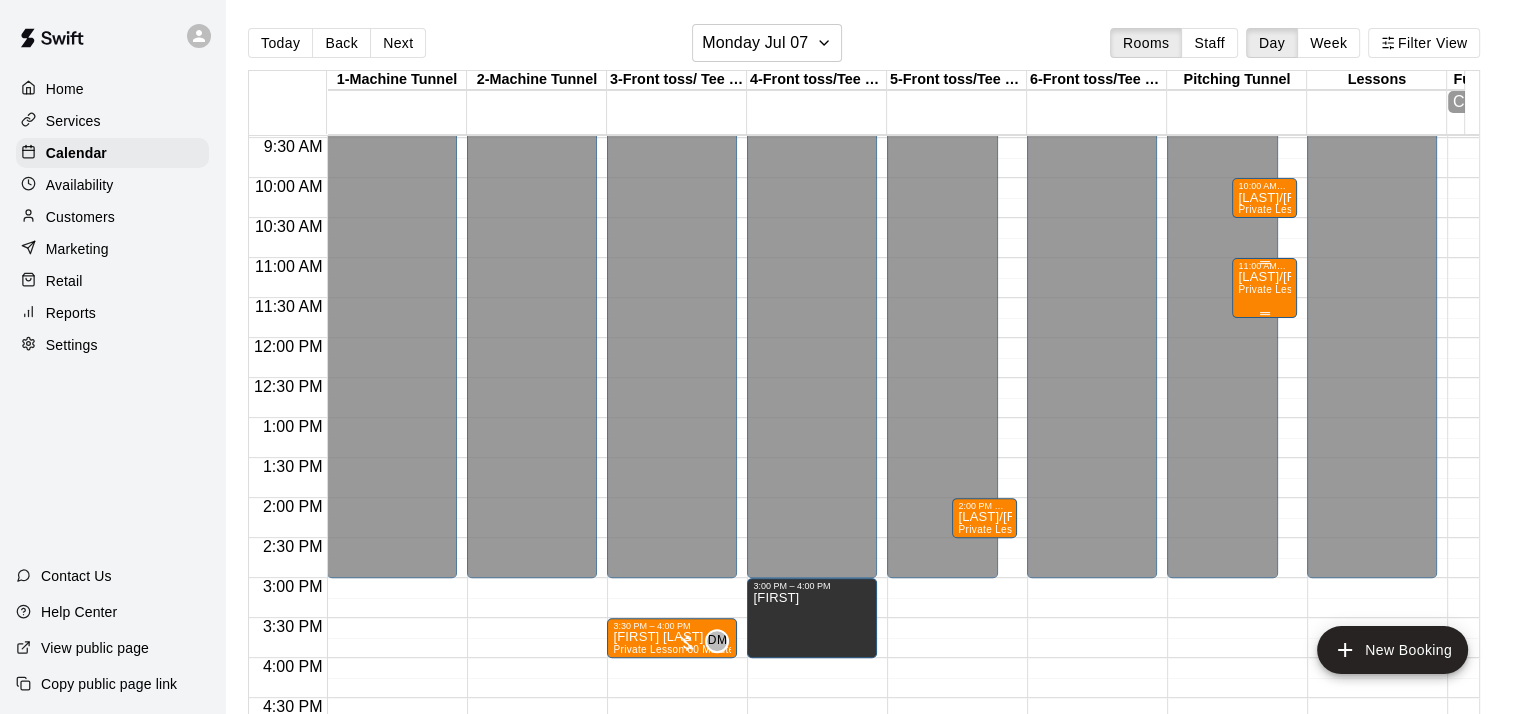 click on "[LAST]/[FIRST]" at bounding box center (1264, 277) 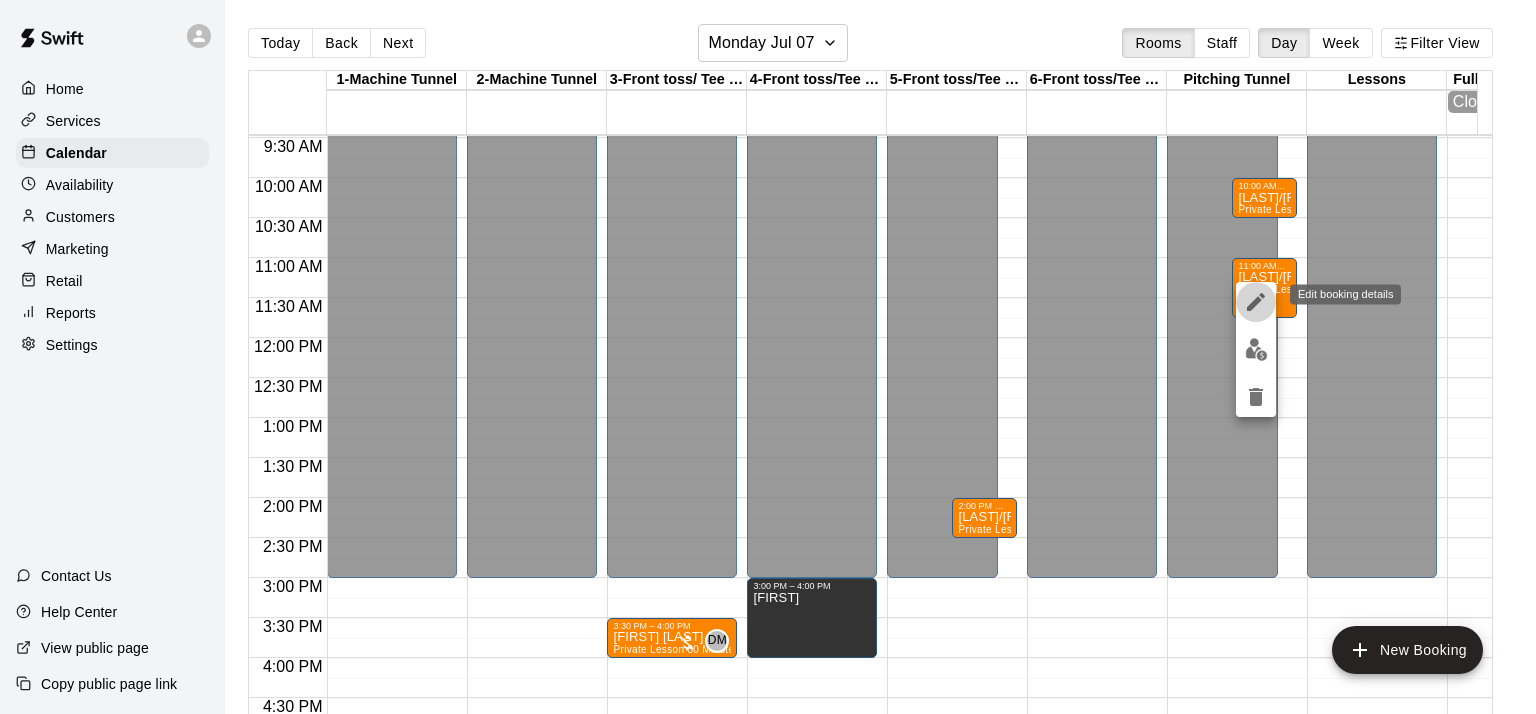 click 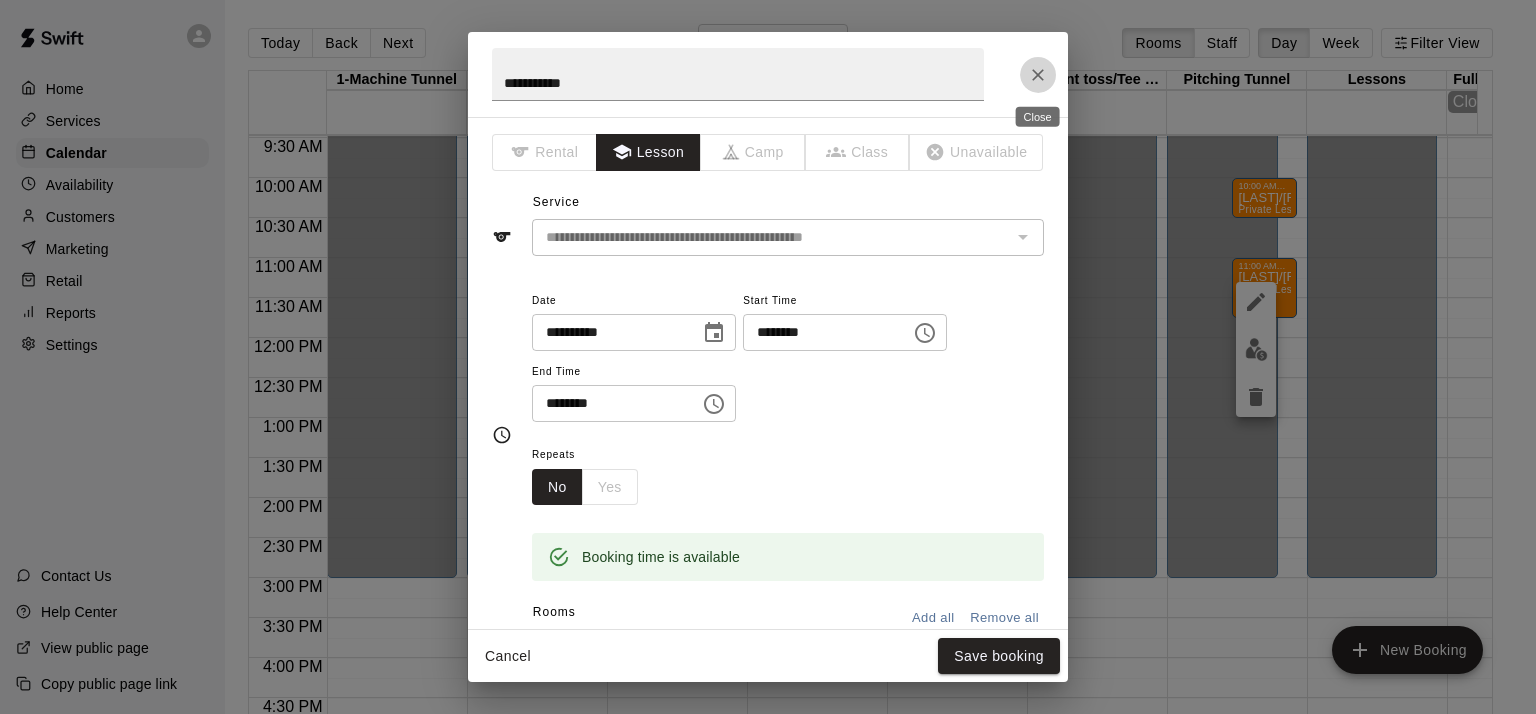 click 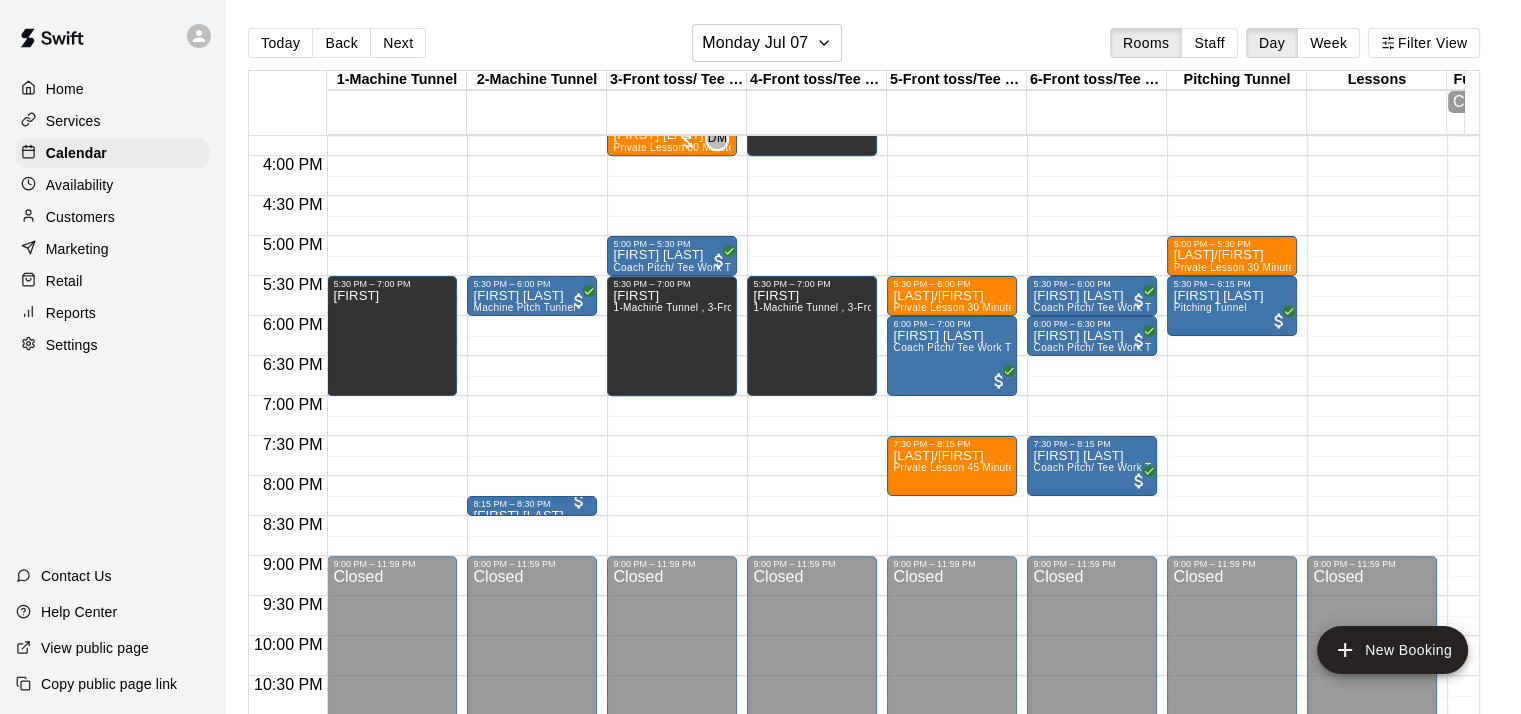 scroll, scrollTop: 1263, scrollLeft: 0, axis: vertical 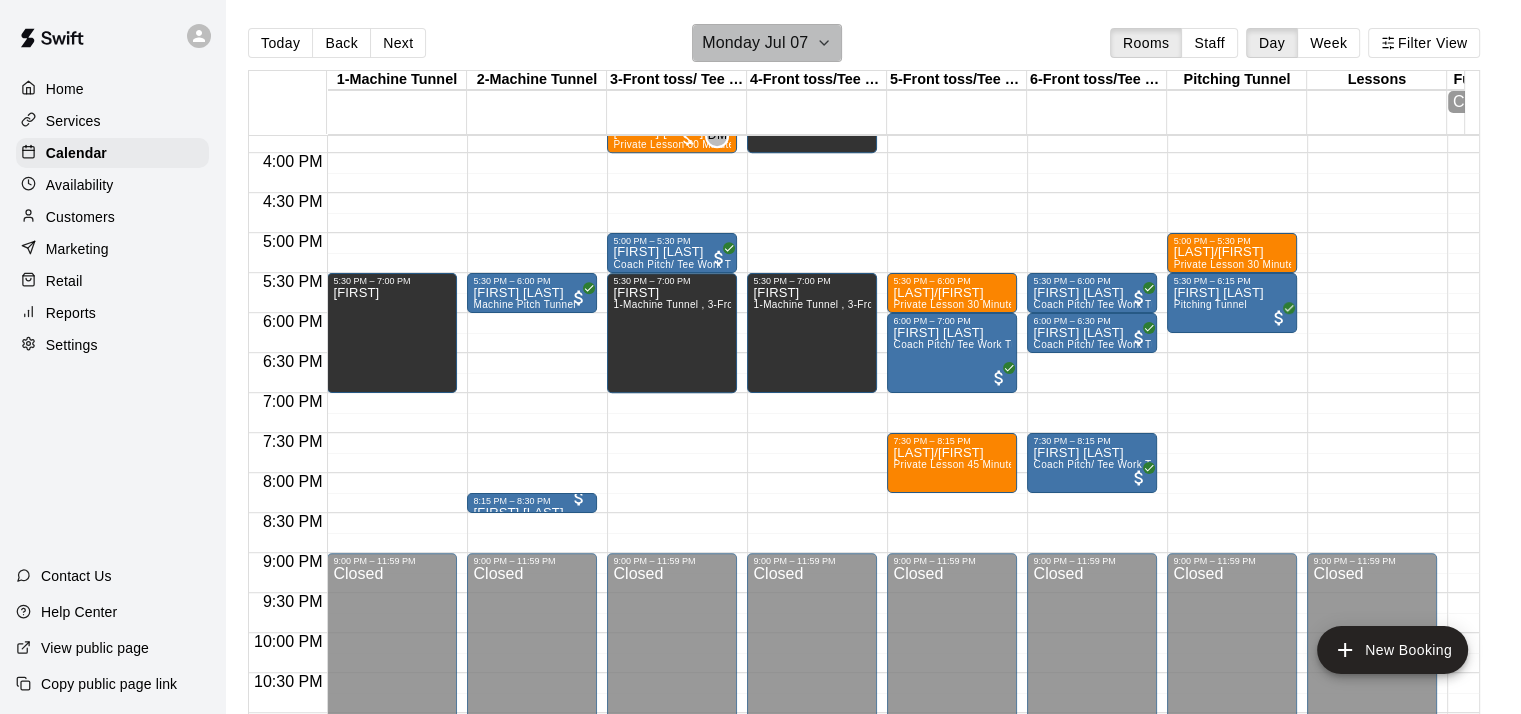 click on "Monday Jul 07" at bounding box center [755, 43] 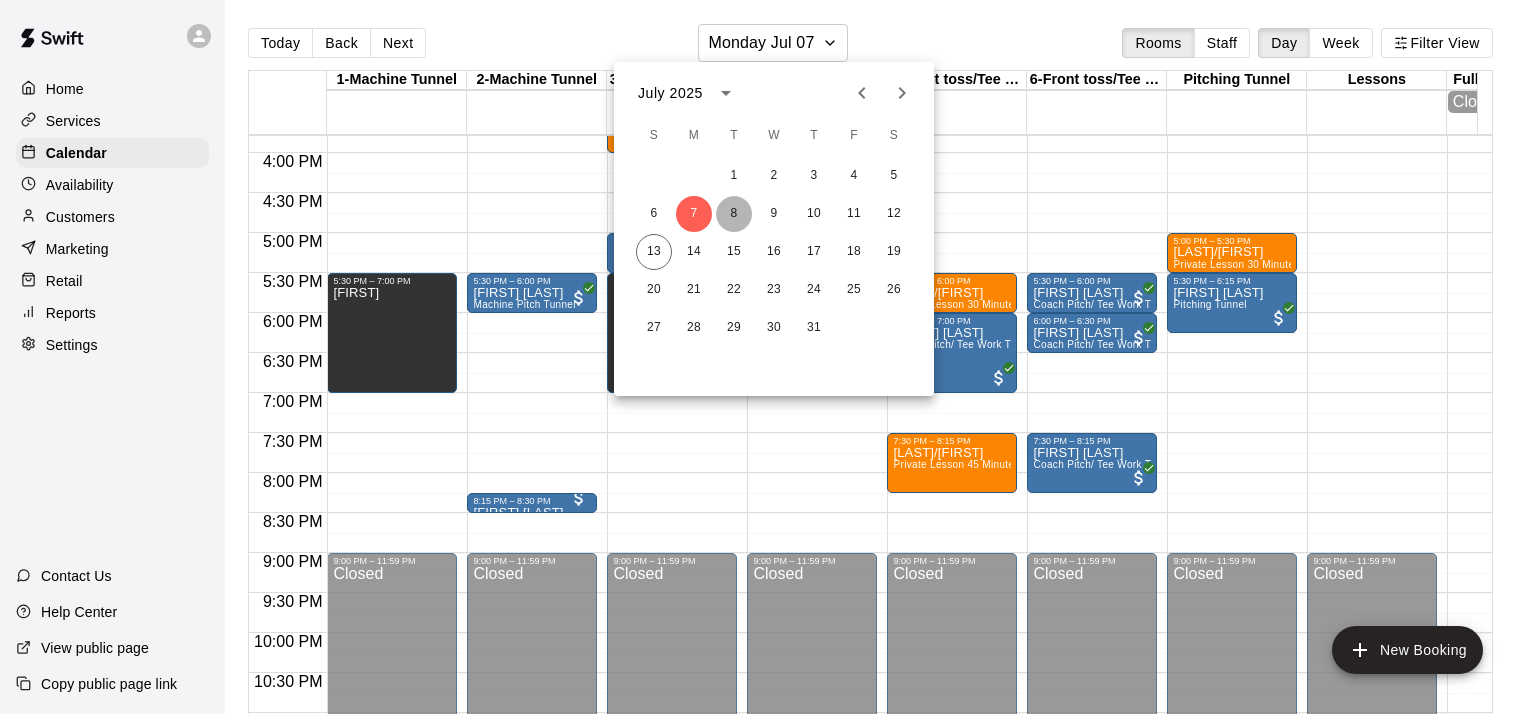 click on "8" at bounding box center (734, 214) 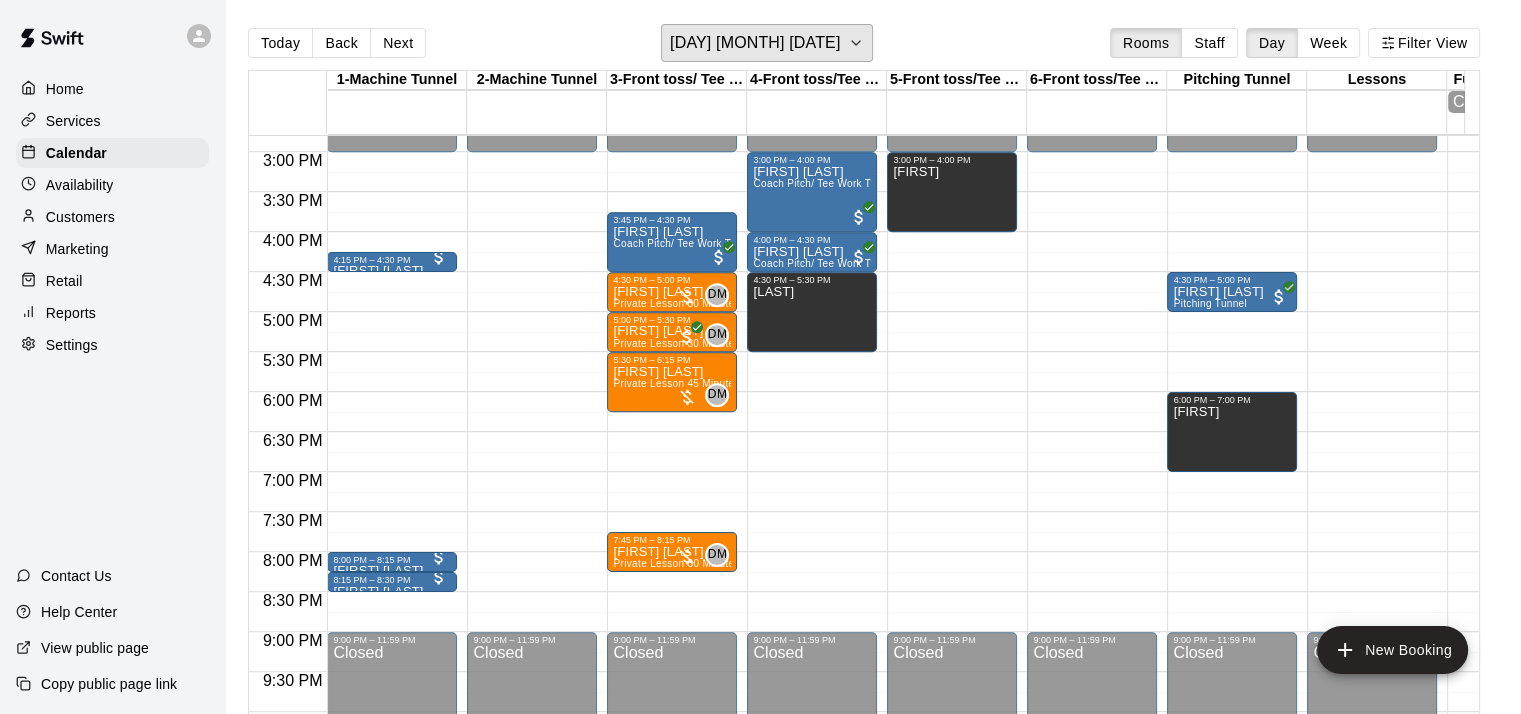 scroll, scrollTop: 1188, scrollLeft: 0, axis: vertical 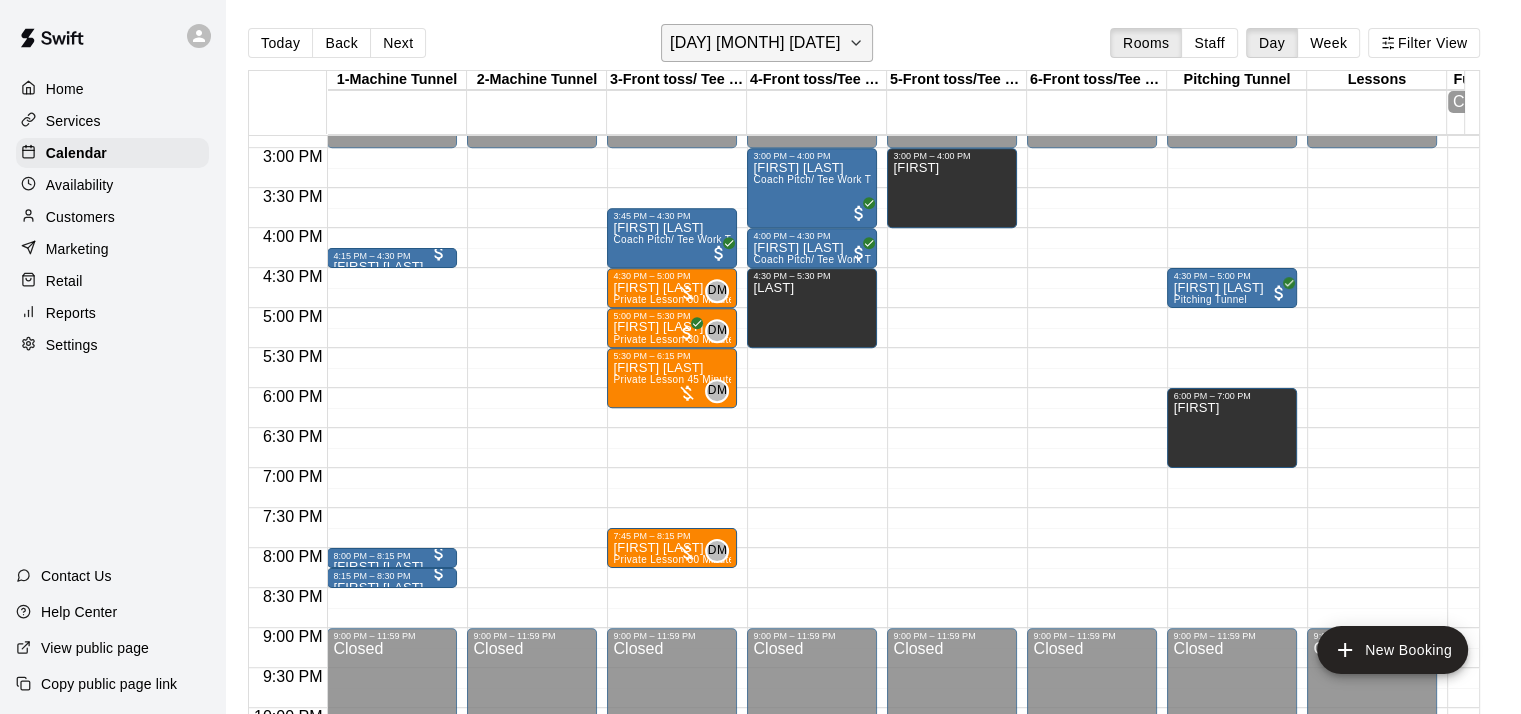click on "[DAY] [MONTH] [DATE]" at bounding box center (755, 43) 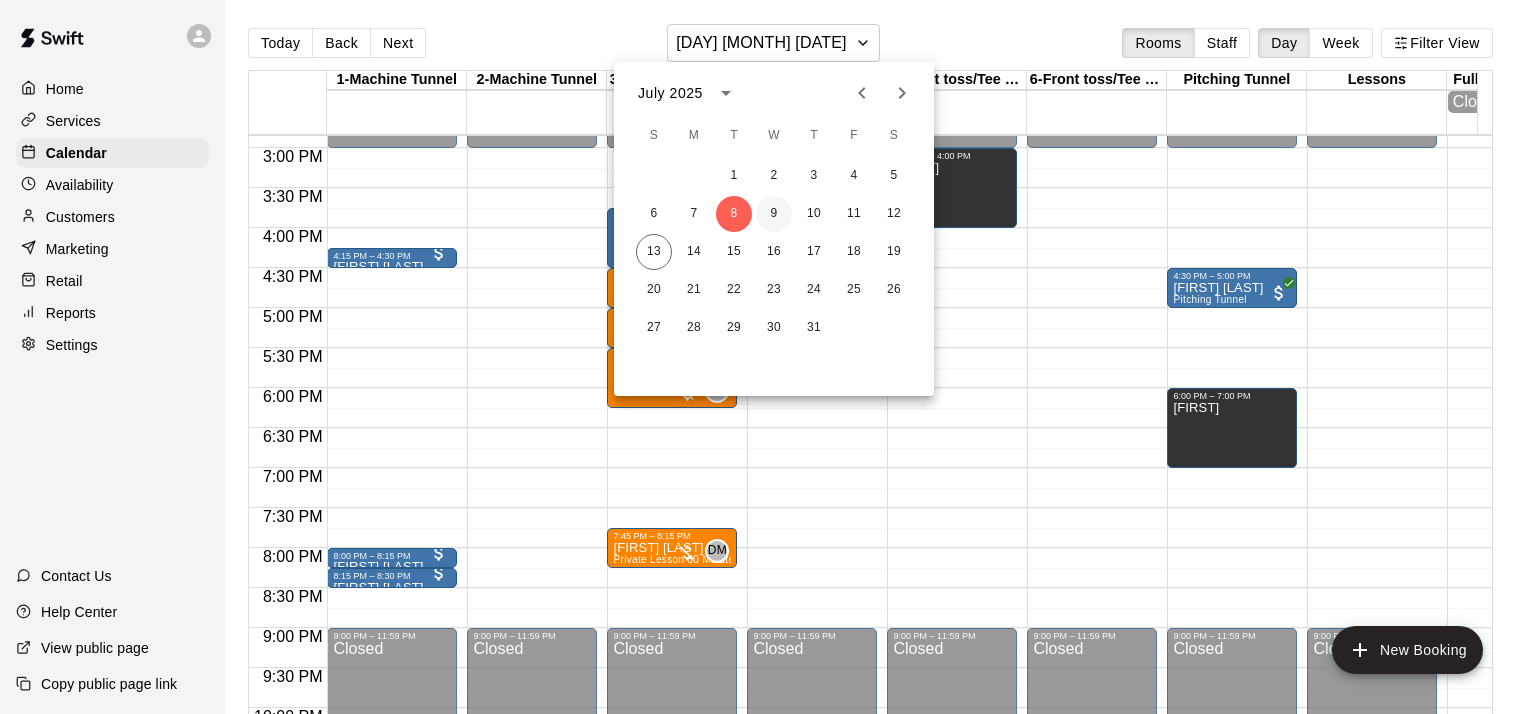 click on "9" at bounding box center (774, 214) 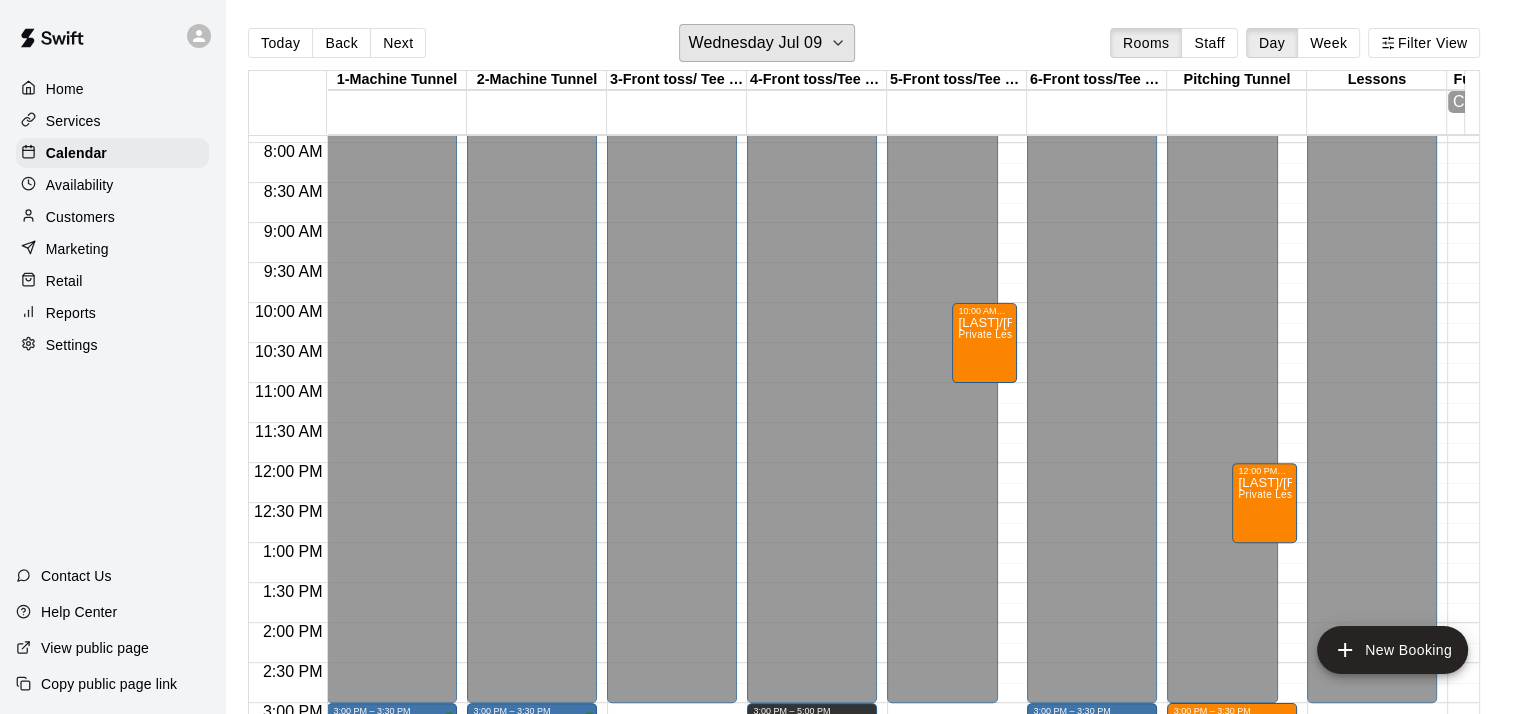 scroll, scrollTop: 639, scrollLeft: 0, axis: vertical 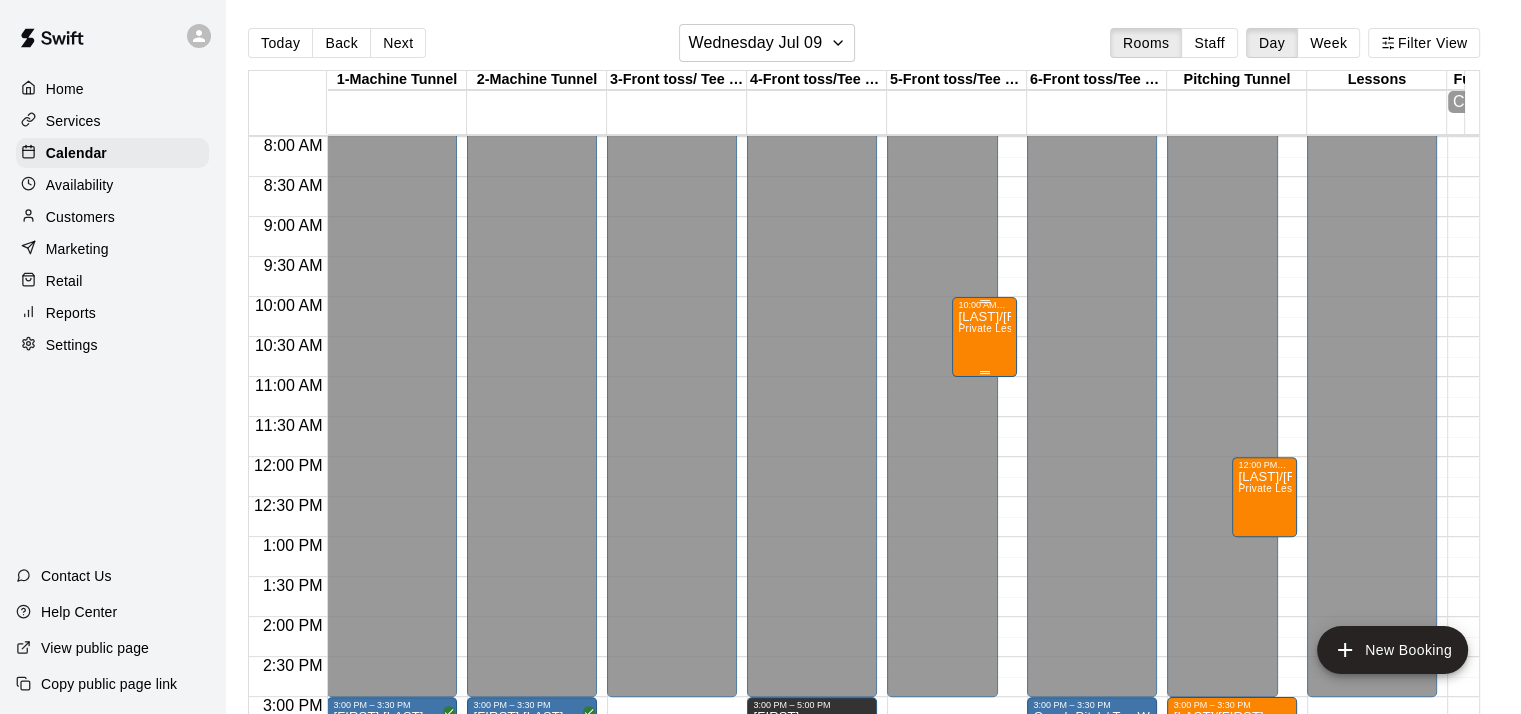 click on "[LAST]/[FIRST] Private Lesson 60 Minutes- Hitting/Catching" at bounding box center [984, 667] 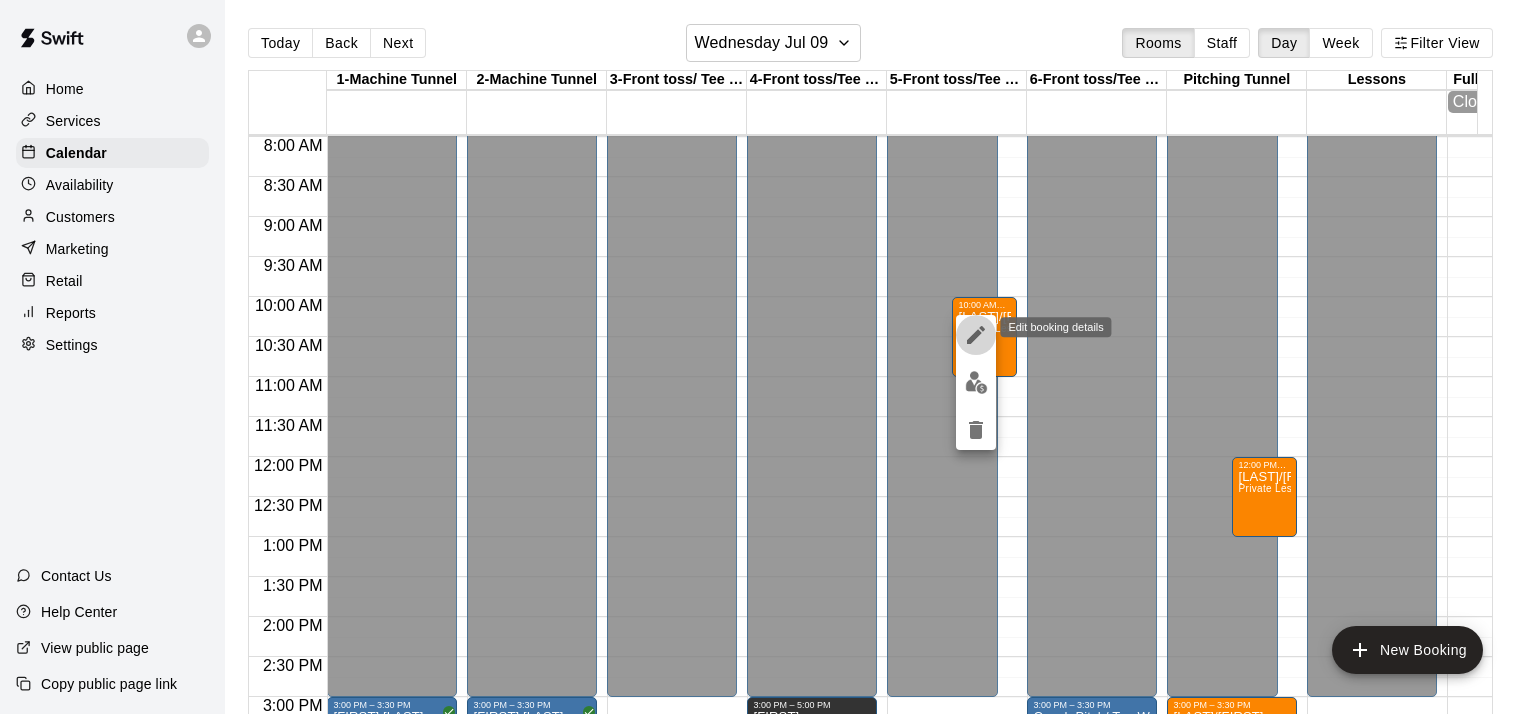 click 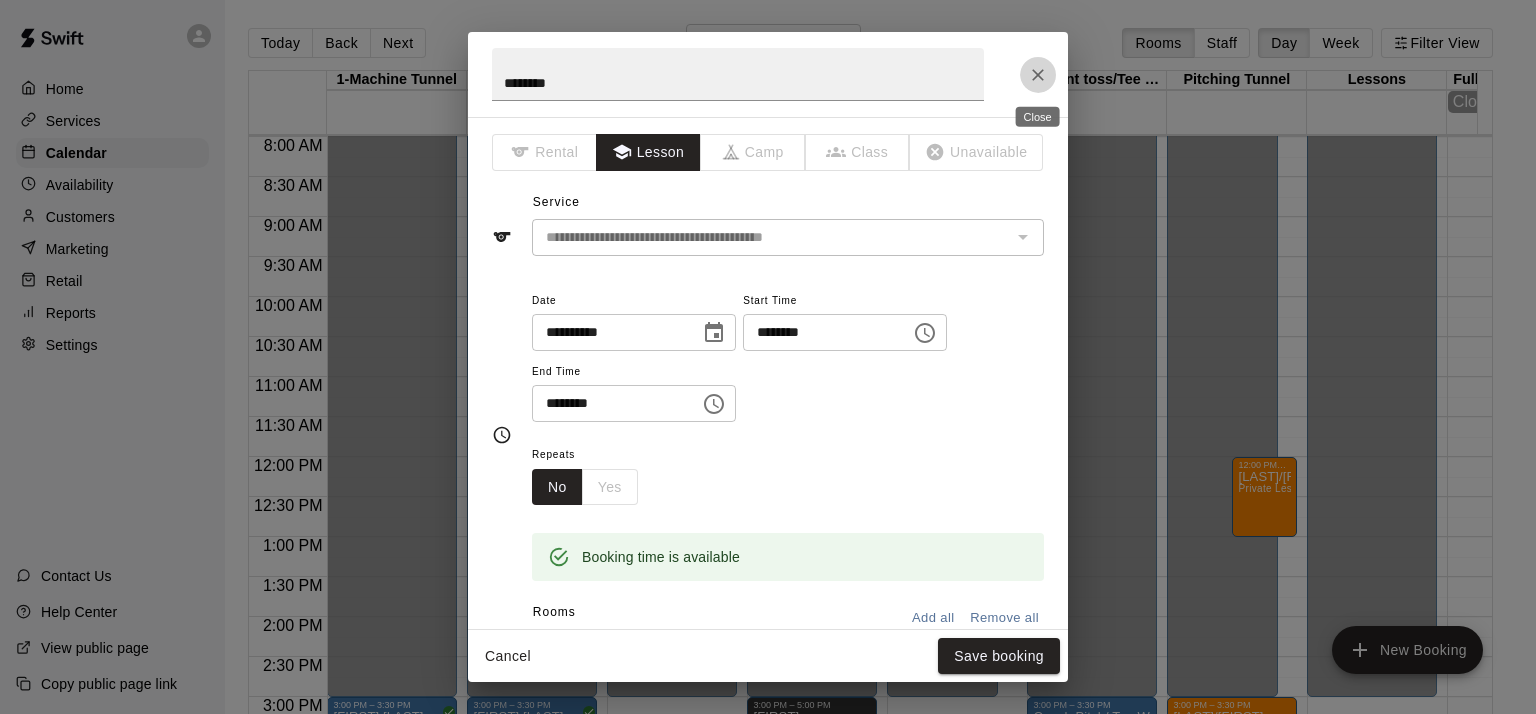 click 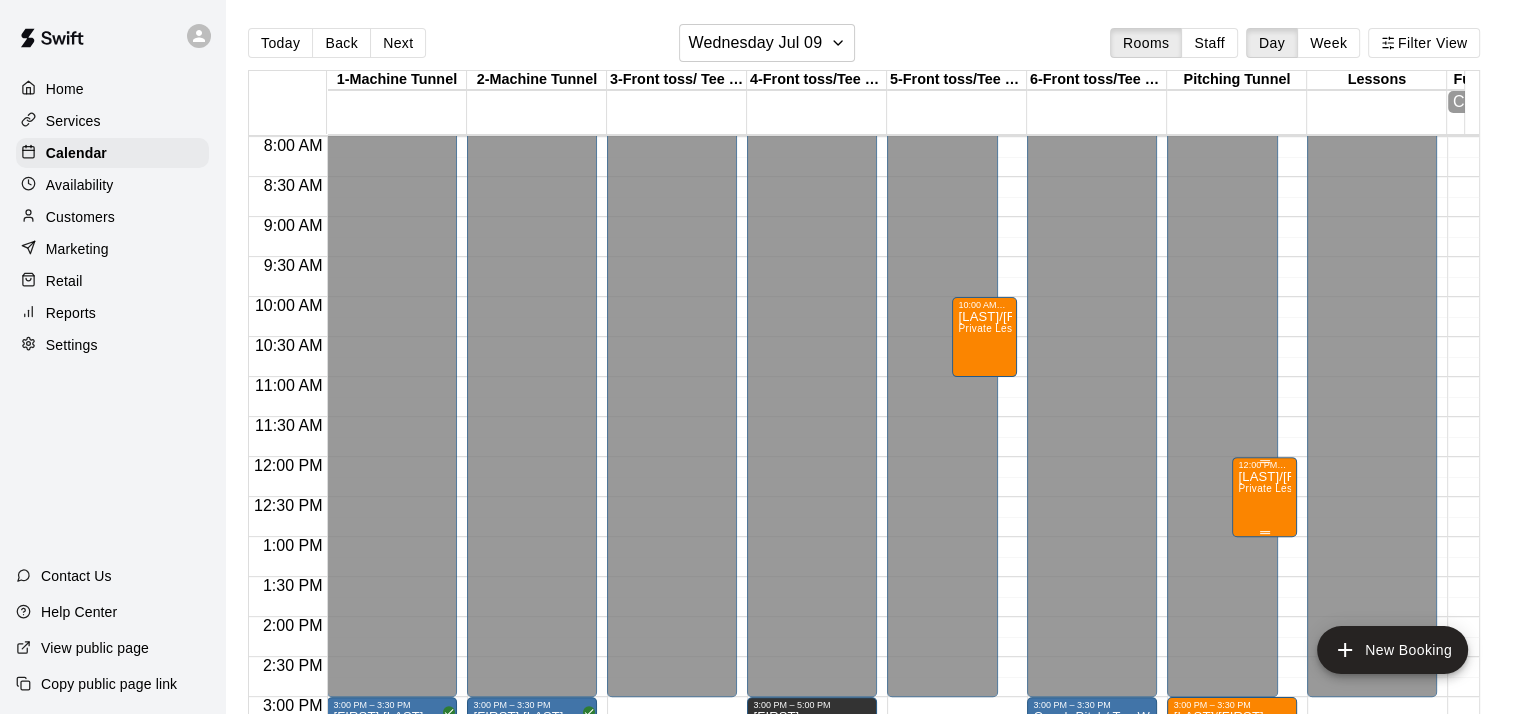click on "Private Lesson 60 Minutes- Pitching (Baseball Only)" at bounding box center [1362, 488] 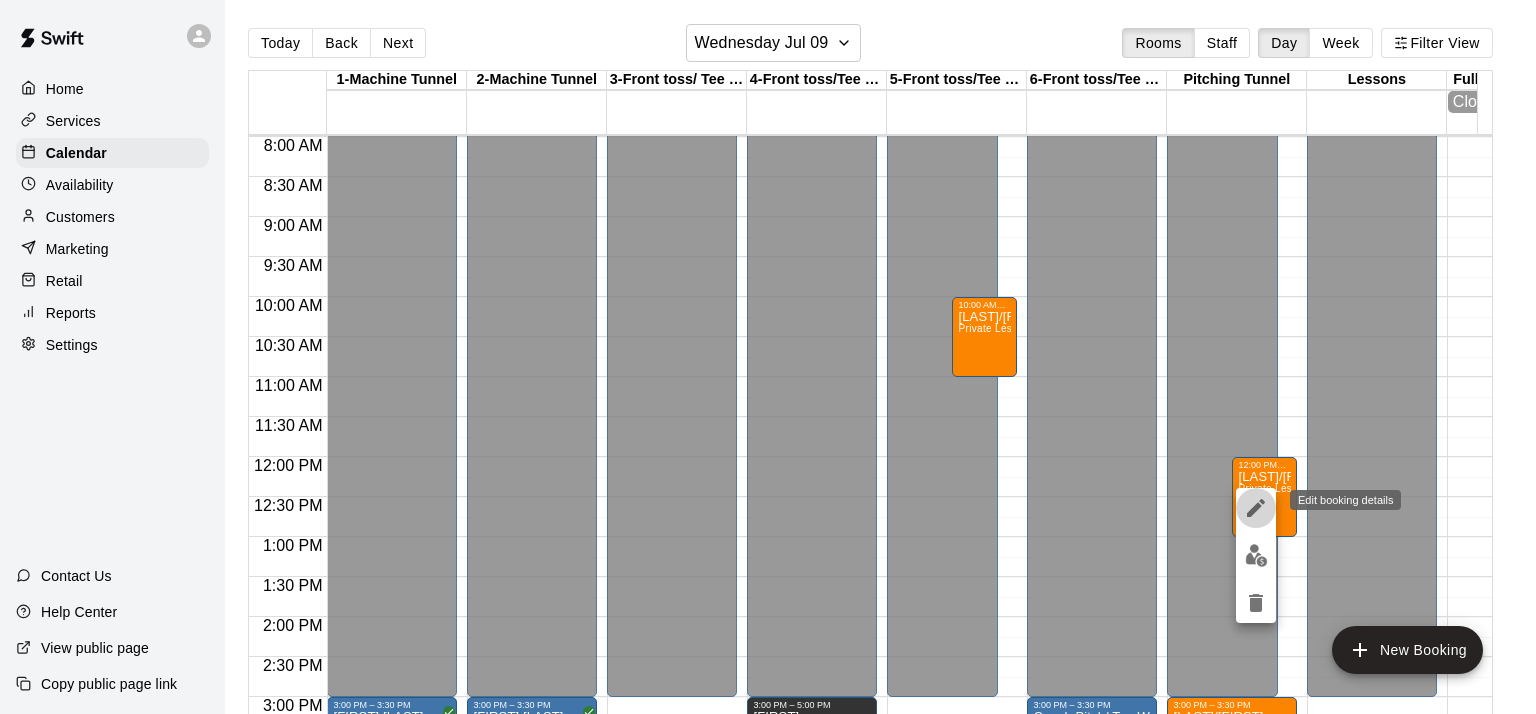 click 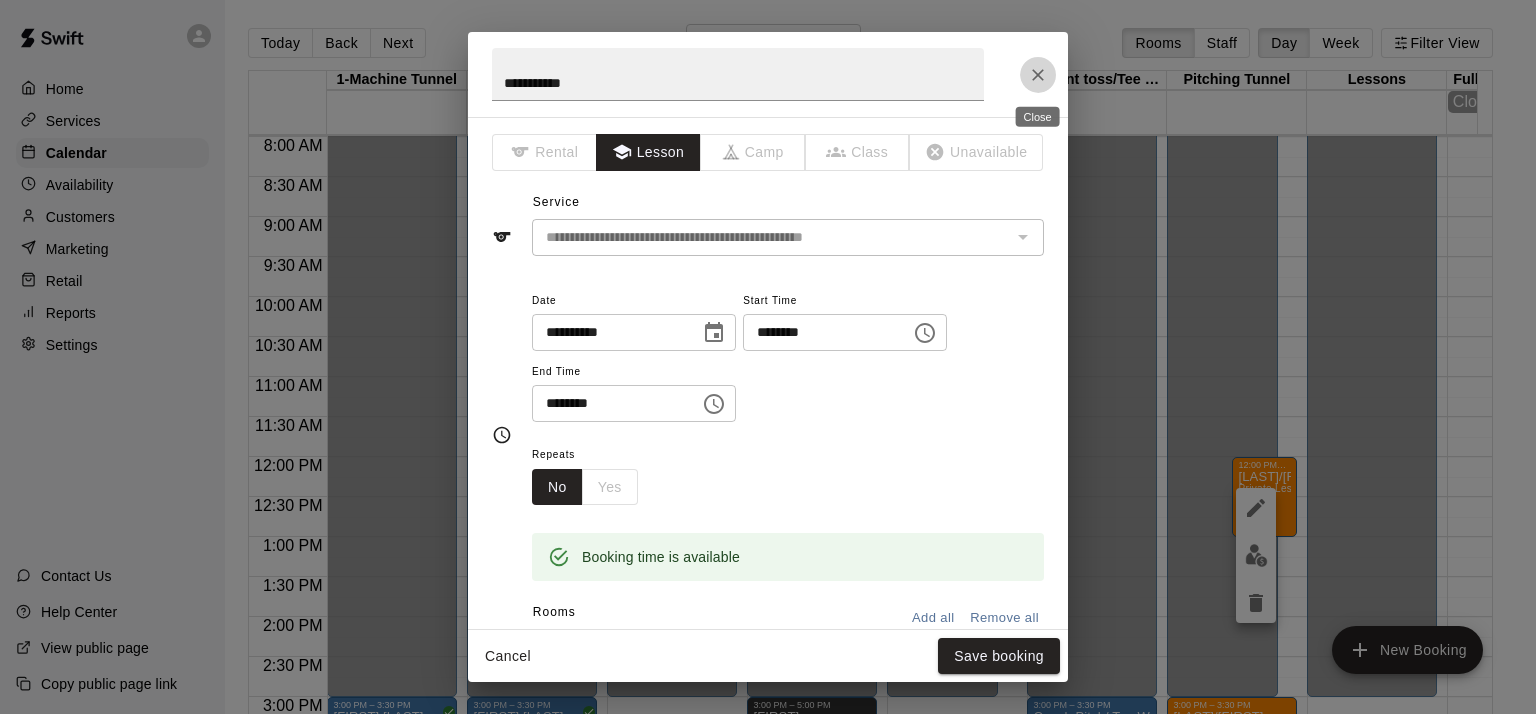 click 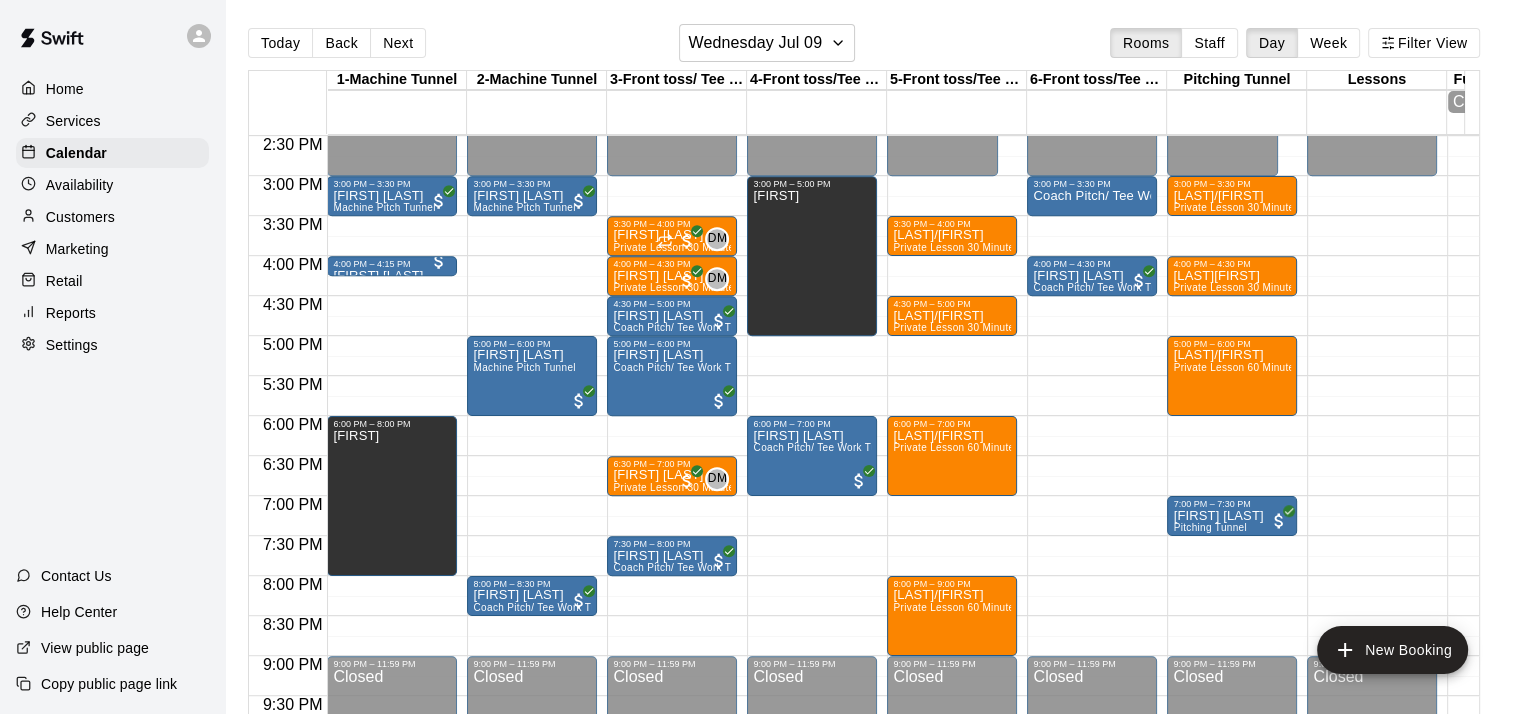 scroll, scrollTop: 1164, scrollLeft: 0, axis: vertical 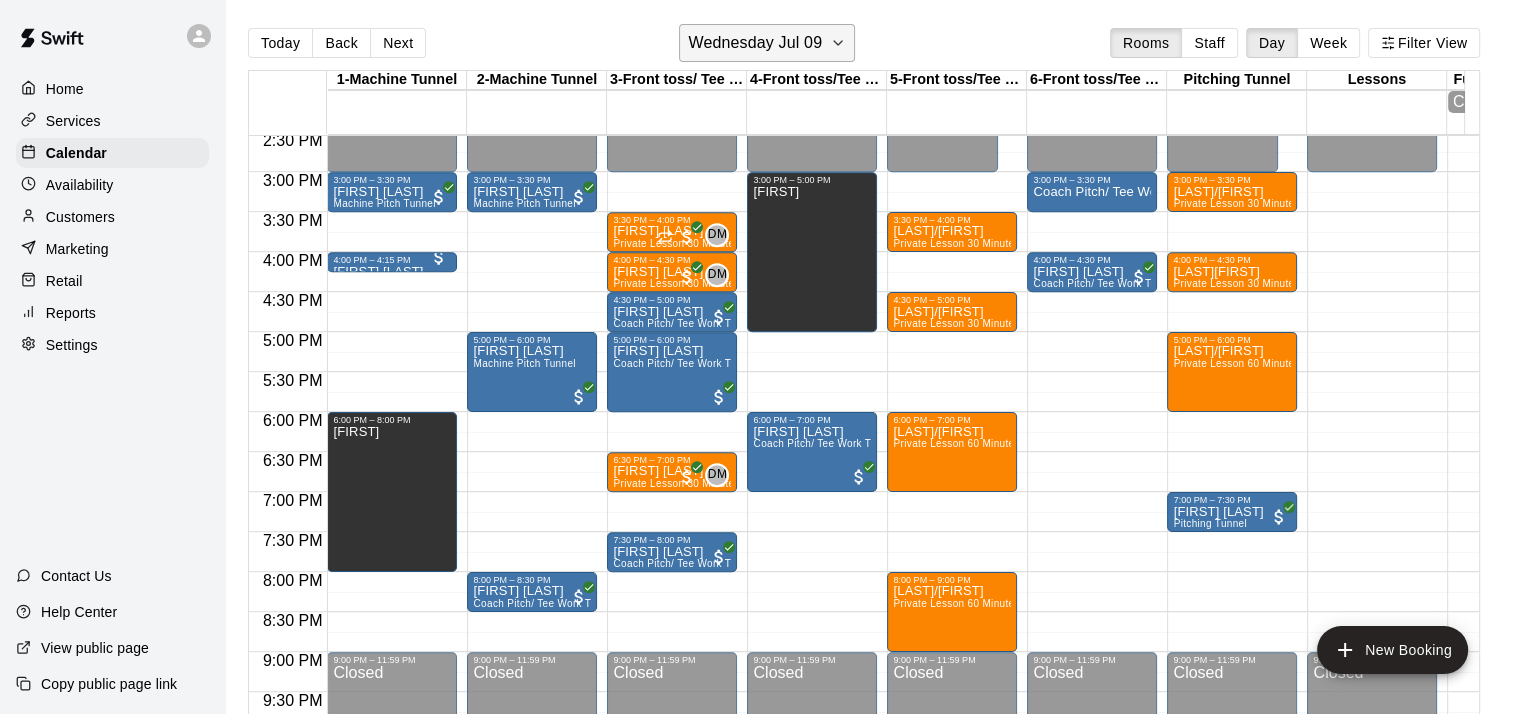 click on "Wednesday Jul 09" at bounding box center (767, 43) 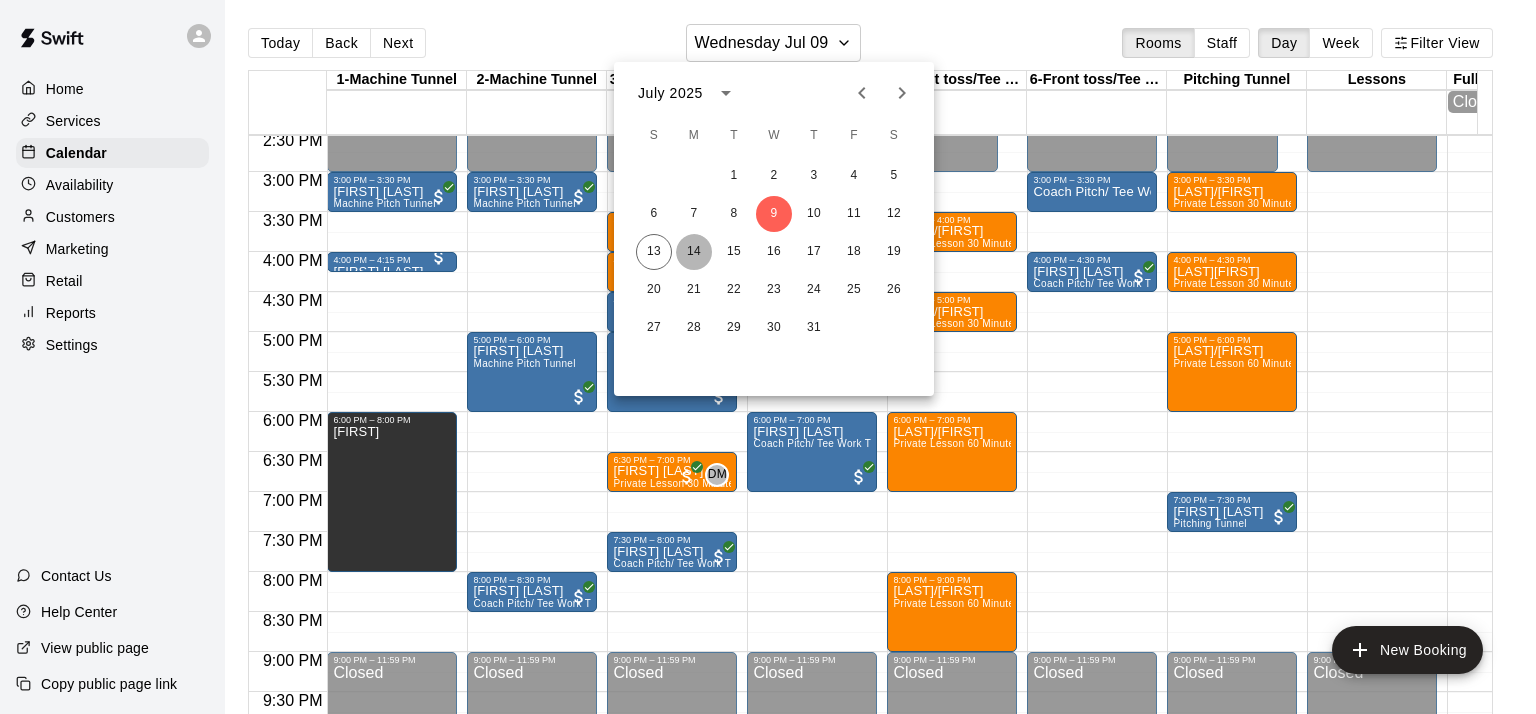 click on "14" at bounding box center (694, 252) 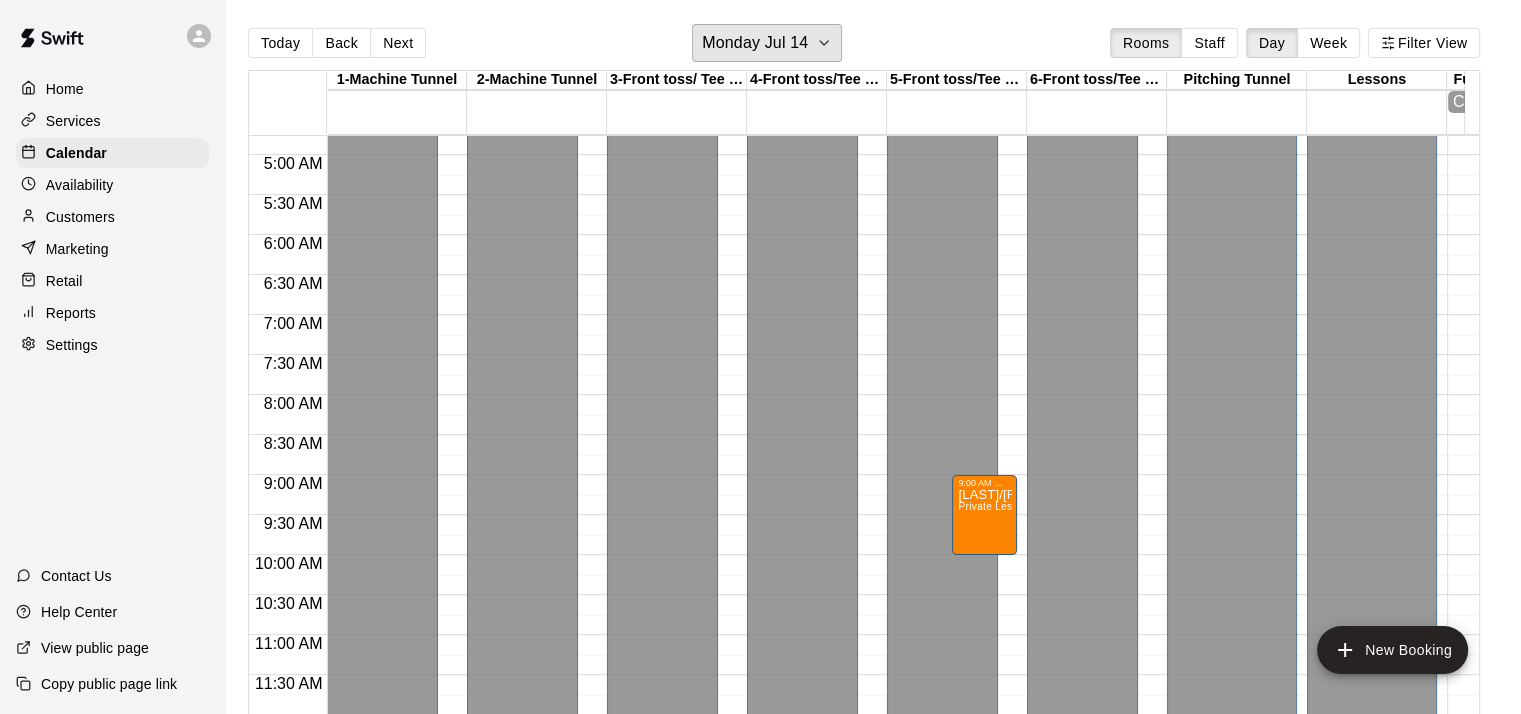 scroll, scrollTop: 387, scrollLeft: 0, axis: vertical 